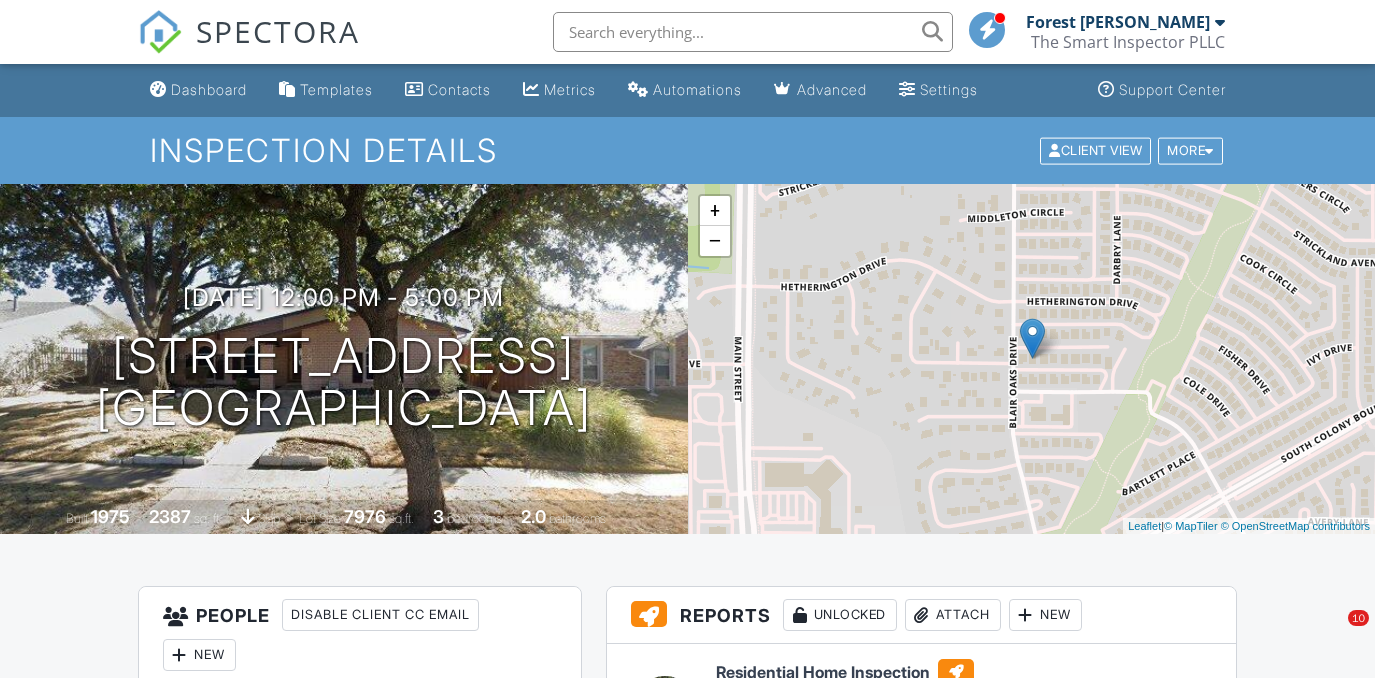 scroll, scrollTop: 1454, scrollLeft: 0, axis: vertical 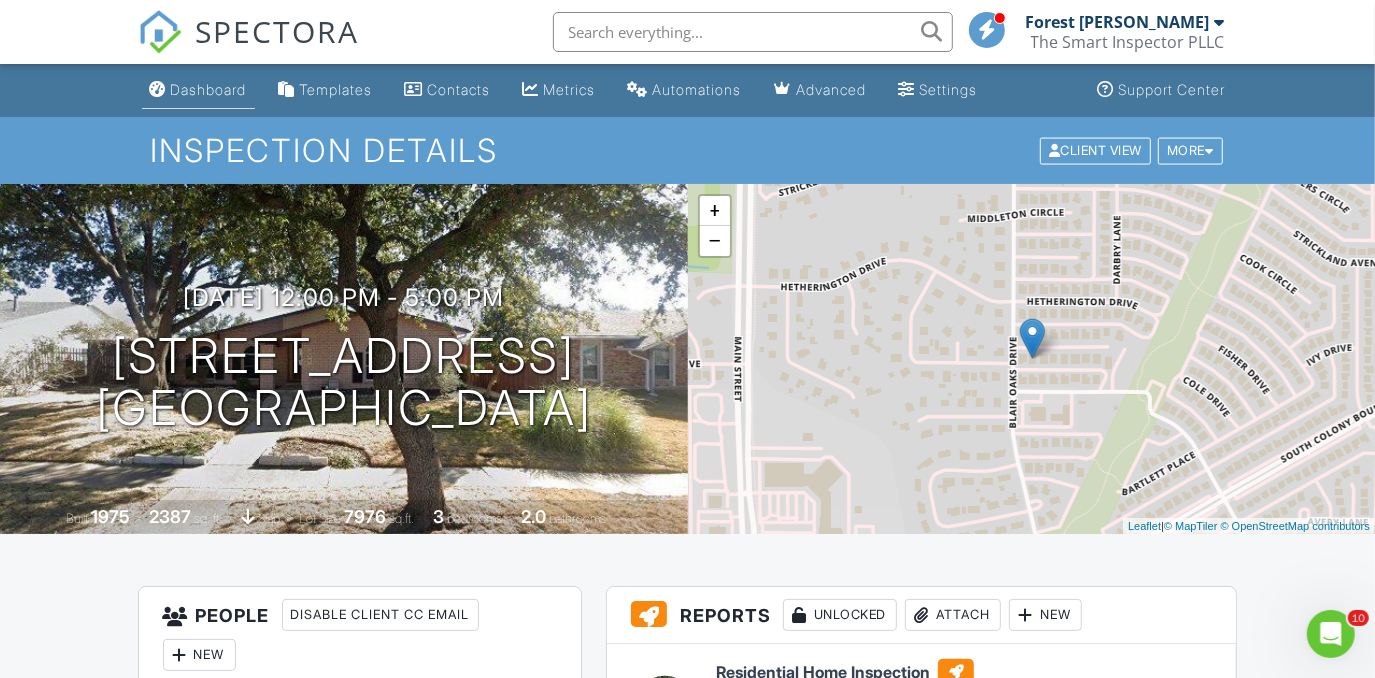 click on "Dashboard" at bounding box center (198, 90) 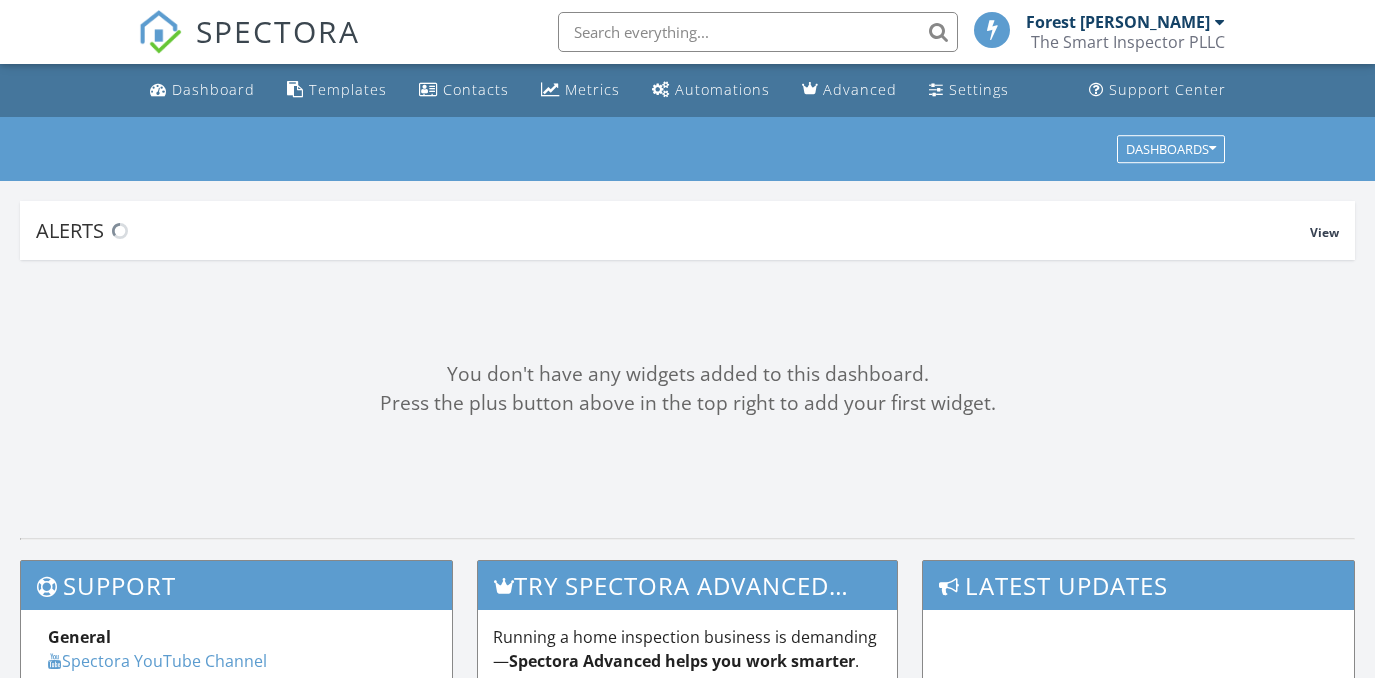 scroll, scrollTop: 0, scrollLeft: 0, axis: both 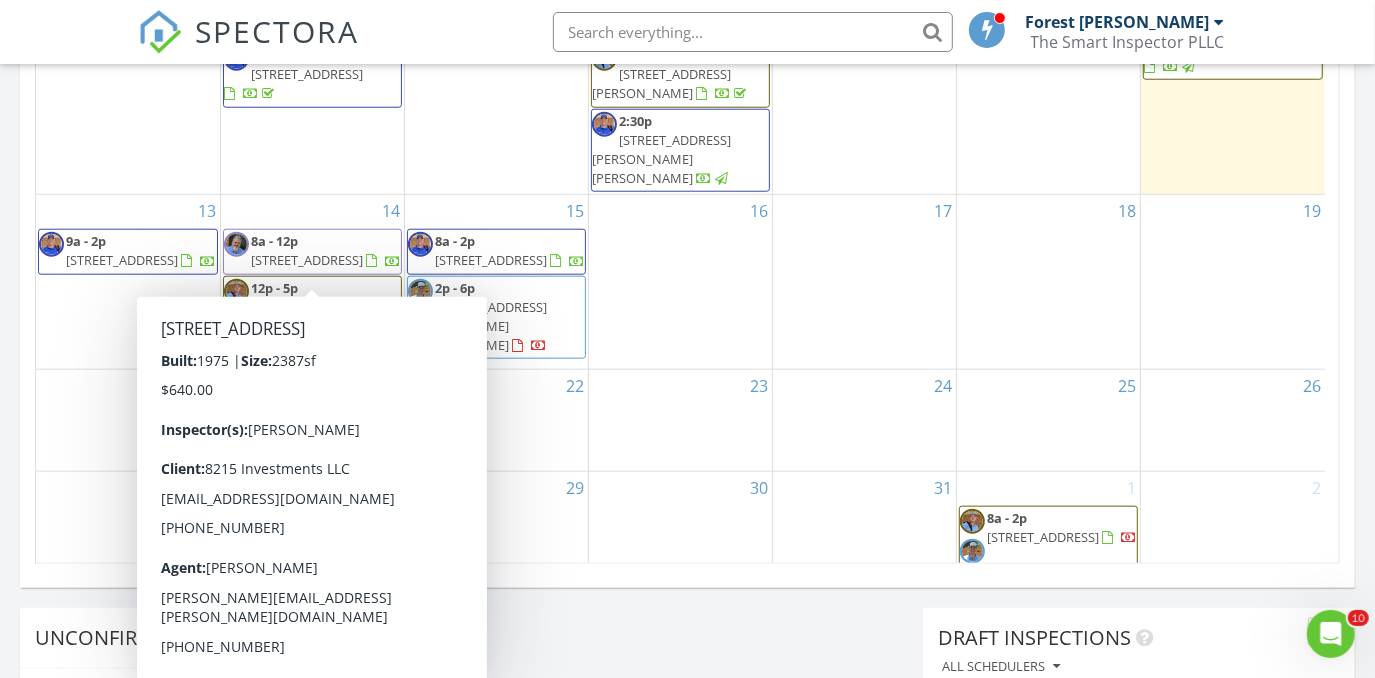click on "5004 Crutchberry Pl, The Colony 75056" at bounding box center [307, 307] 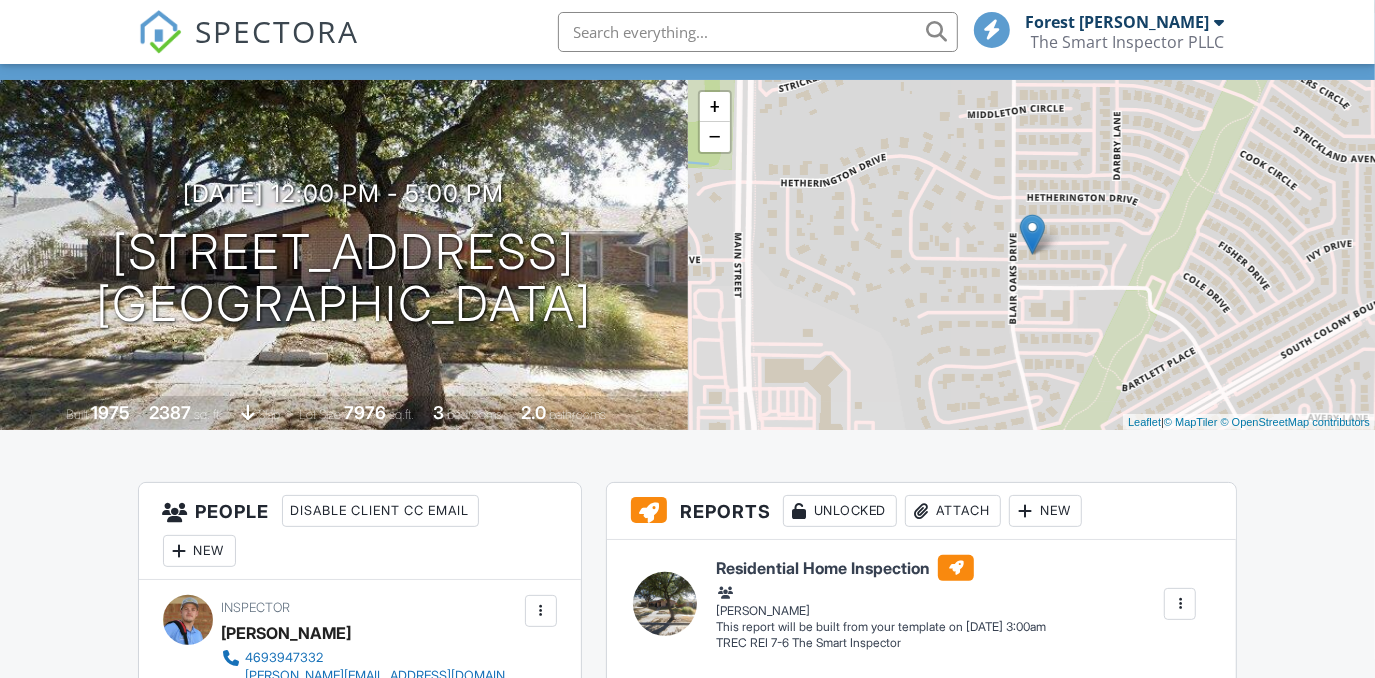 scroll, scrollTop: 0, scrollLeft: 0, axis: both 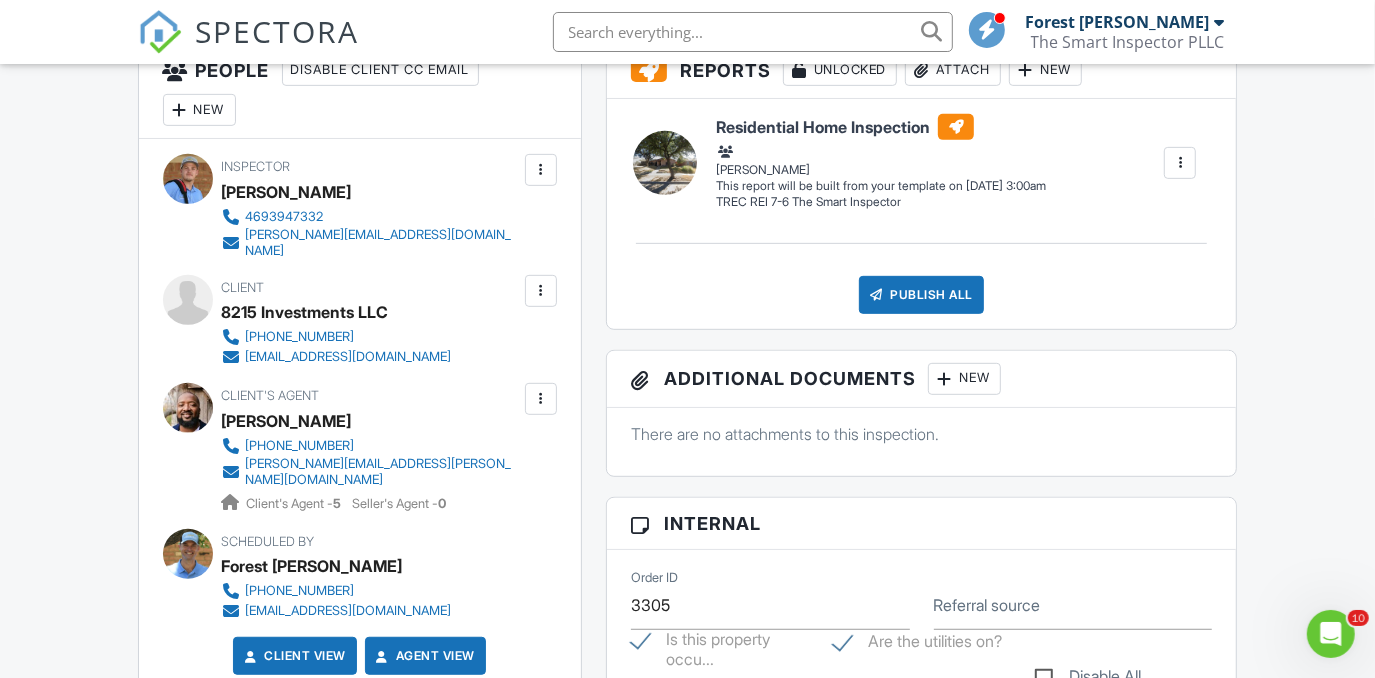 click at bounding box center [541, 170] 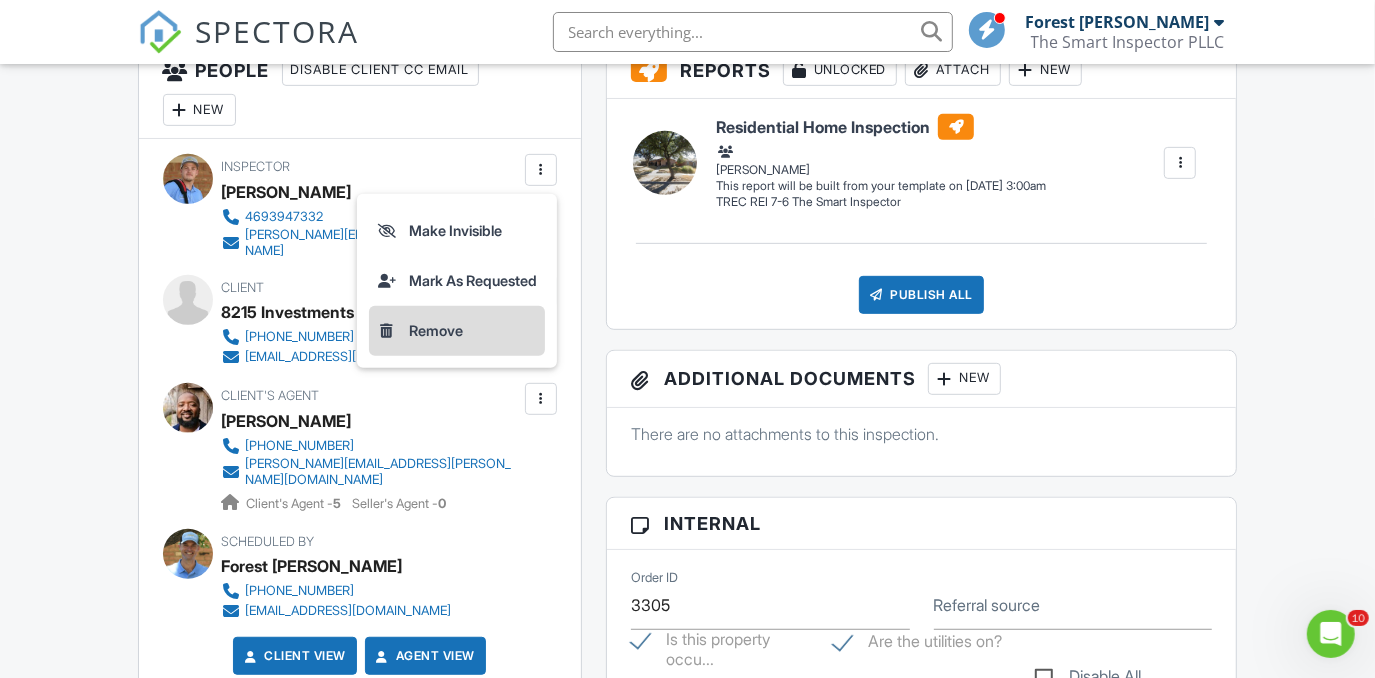 click on "Remove" at bounding box center (457, 331) 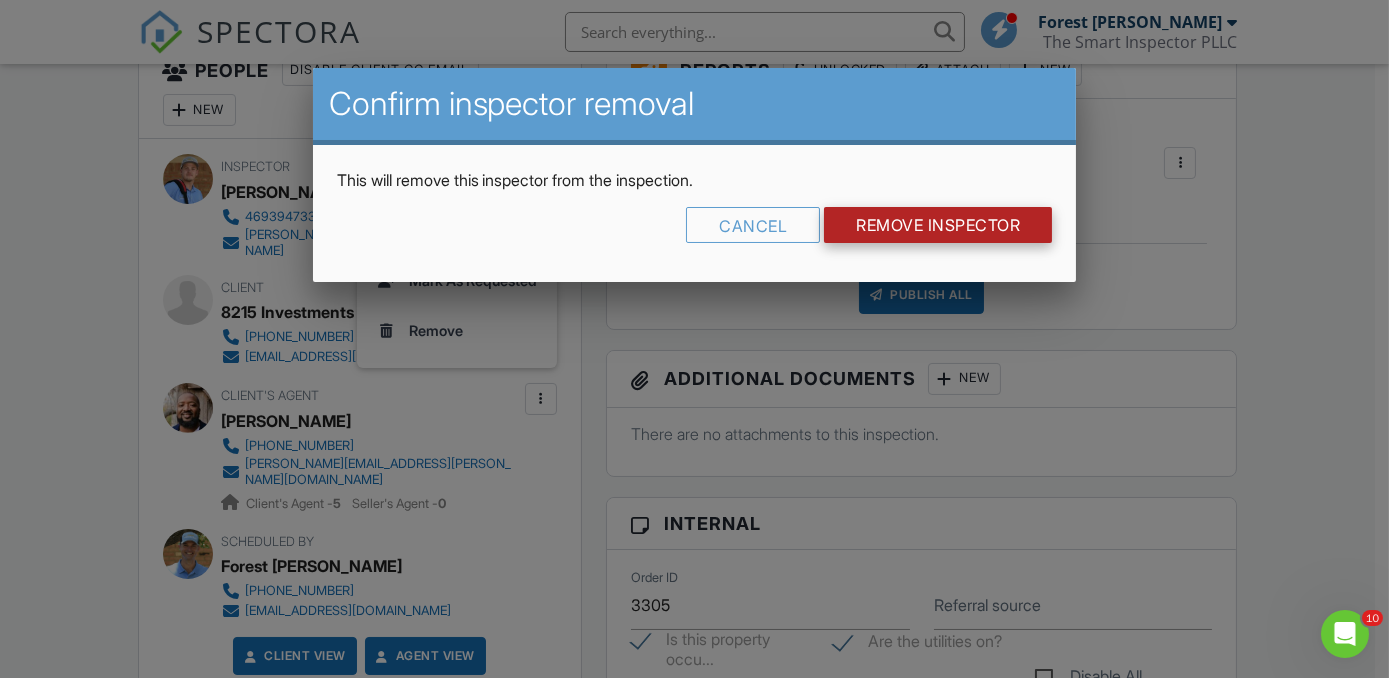 click on "Remove Inspector" at bounding box center (938, 225) 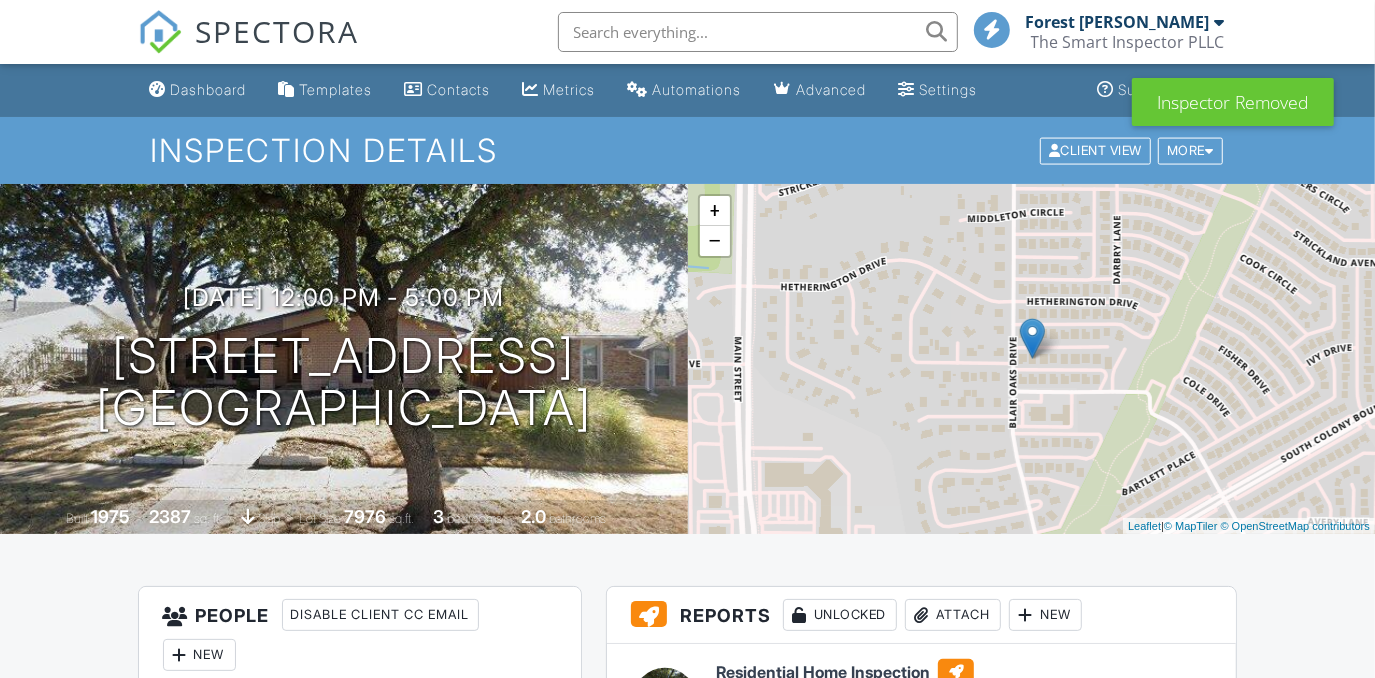 scroll, scrollTop: 363, scrollLeft: 0, axis: vertical 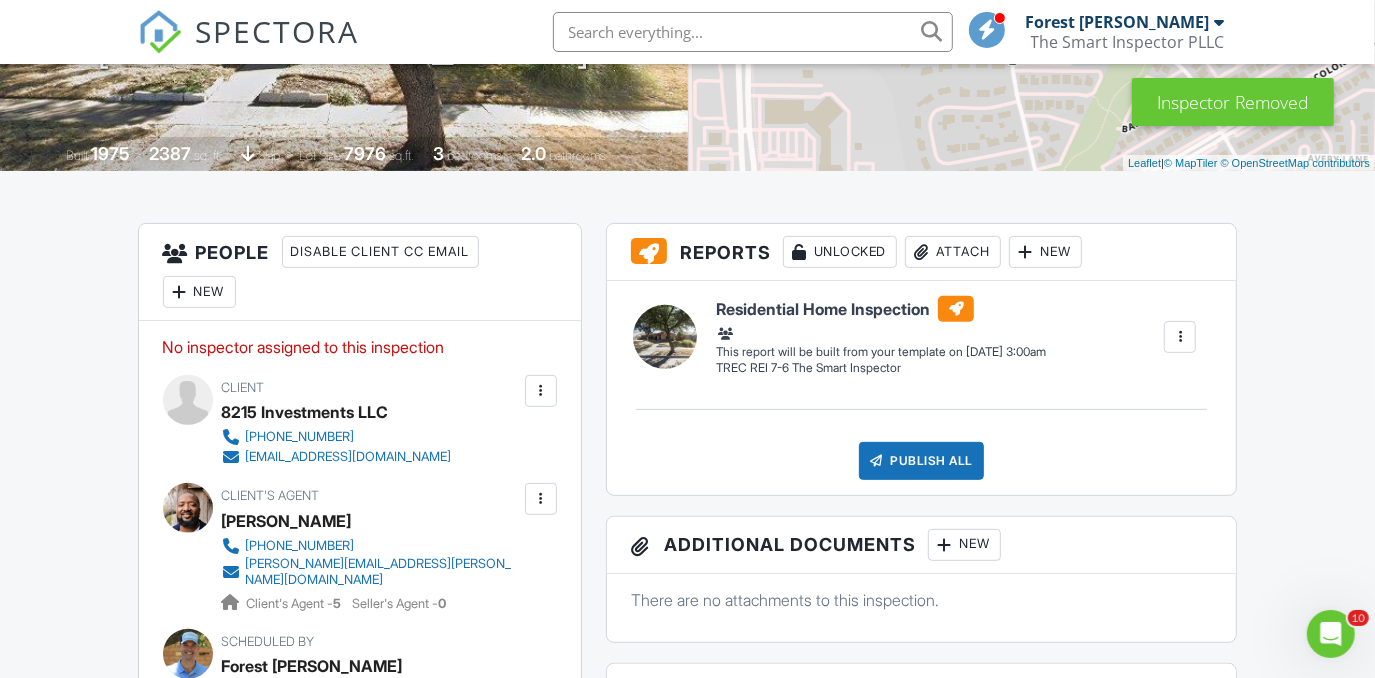 click on "New" at bounding box center (199, 292) 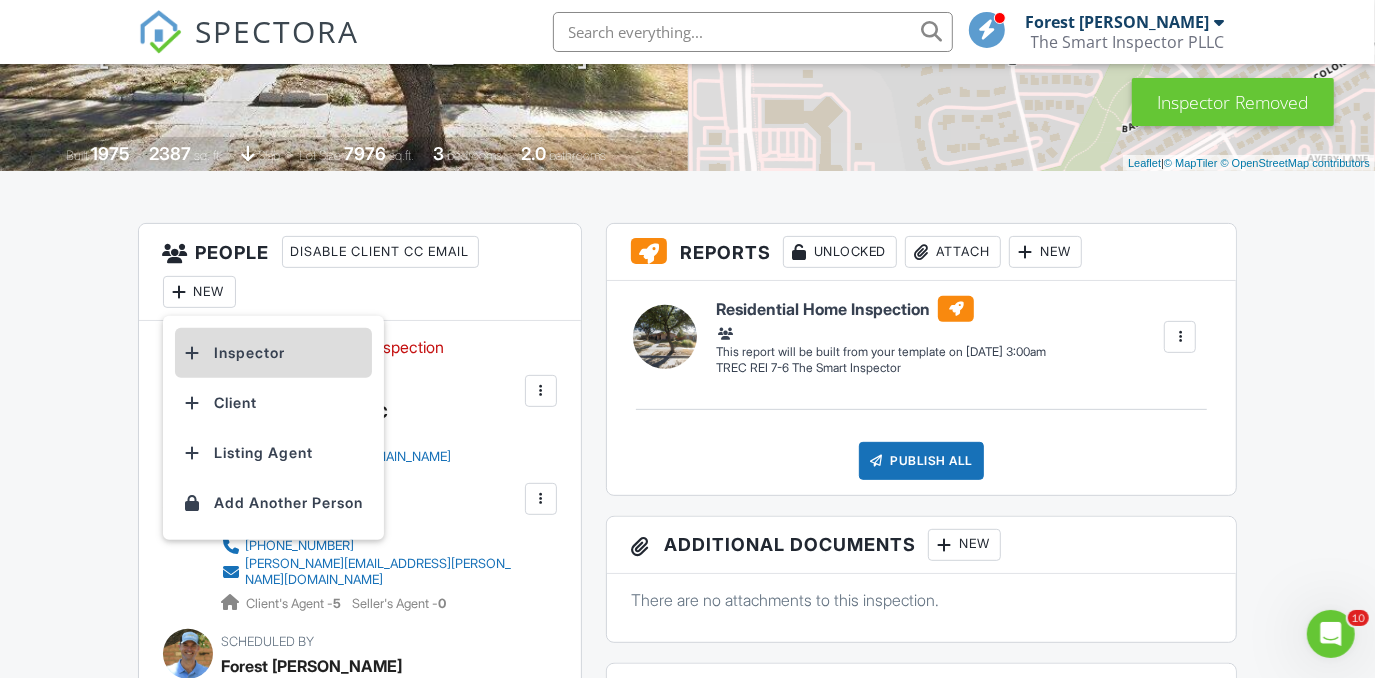 click on "Inspector" at bounding box center (273, 353) 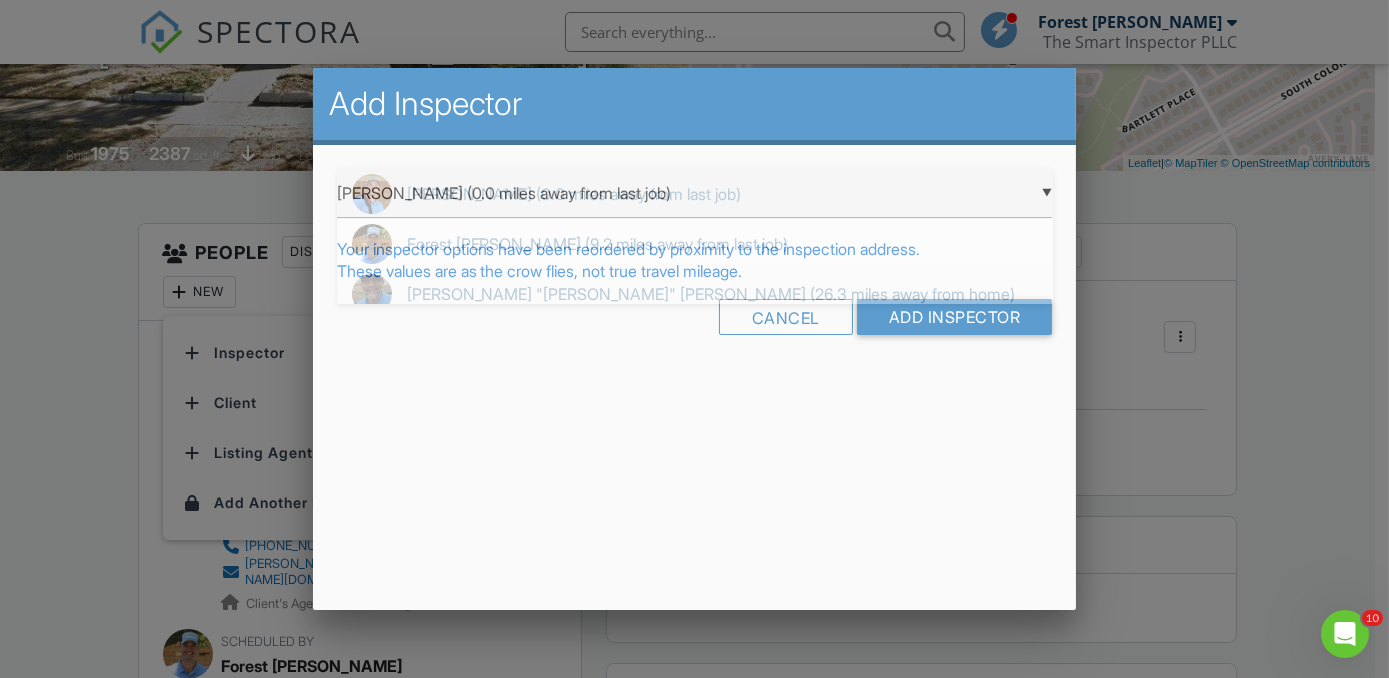 click on "▼ Christopher Hudson (0.0 miles away from last job) Christopher Hudson (0.0 miles away from last job) Forest Ivey (9.2 miles away from last job) Antoine "Tony" Razzouk (26.3 miles away from home) Brian Cain (41.6 miles away from last job) Christopher Sarris Christopher Hudson (0.0 miles away from last job) Forest Ivey (9.2 miles away from last job) Antoine "Tony" Razzouk (26.3 miles away from home) Brian Cain (41.6 miles away from last job) Christopher Sarris" at bounding box center [695, 193] 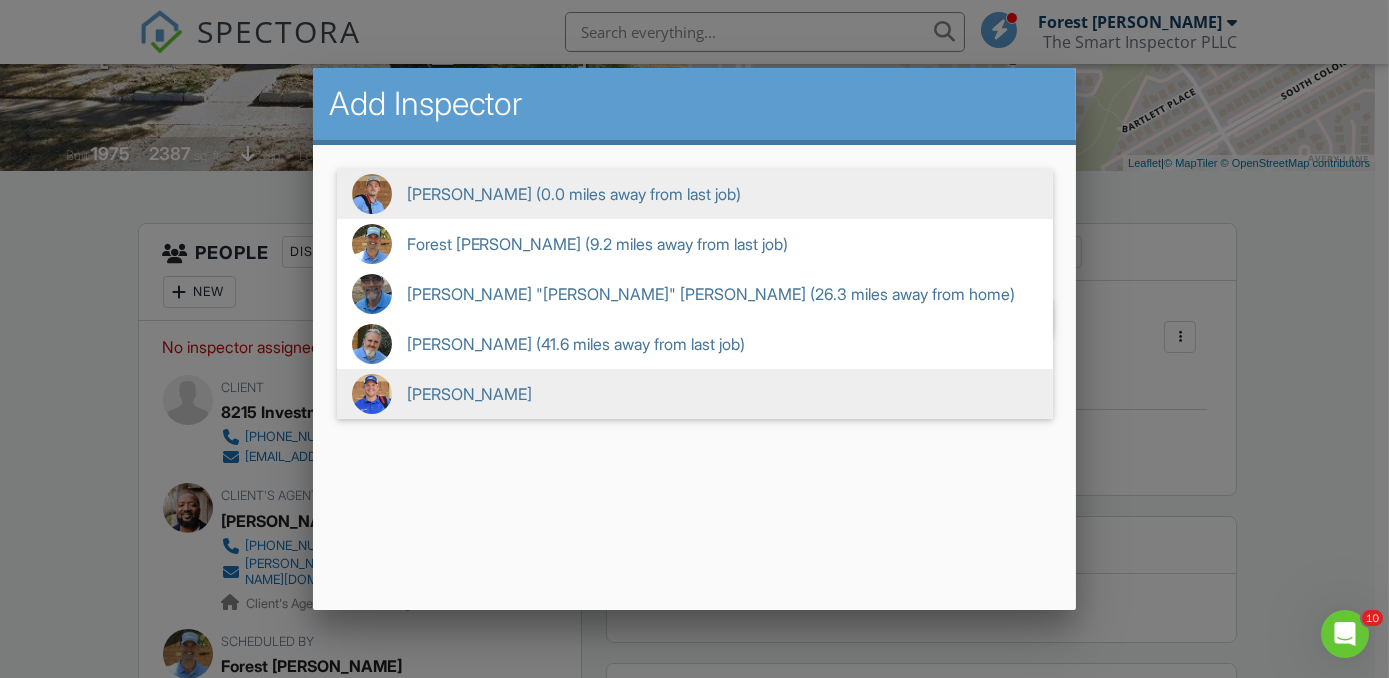 click on "[PERSON_NAME]" at bounding box center (695, 394) 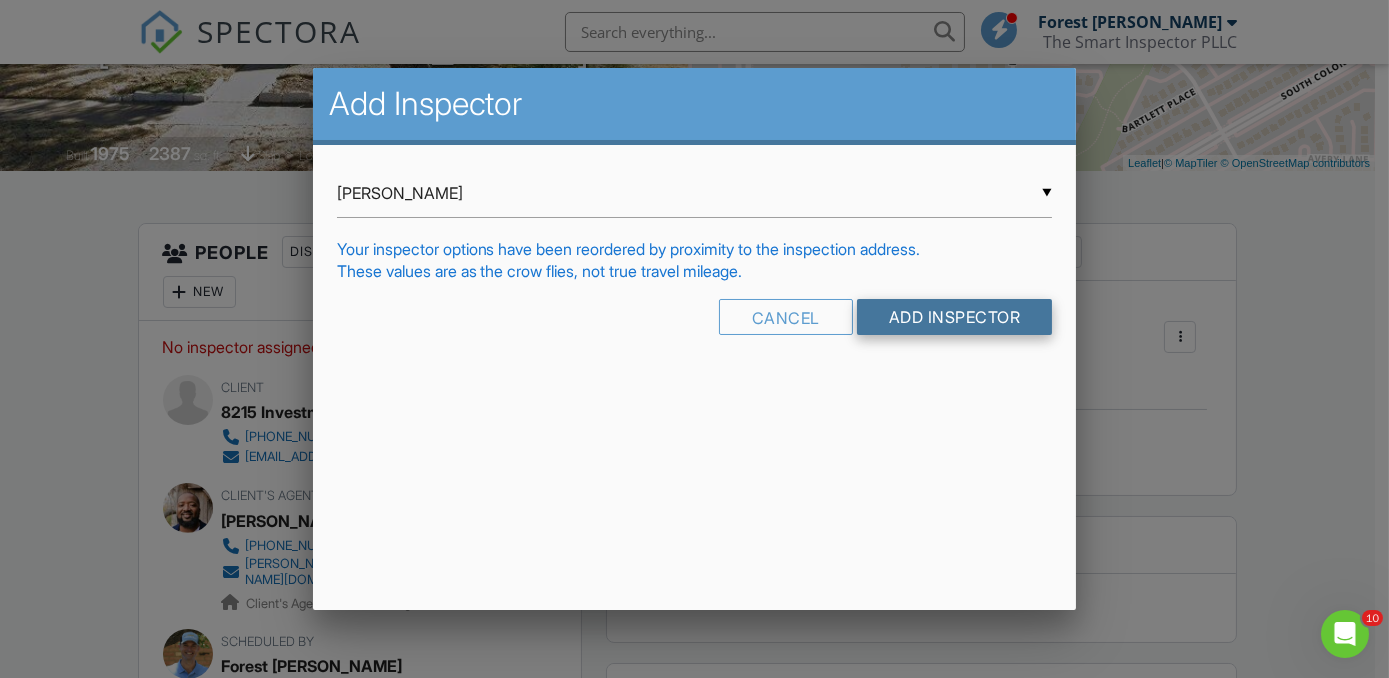 click on "Add Inspector" at bounding box center (955, 317) 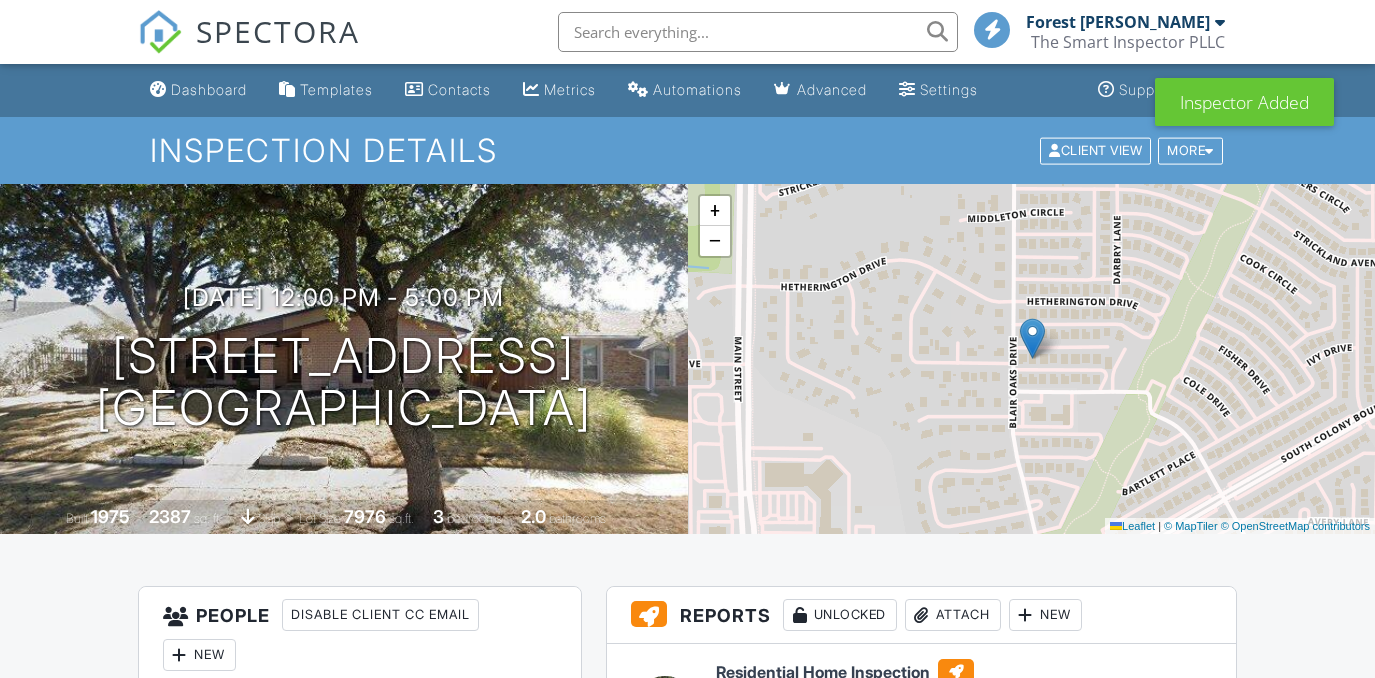 scroll, scrollTop: 0, scrollLeft: 0, axis: both 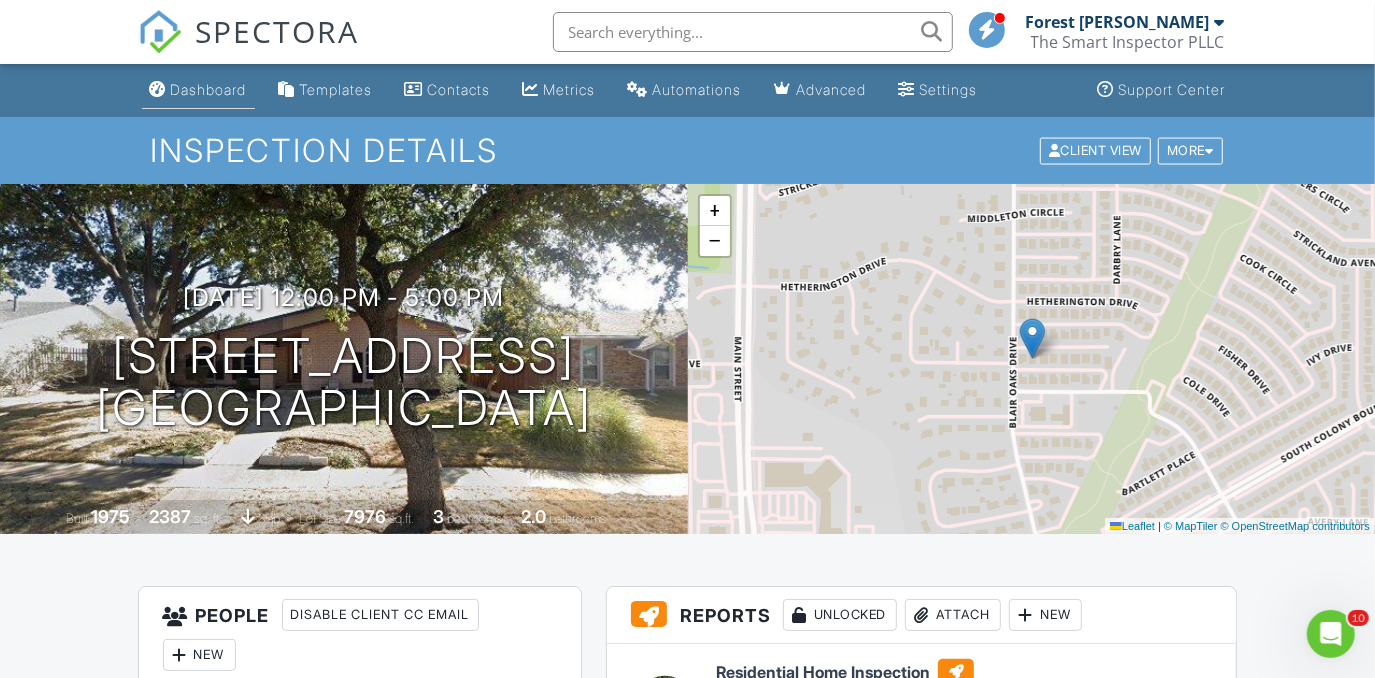 click on "Dashboard" at bounding box center (209, 89) 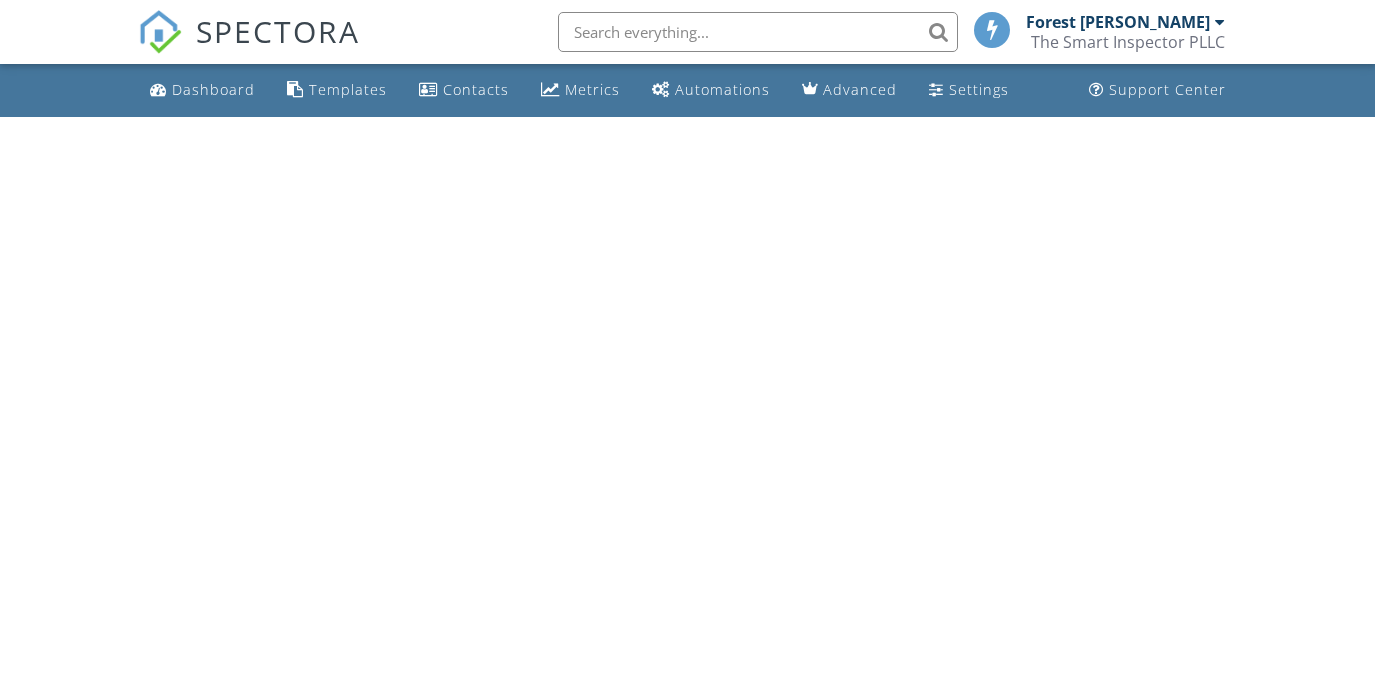 scroll, scrollTop: 0, scrollLeft: 0, axis: both 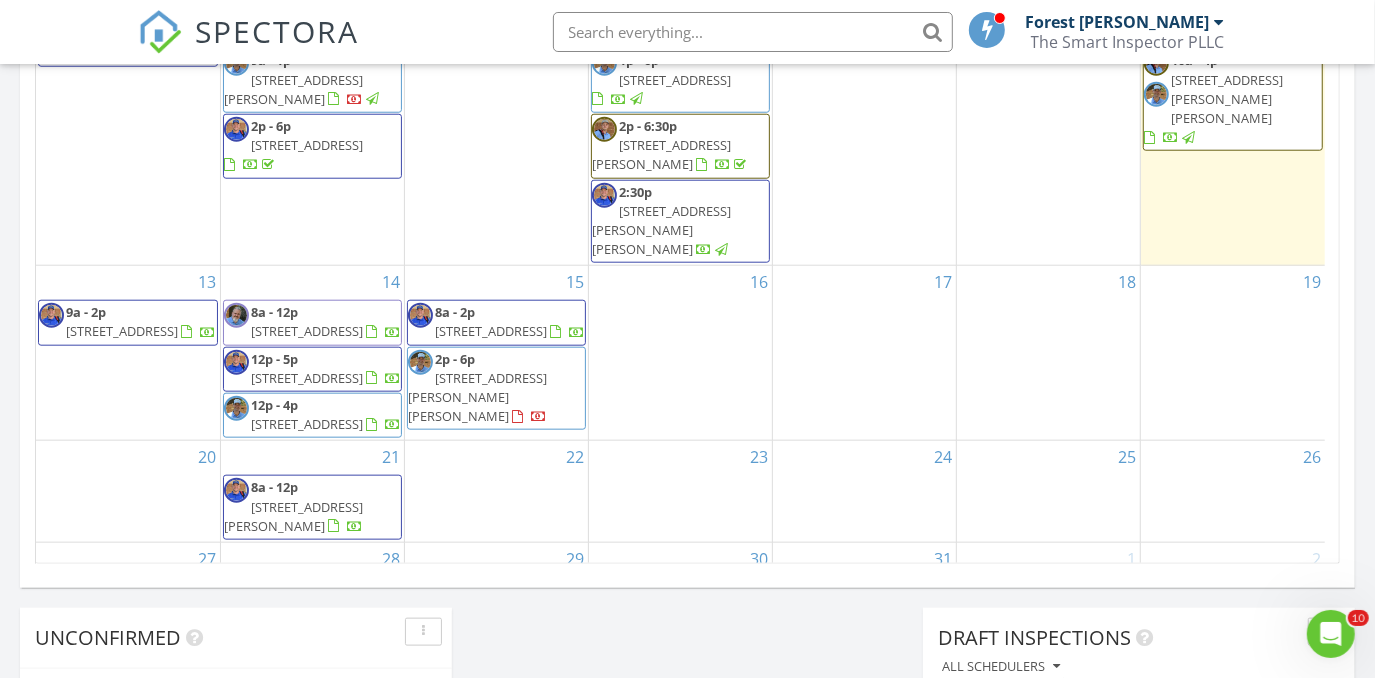 click on "14
8a - 12p
2401 Forest Creek Dr, Fort Worth 76123
12p - 5p
5004 Crutchberry Pl, The Colony 75056
12p - 4p
2098 Amber Ct, Lewisville 75067" at bounding box center [312, 353] 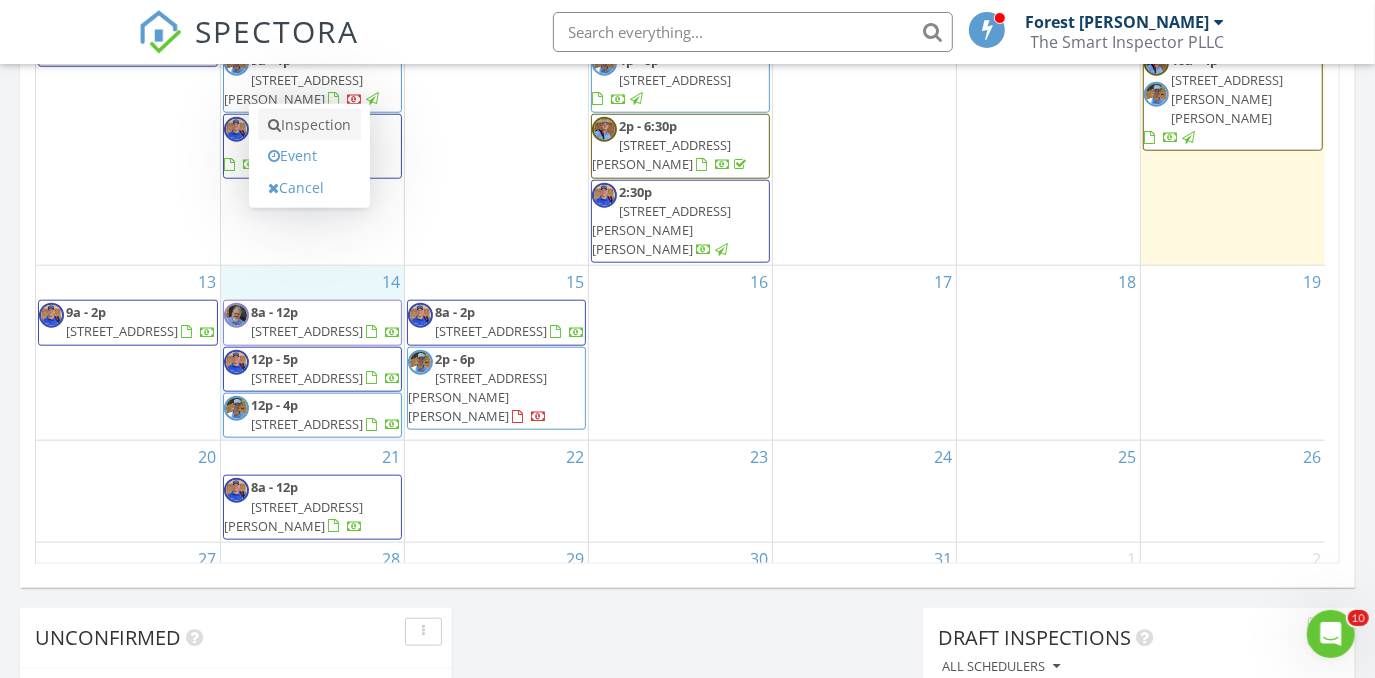 click on "Inspection" at bounding box center (309, 125) 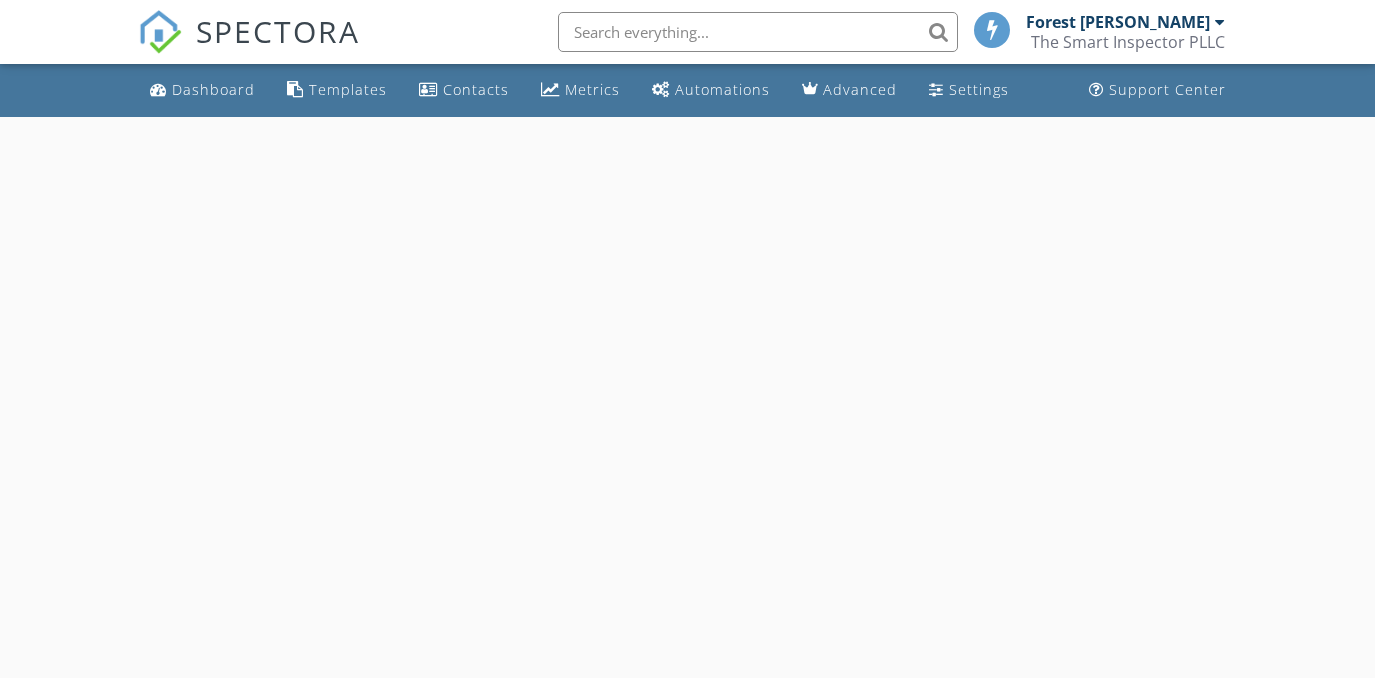 scroll, scrollTop: 0, scrollLeft: 0, axis: both 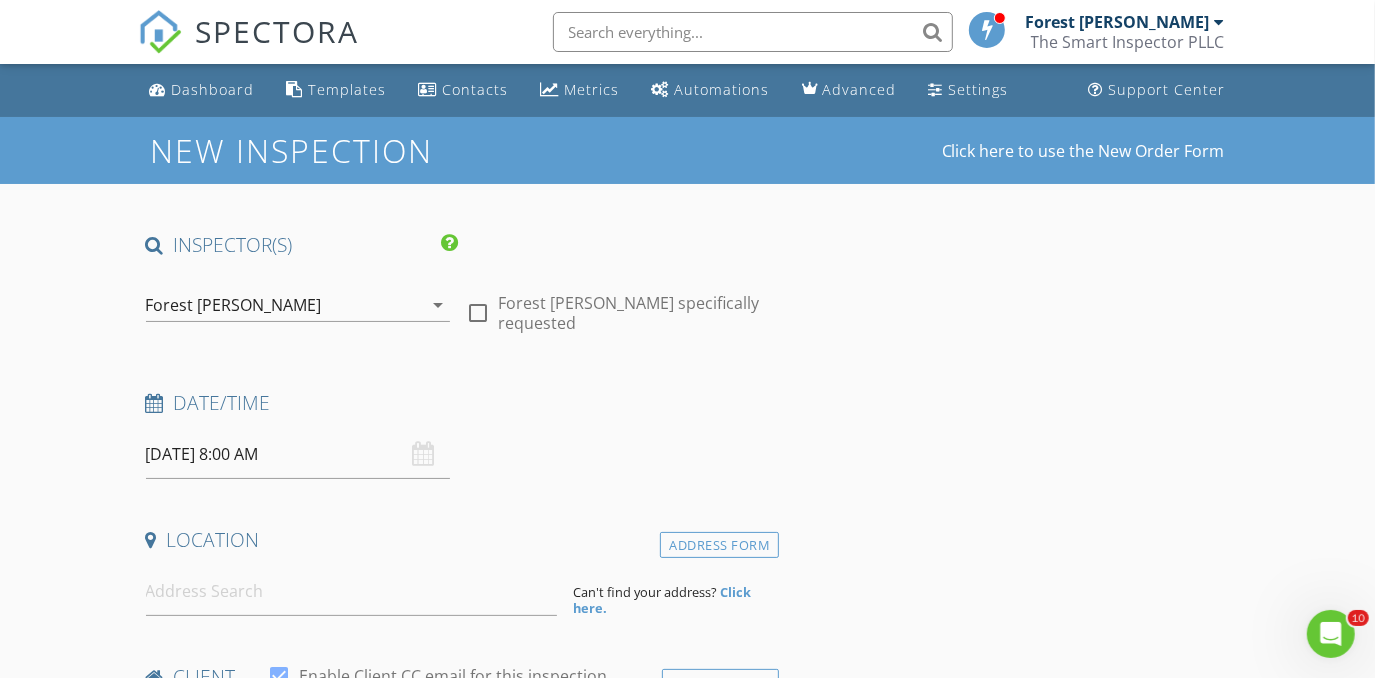 click on "Forest [PERSON_NAME]" at bounding box center (284, 305) 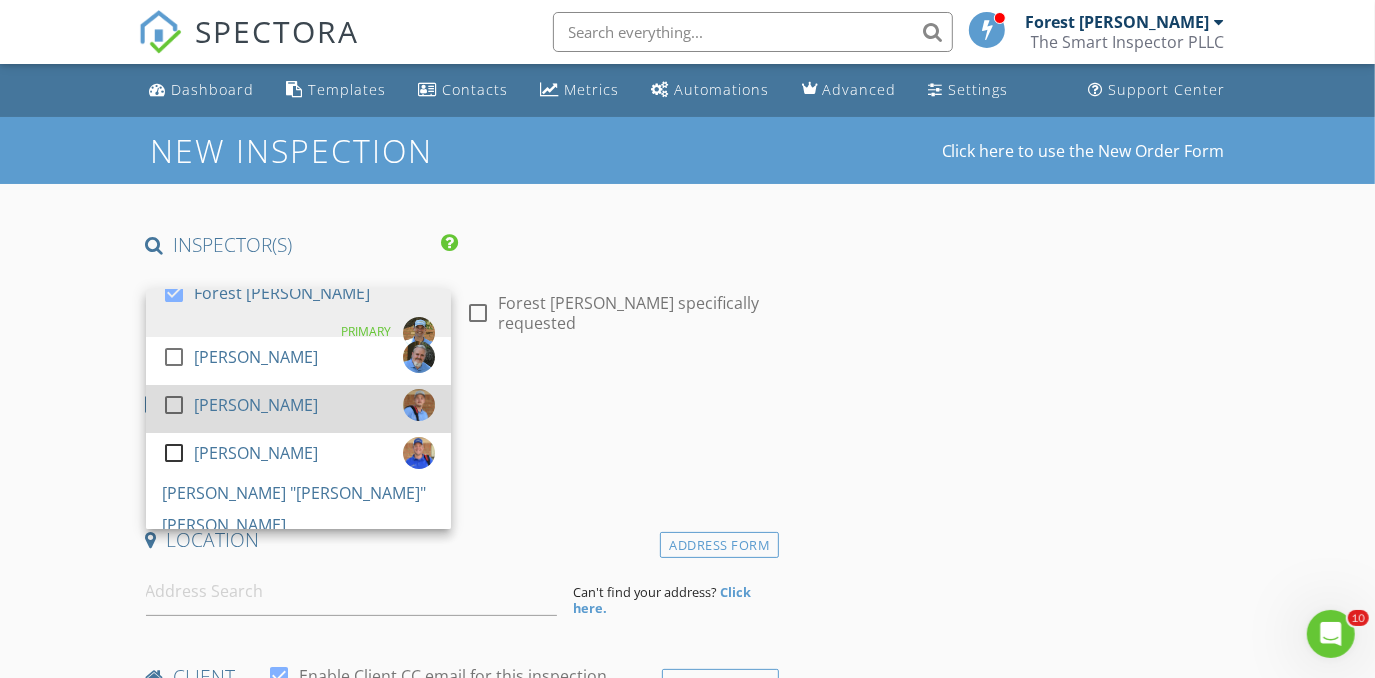click on "[PERSON_NAME]" at bounding box center (256, 405) 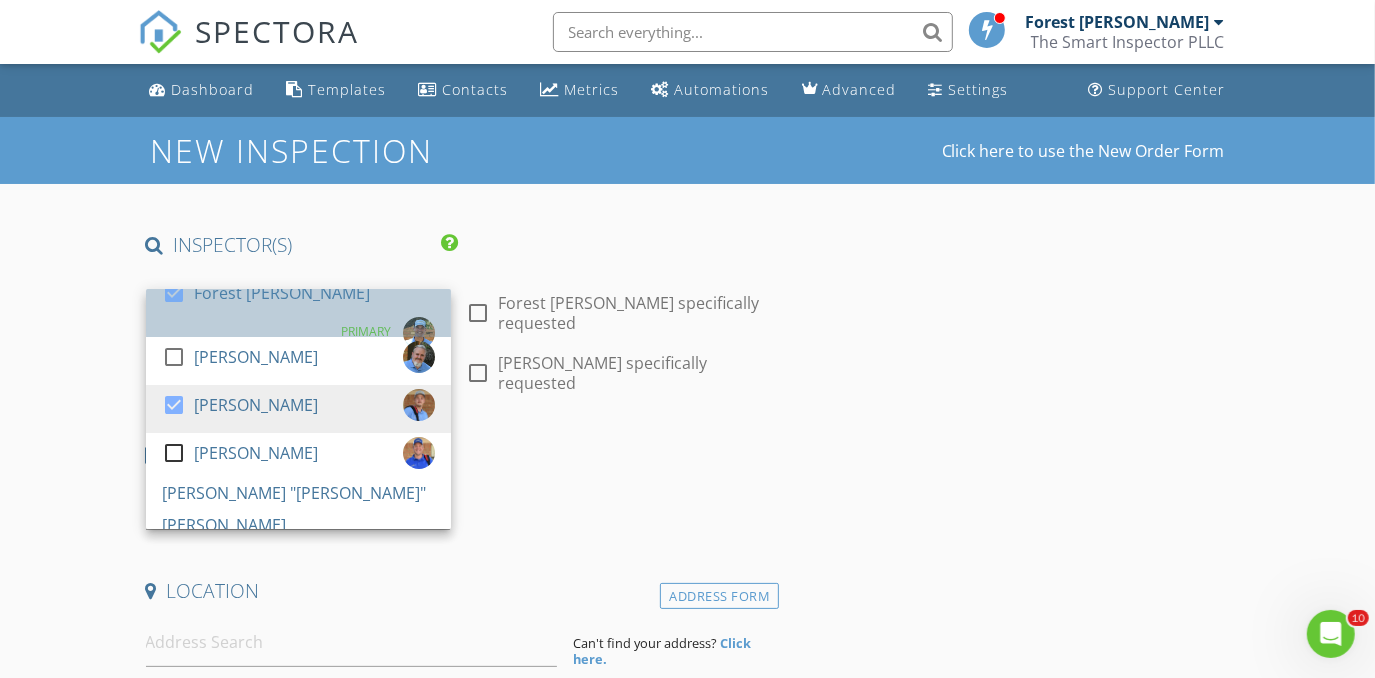 click on "Forest [PERSON_NAME]" at bounding box center (282, 293) 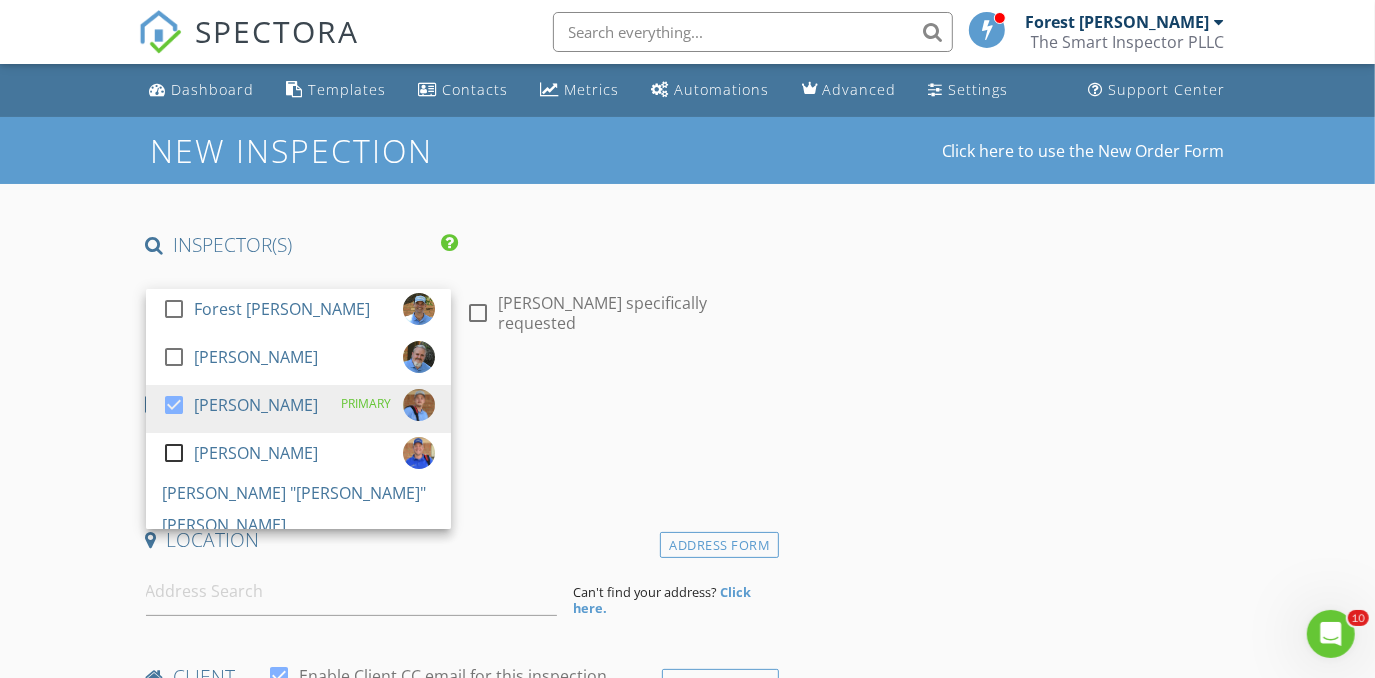 click on "New Inspection
Click here to use the New Order Form
INSPECTOR(S)
check_box_outline_blank   Forest Ivey     check_box_outline_blank   Brian Cain     check_box   Christopher Hudson   PRIMARY   check_box_outline_blank   Christopher Sarris     check_box_outline_blank   Antoine "Tony" Razzouk     Christopher Hudson arrow_drop_down   check_box_outline_blank Christopher Hudson specifically requested
Date/Time
07/14/2025 8:00 AM
Location
Address Form       Can't find your address?   Click here.
client
check_box Enable Client CC email for this inspection   Client Search     check_box_outline_blank Client is a Company/Organization     First Name   Last Name   Email   CC Email   Phone           Notes   Private Notes
ADD ADDITIONAL client
SERVICES
check_box_outline_blank" at bounding box center (687, 1667) 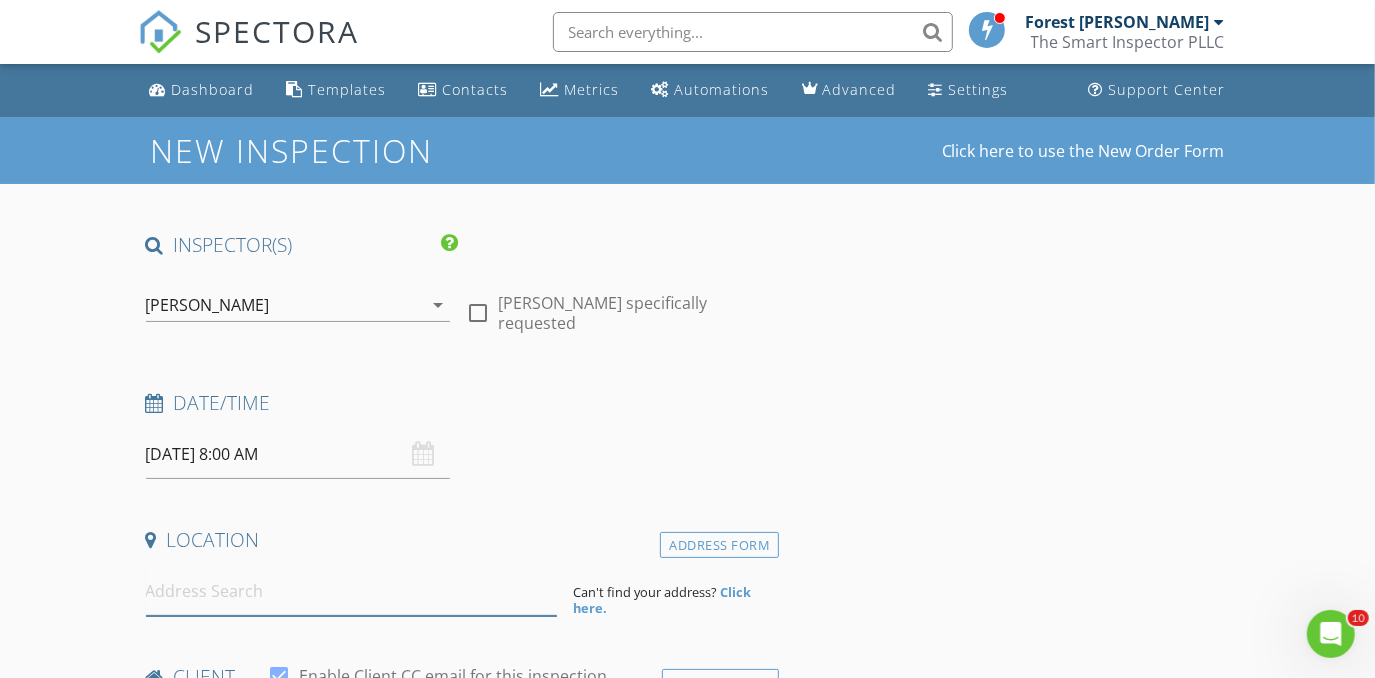 click at bounding box center (352, 591) 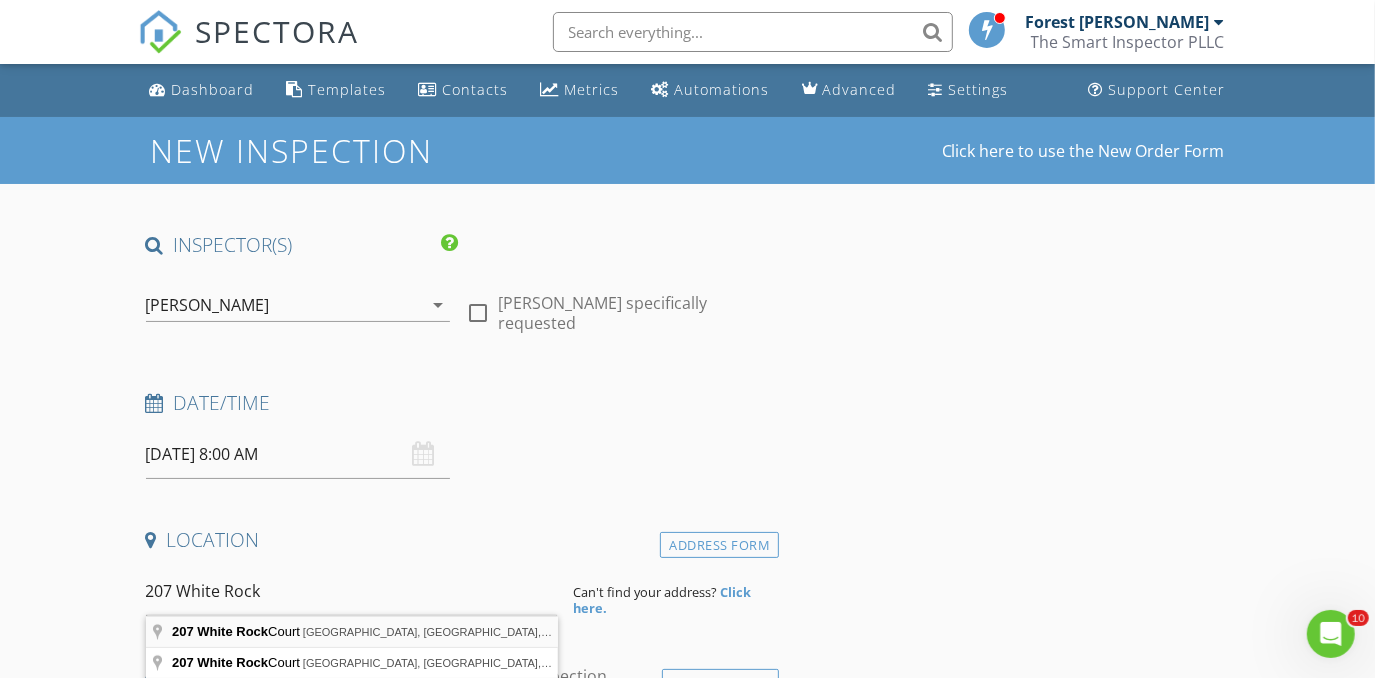 type on "207 White Rock Court, Ovilla, TX, USA" 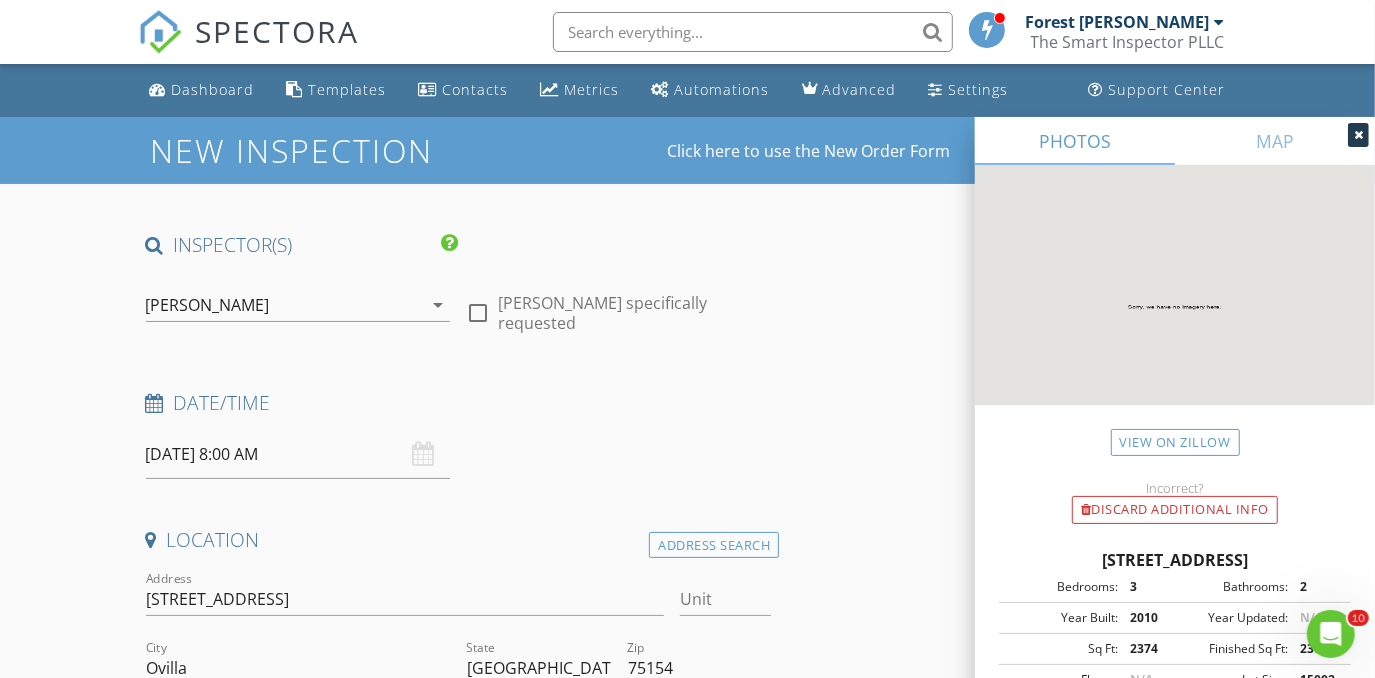 click on "New Inspection
Click here to use the New Order Form
INSPECTOR(S)
check_box_outline_blank   Forest Ivey     check_box_outline_blank   Brian Cain     check_box   Christopher Hudson   PRIMARY   check_box_outline_blank   Christopher Sarris     check_box_outline_blank   Antoine "Tony" Razzouk     Christopher Hudson arrow_drop_down   check_box_outline_blank Christopher Hudson specifically requested
Date/Time
07/14/2025 8:00 AM
Location
Address Search       Address 207 White Rock Ct   Unit   City Ovilla   State TX   Zip 75154   County Ellis     Square Feet 2374   Year Built 2010   Foundation arrow_drop_down     Christopher Hudson     31.7 miles     (an hour)
client
check_box Enable Client CC email for this inspection   Client Search     check_box_outline_blank Client is a Company/Organization     First Name   Last Name   Email   CC Email   Phone" at bounding box center [687, 1872] 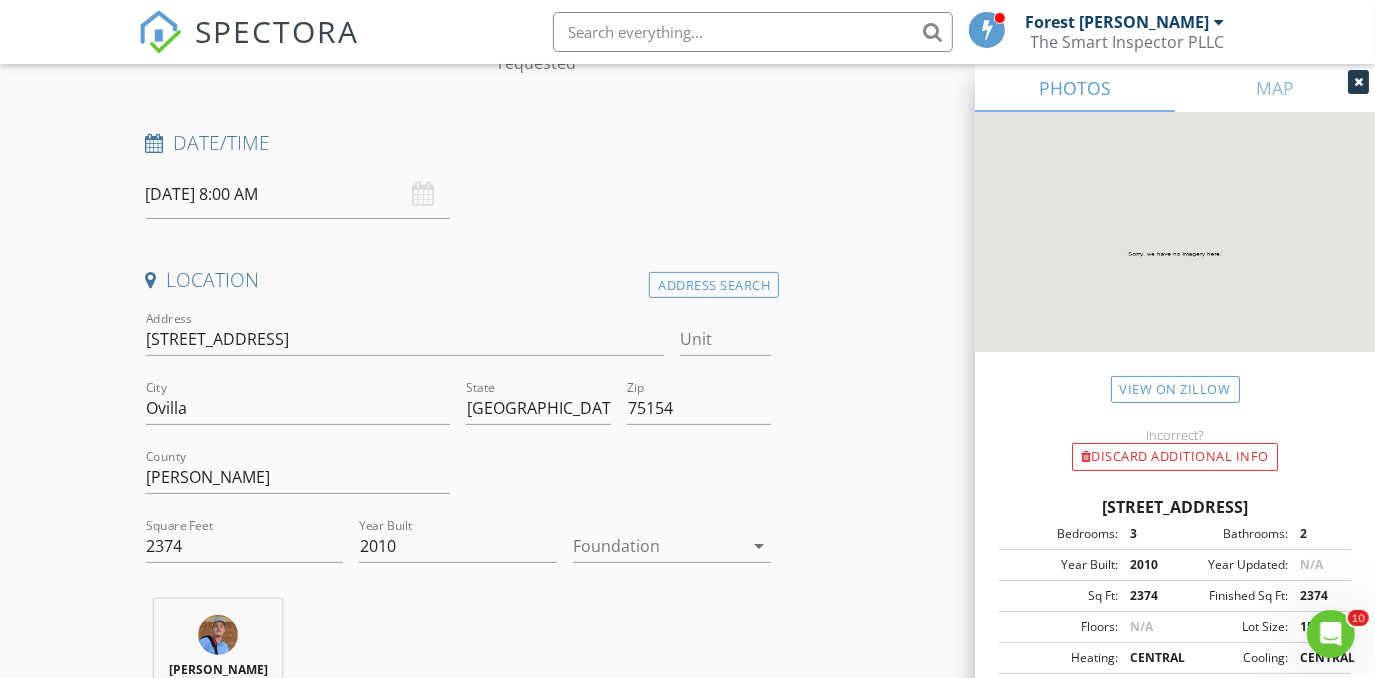scroll, scrollTop: 272, scrollLeft: 0, axis: vertical 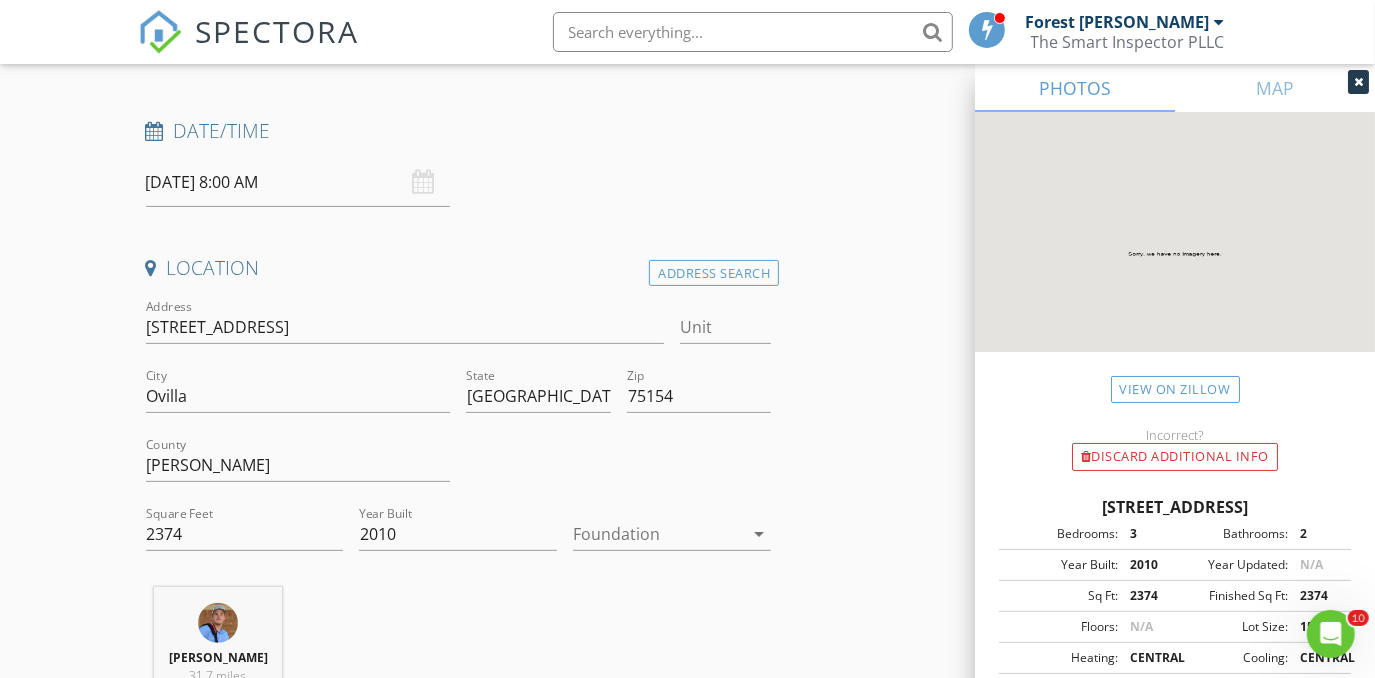 click at bounding box center [658, 534] 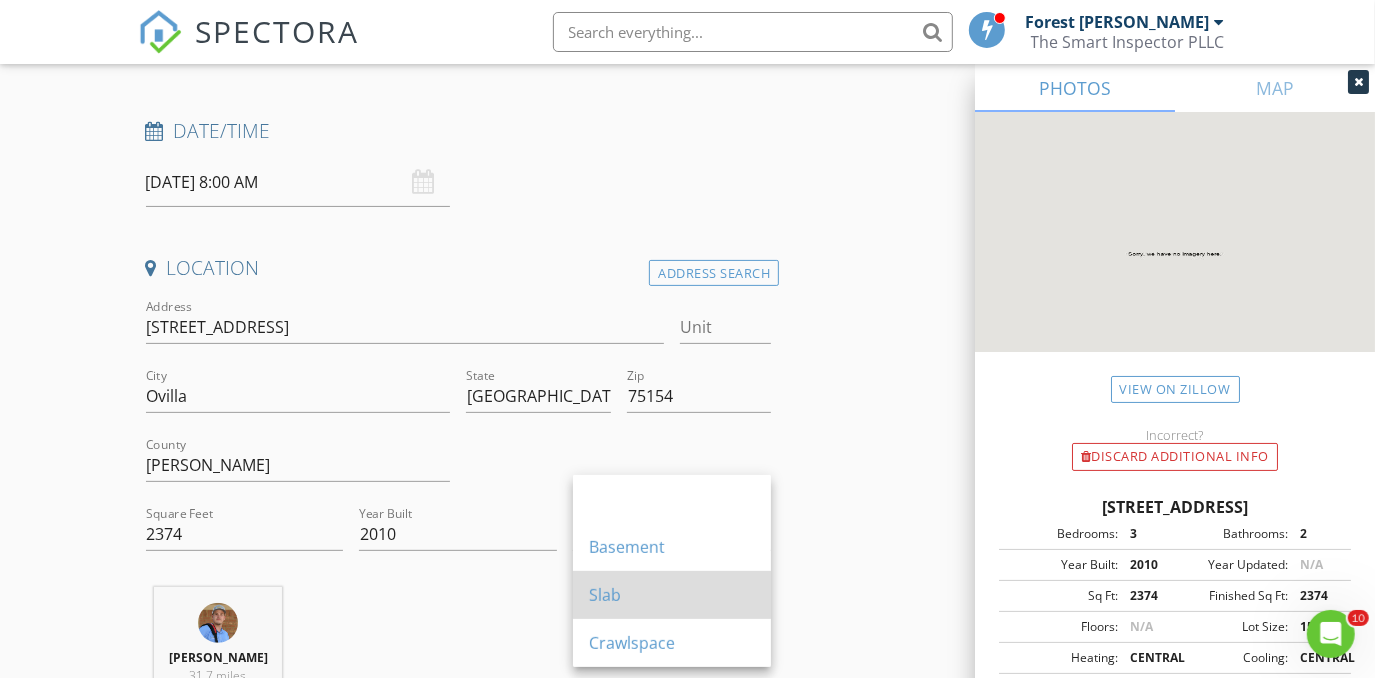 click on "Slab" at bounding box center (672, 595) 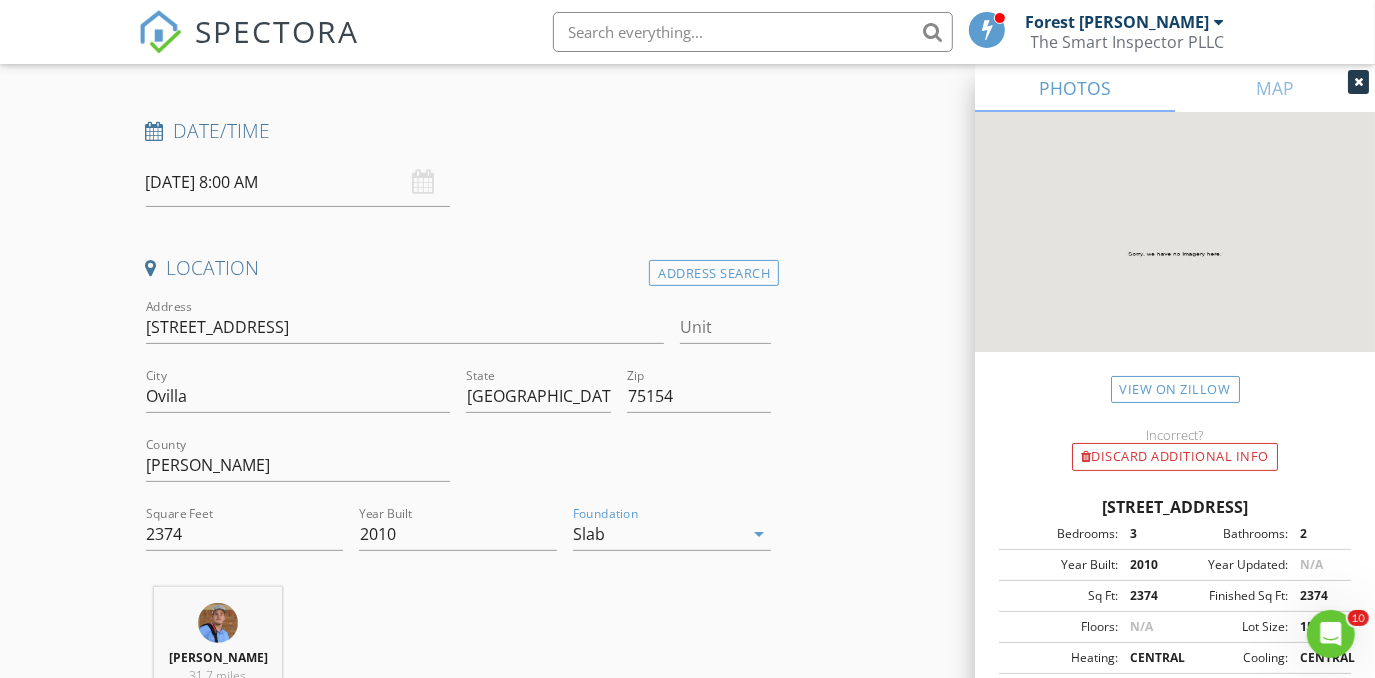 click on "New Inspection
Click here to use the New Order Form
INSPECTOR(S)
check_box_outline_blank   Forest Ivey     check_box_outline_blank   Brian Cain     check_box   Christopher Hudson   PRIMARY   check_box_outline_blank   Christopher Sarris     check_box_outline_blank   Antoine "Tony" Razzouk     Christopher Hudson arrow_drop_down   check_box_outline_blank Christopher Hudson specifically requested
Date/Time
07/14/2025 8:00 AM
Location
Address Search       Address 207 White Rock Ct   Unit   City Ovilla   State TX   Zip 75154   County Ellis     Square Feet 2374   Year Built 2010   Foundation Slab arrow_drop_down     Christopher Hudson     31.7 miles     (an hour)
client
check_box Enable Client CC email for this inspection   Client Search     check_box_outline_blank Client is a Company/Organization     First Name   Last Name   Email   CC Email   Phone" at bounding box center [687, 1600] 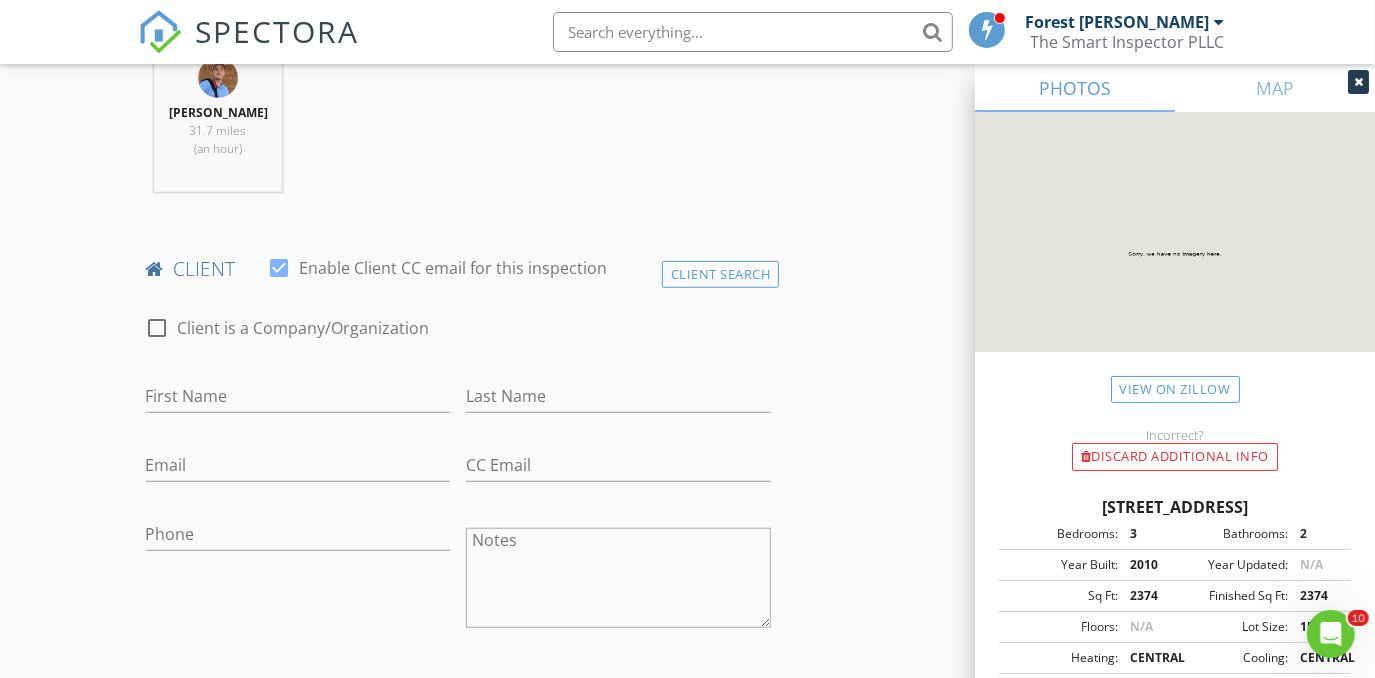 scroll, scrollTop: 818, scrollLeft: 0, axis: vertical 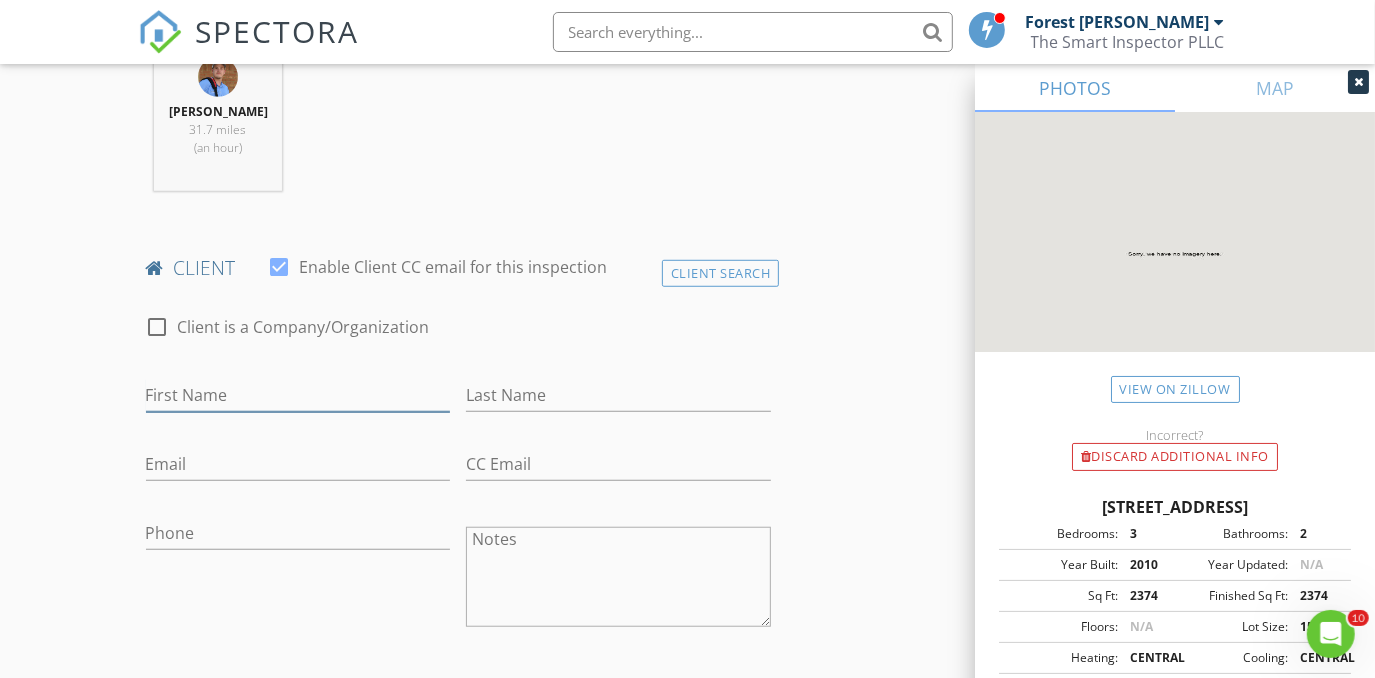 click on "First Name" at bounding box center (298, 395) 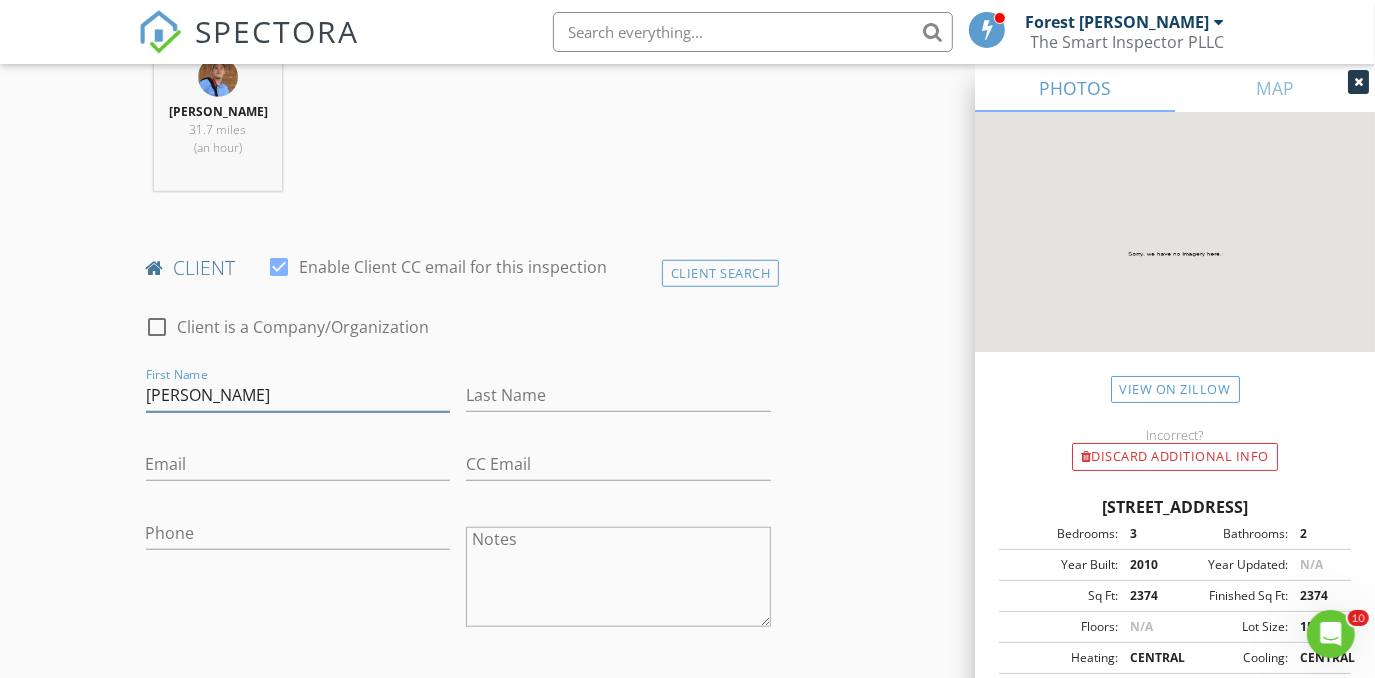 type on "Stephanie" 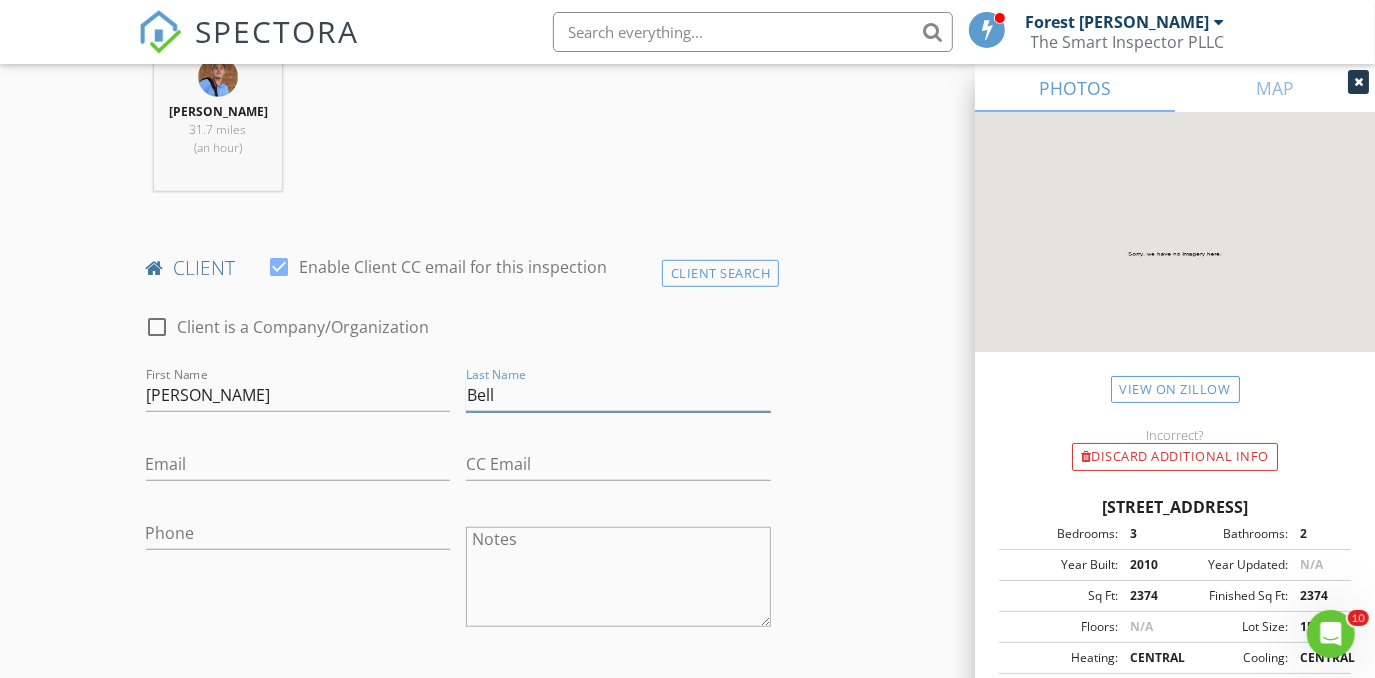 type on "Bell" 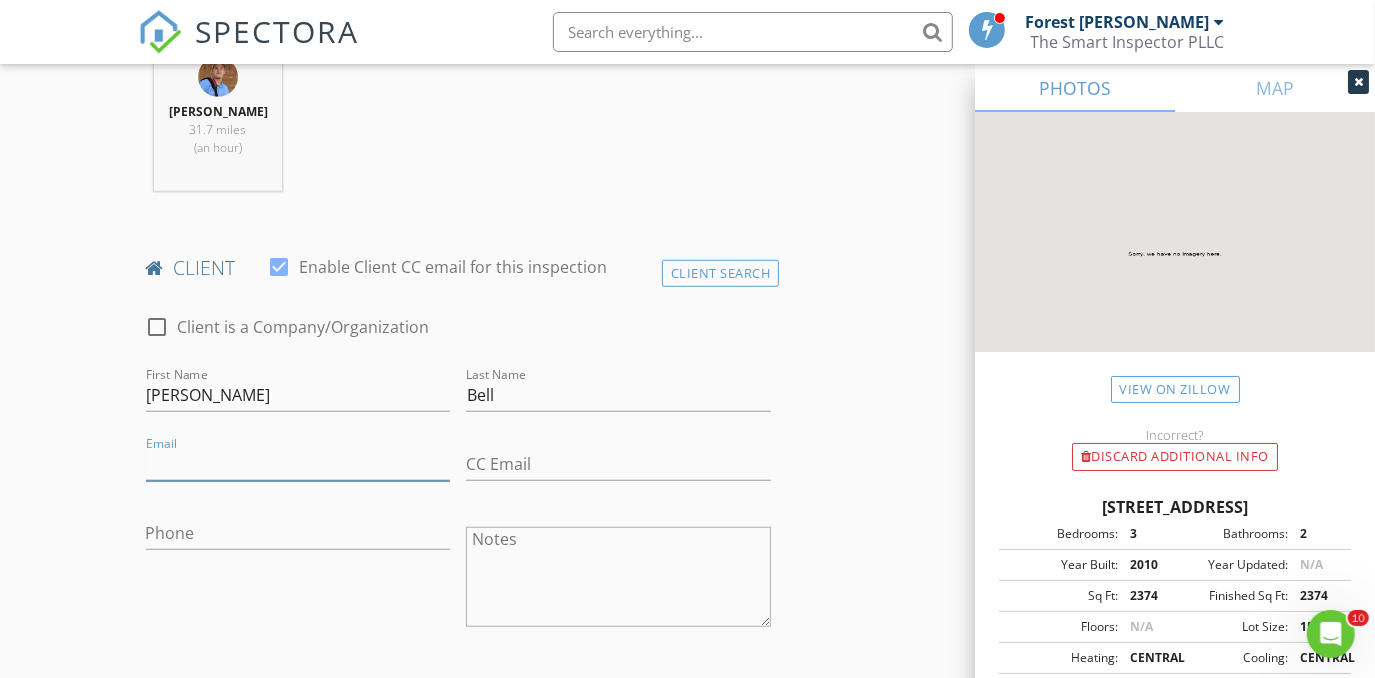 click on "Email" at bounding box center [298, 464] 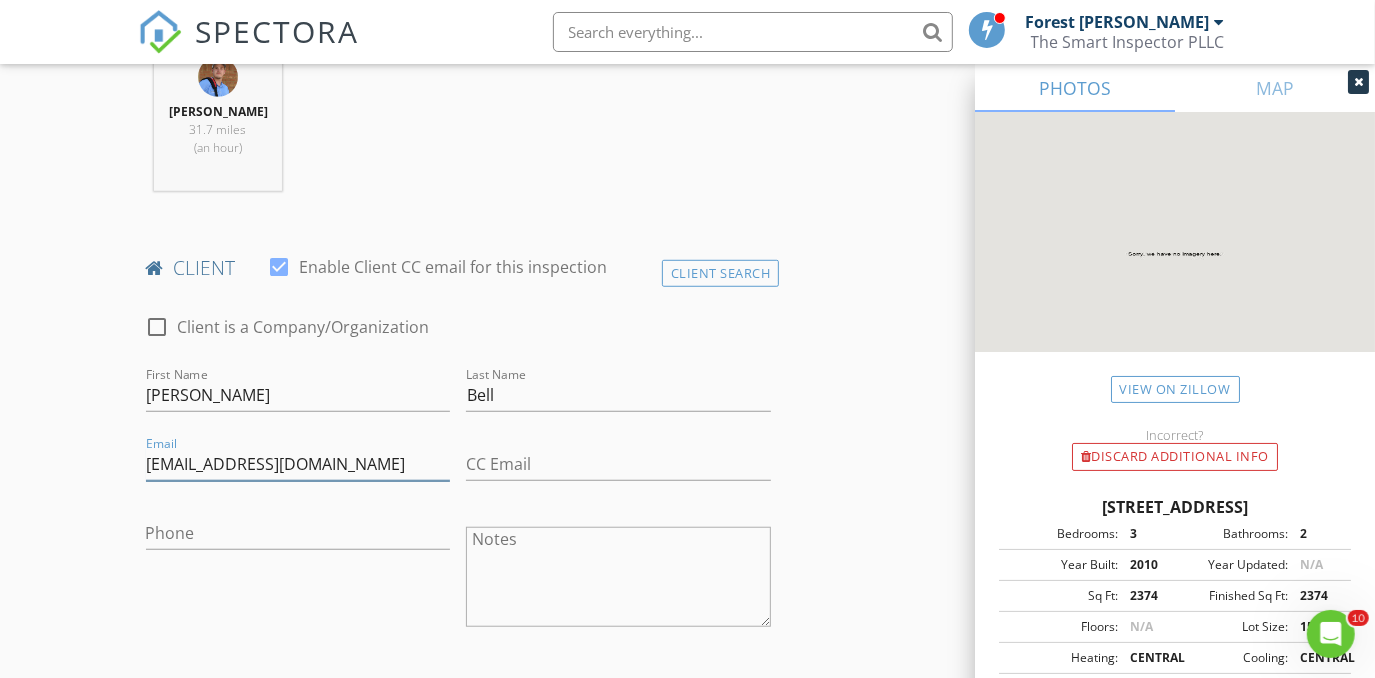 type on "s.ruiz0782@icloud.com" 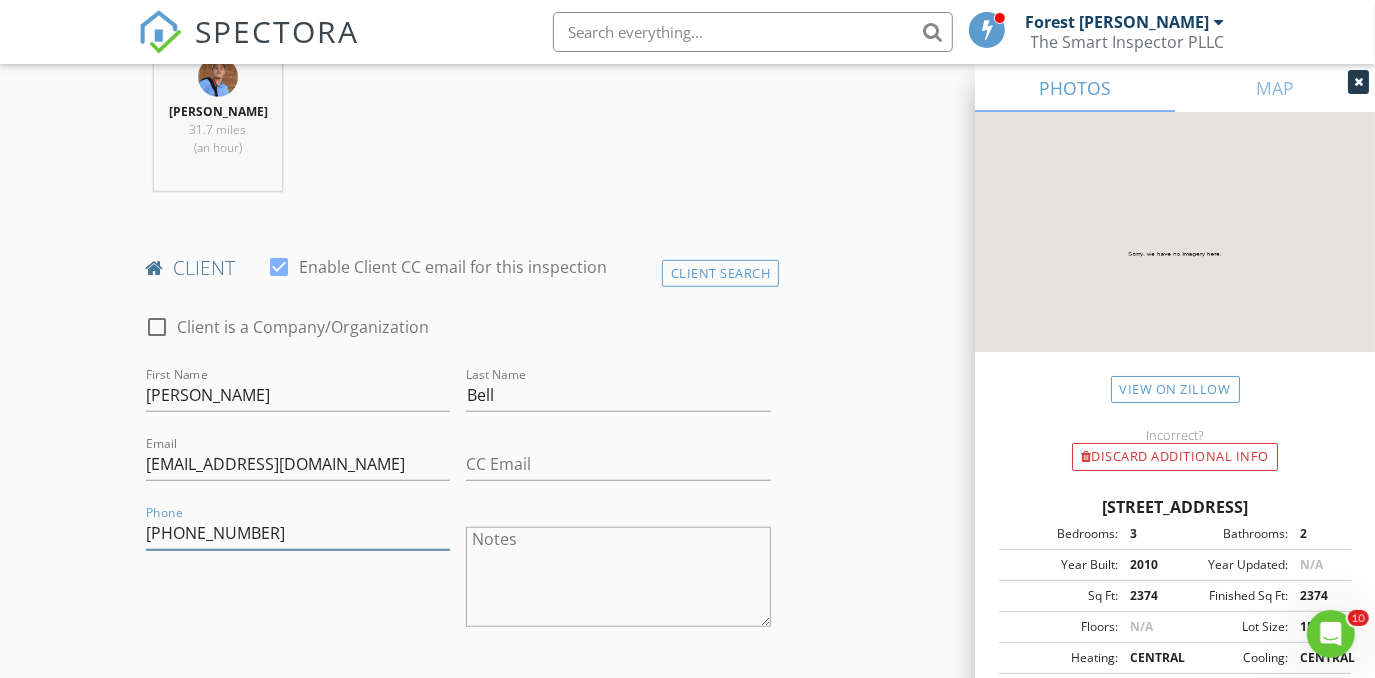 type on "972-400-2343" 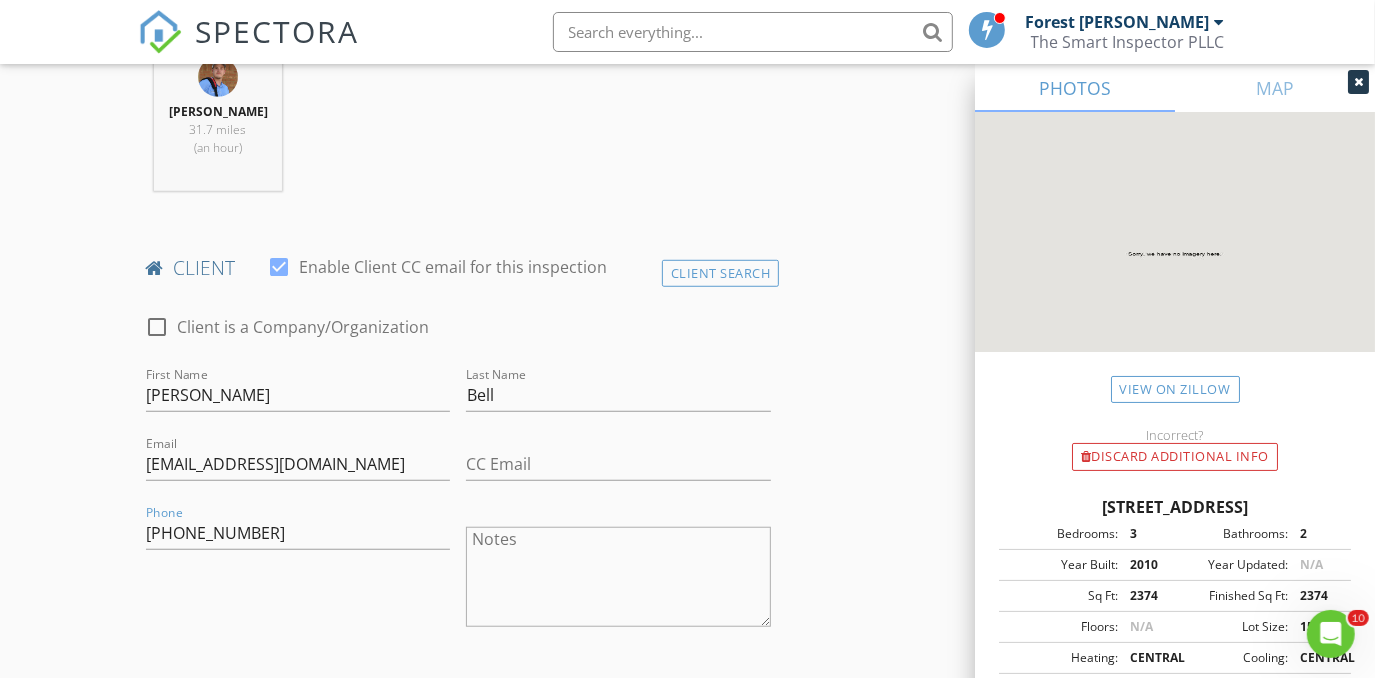 click on "New Inspection
Click here to use the New Order Form
INSPECTOR(S)
check_box_outline_blank   Forest Ivey     check_box_outline_blank   Brian Cain     check_box   Christopher Hudson   PRIMARY   check_box_outline_blank   Christopher Sarris     check_box_outline_blank   Antoine "Tony" Razzouk     Christopher Hudson arrow_drop_down   check_box_outline_blank Christopher Hudson specifically requested
Date/Time
07/14/2025 8:00 AM
Location
Address Search       Address 207 White Rock Ct   Unit   City Ovilla   State TX   Zip 75154   County Ellis     Square Feet 2374   Year Built 2010   Foundation Slab arrow_drop_down     Christopher Hudson     31.7 miles     (an hour)
client
check_box Enable Client CC email for this inspection   Client Search     check_box_outline_blank Client is a Company/Organization     First Name Stephanie   Last Name Bell   Email" at bounding box center (687, 1054) 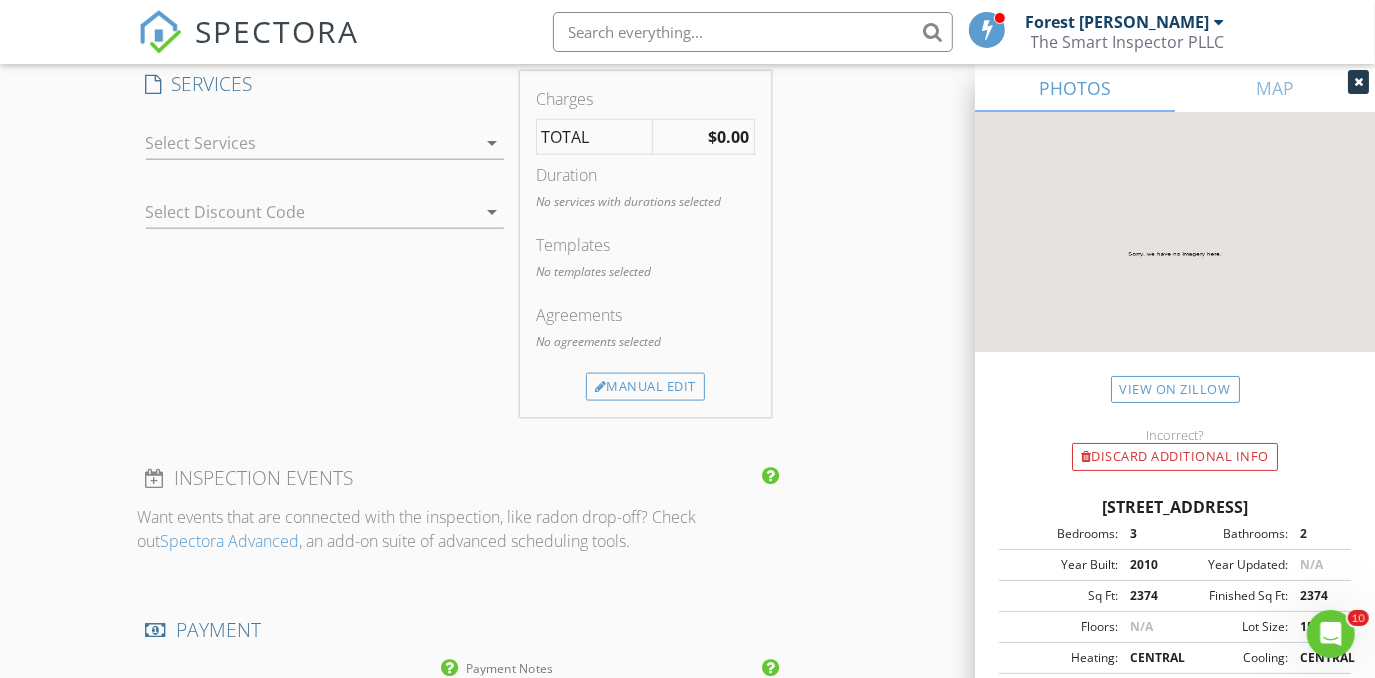 scroll, scrollTop: 1636, scrollLeft: 0, axis: vertical 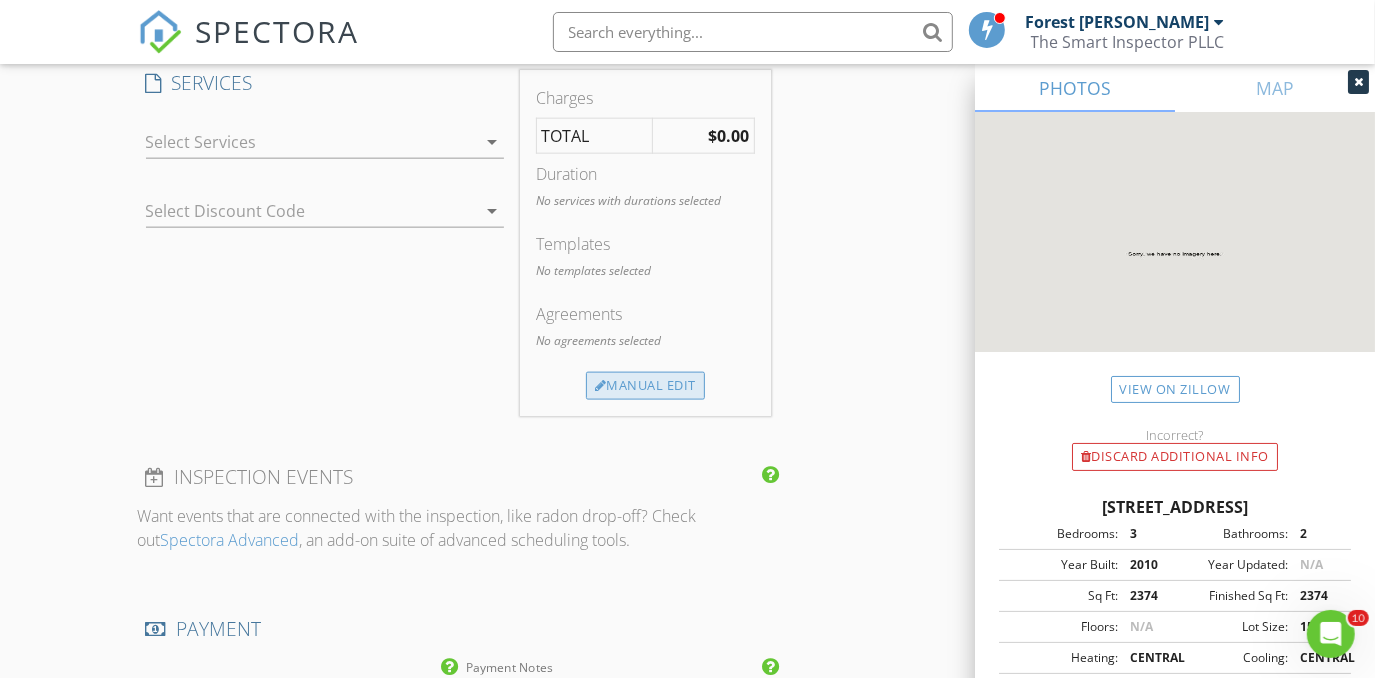 click on "Manual Edit" at bounding box center (645, 386) 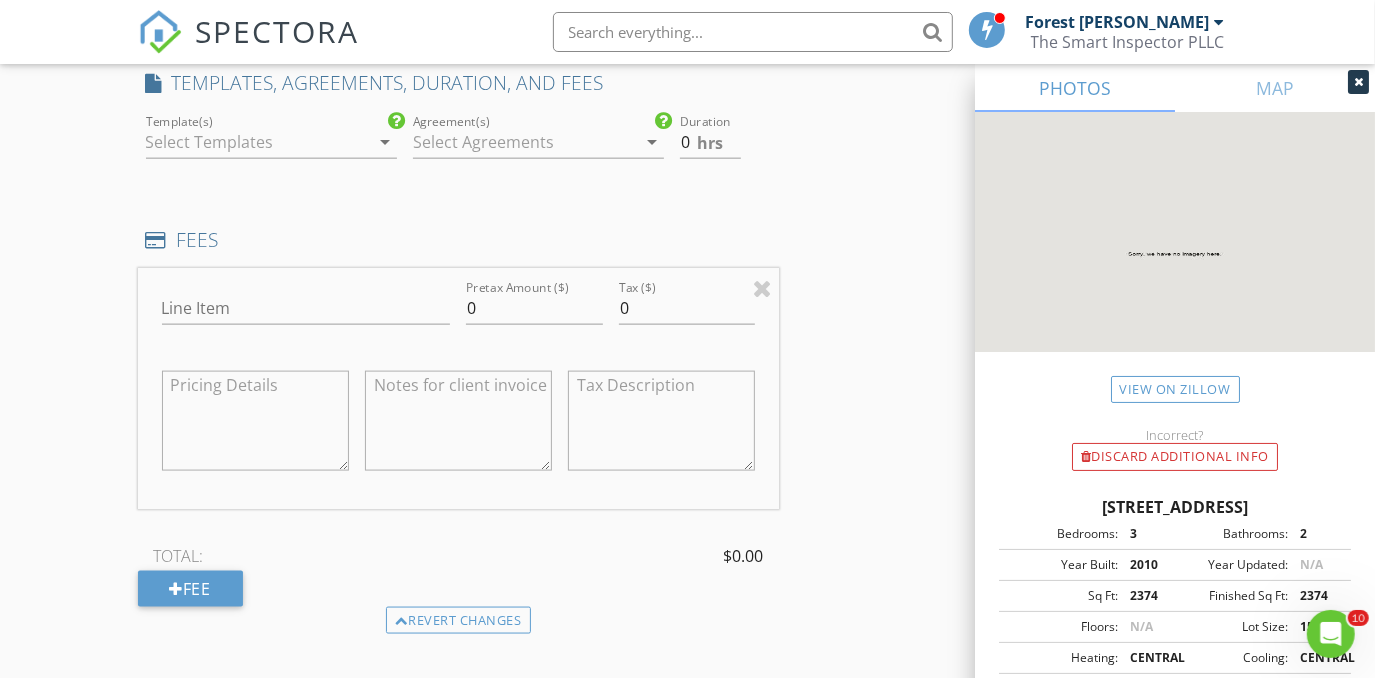 click on "Template(s) arrow_drop_down" at bounding box center (271, 152) 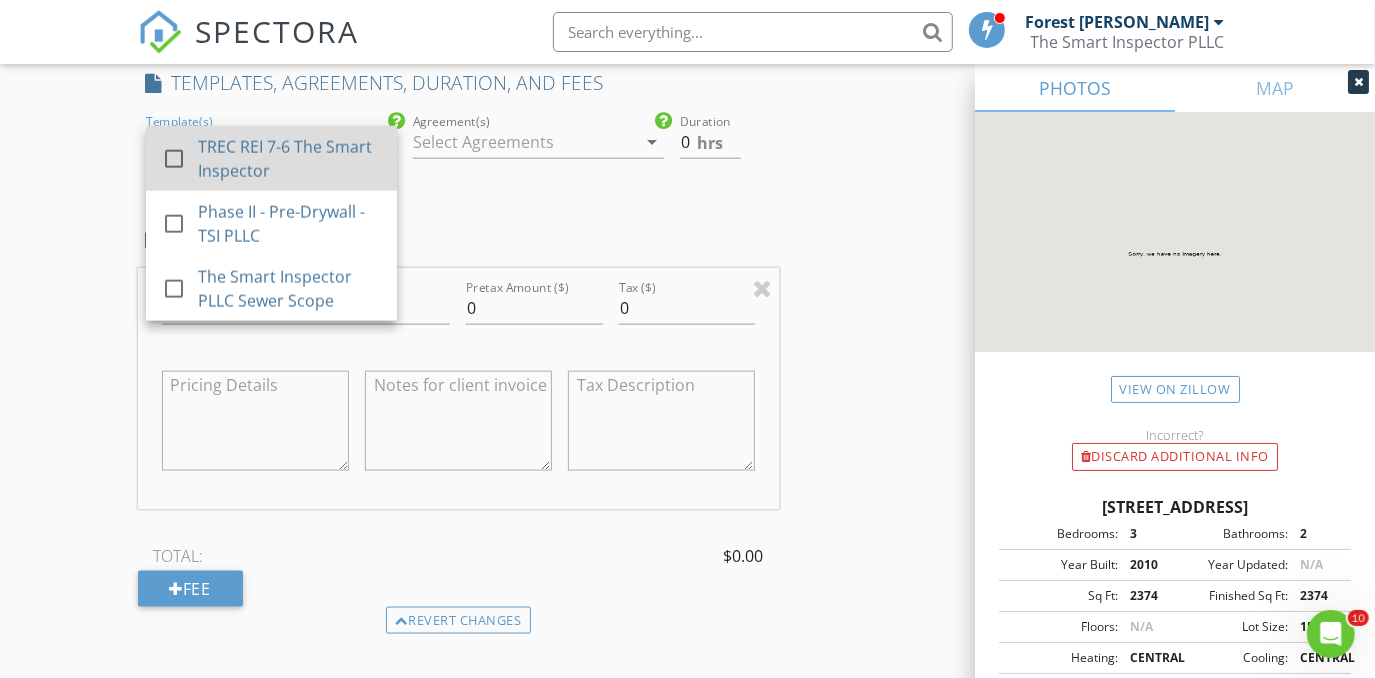 click on "TREC REI 7-6 The Smart Inspector" at bounding box center (289, 159) 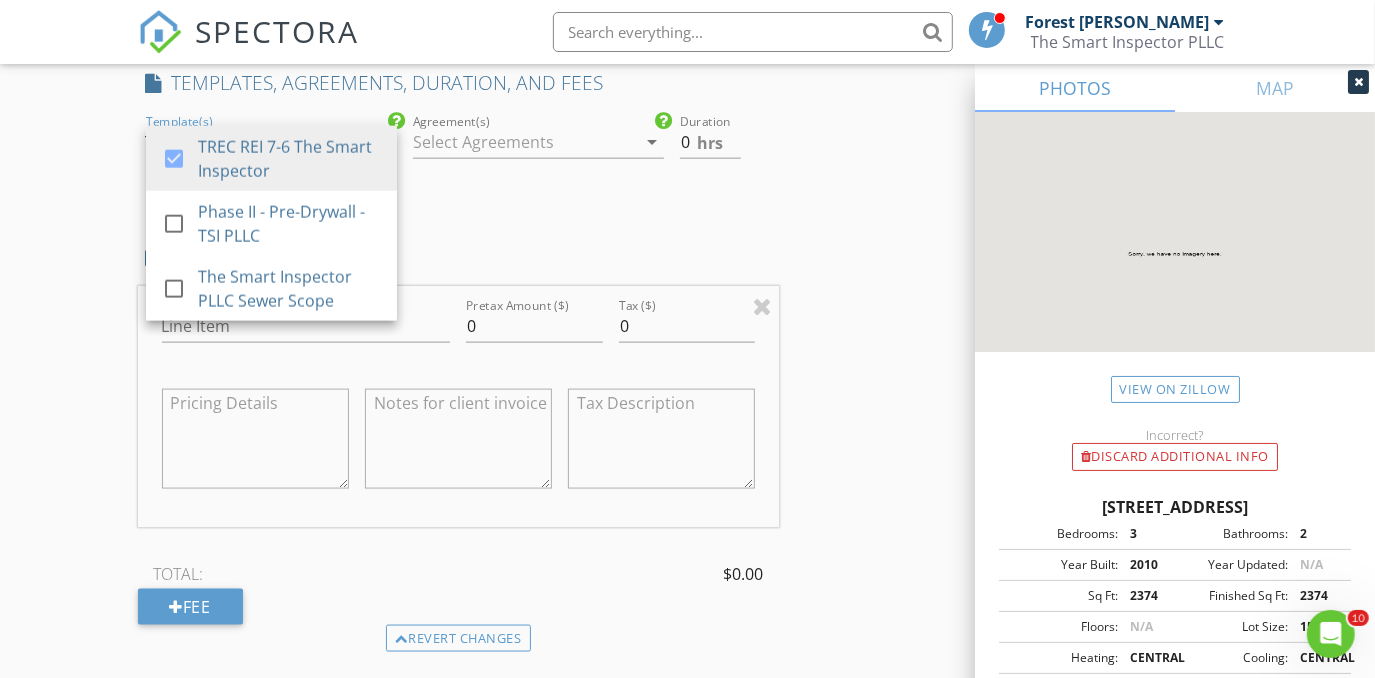 click at bounding box center (524, 142) 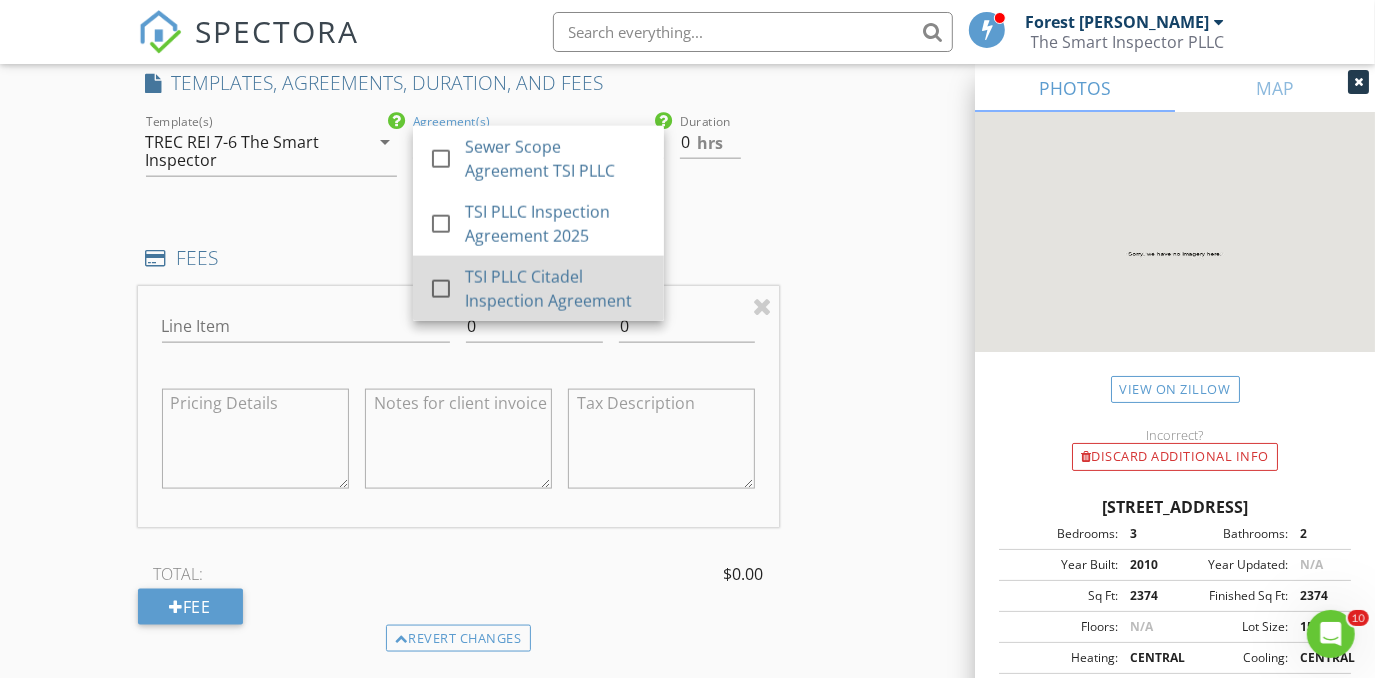 click on "TSI PLLC Citadel Inspection Agreement" at bounding box center [556, 289] 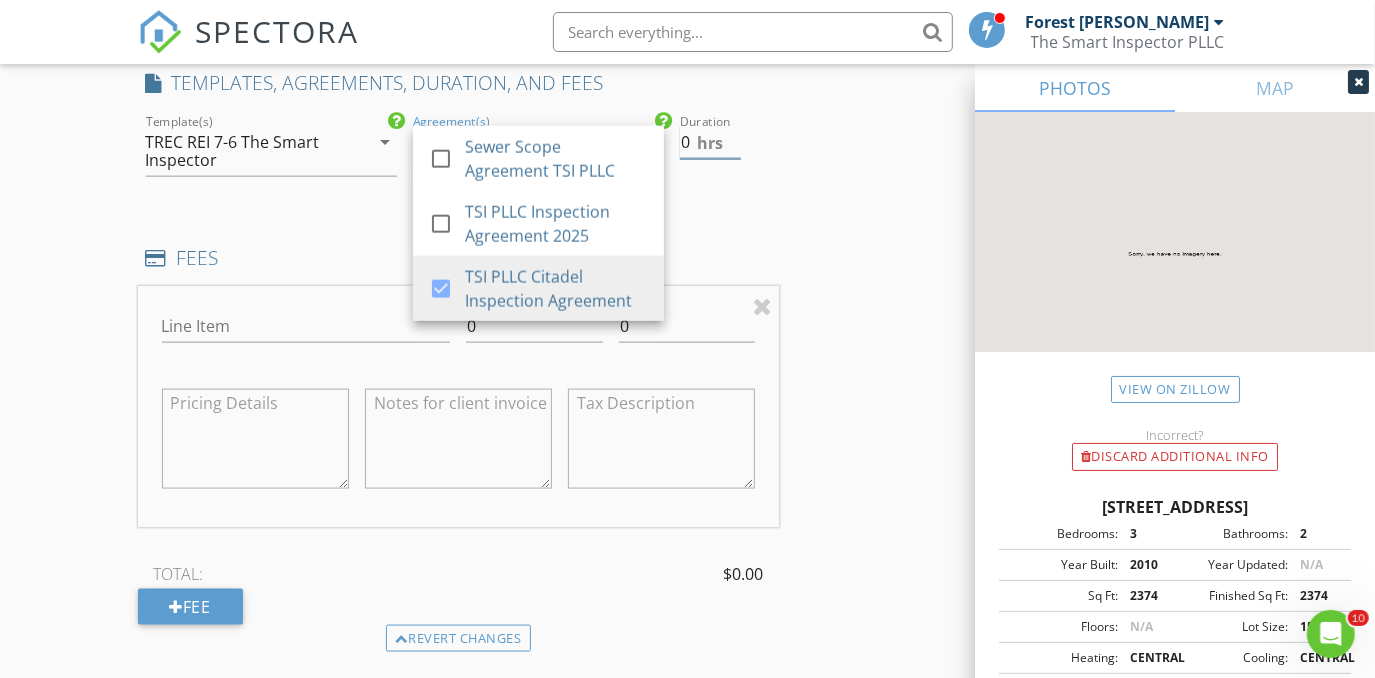 click on "0" at bounding box center (710, 142) 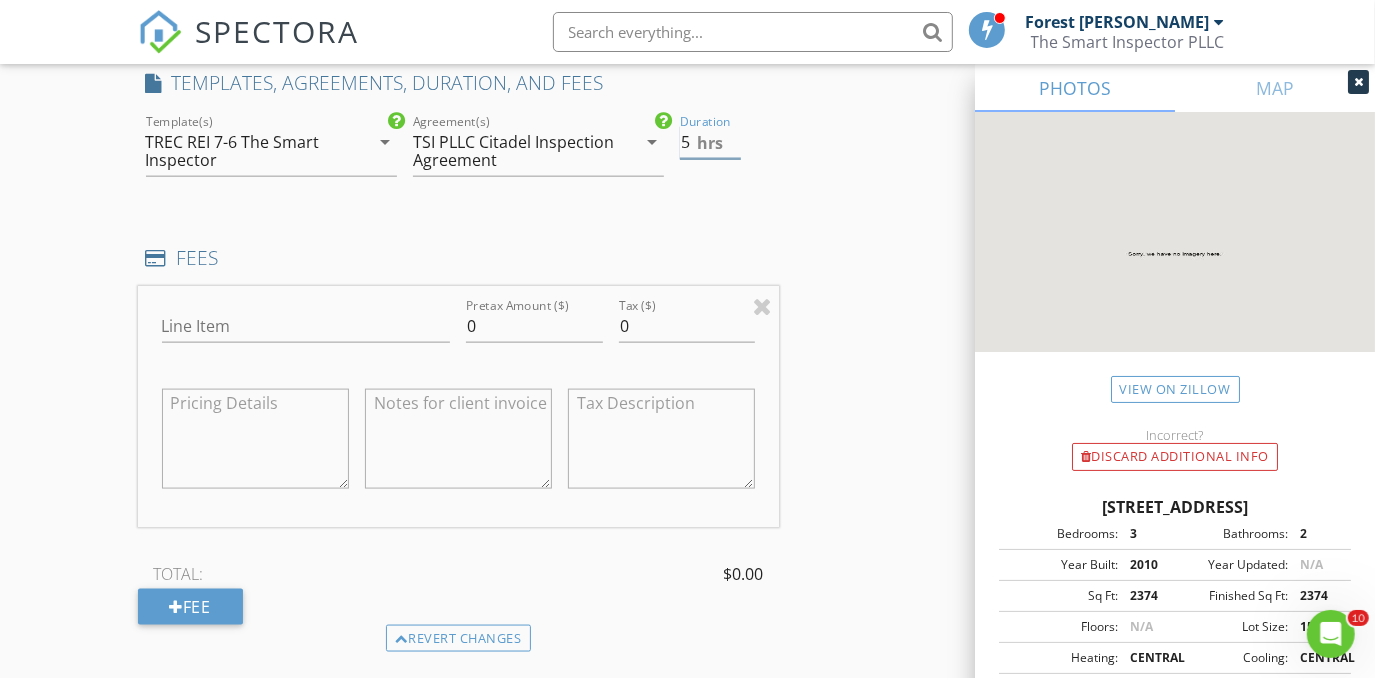 type on "5" 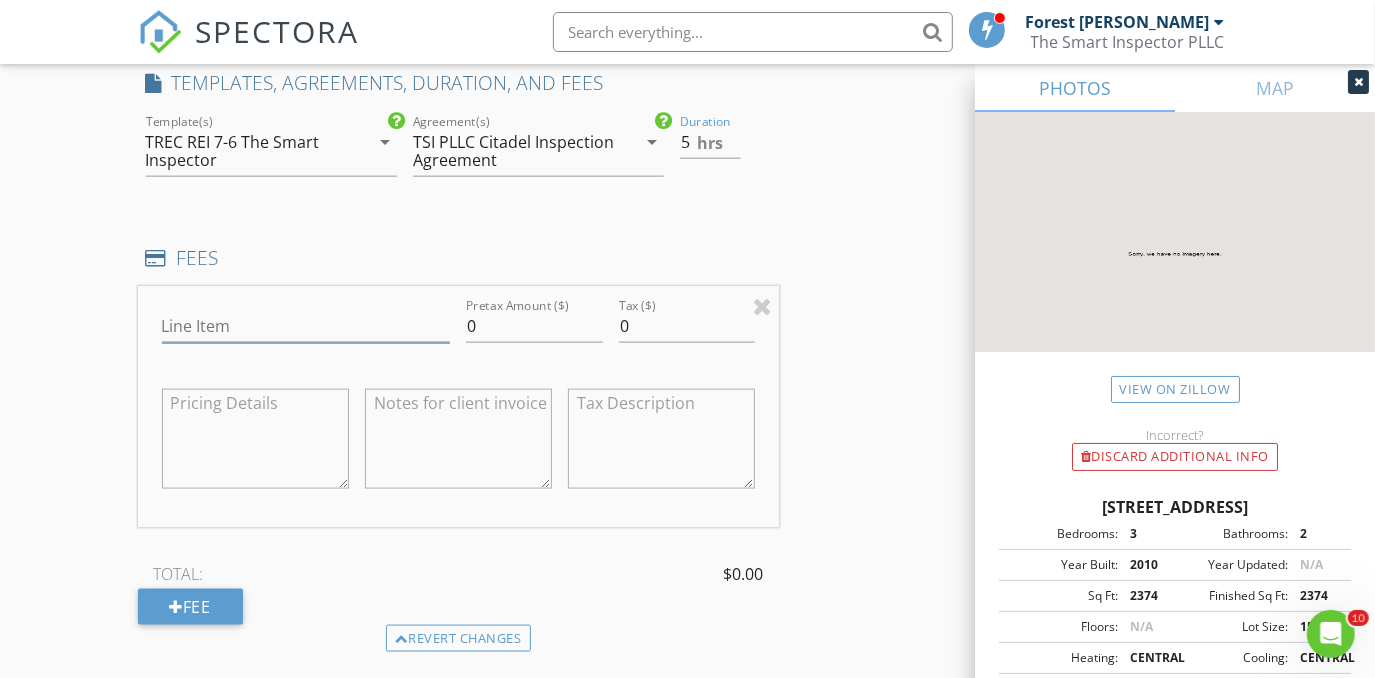 click on "Line Item" at bounding box center [306, 326] 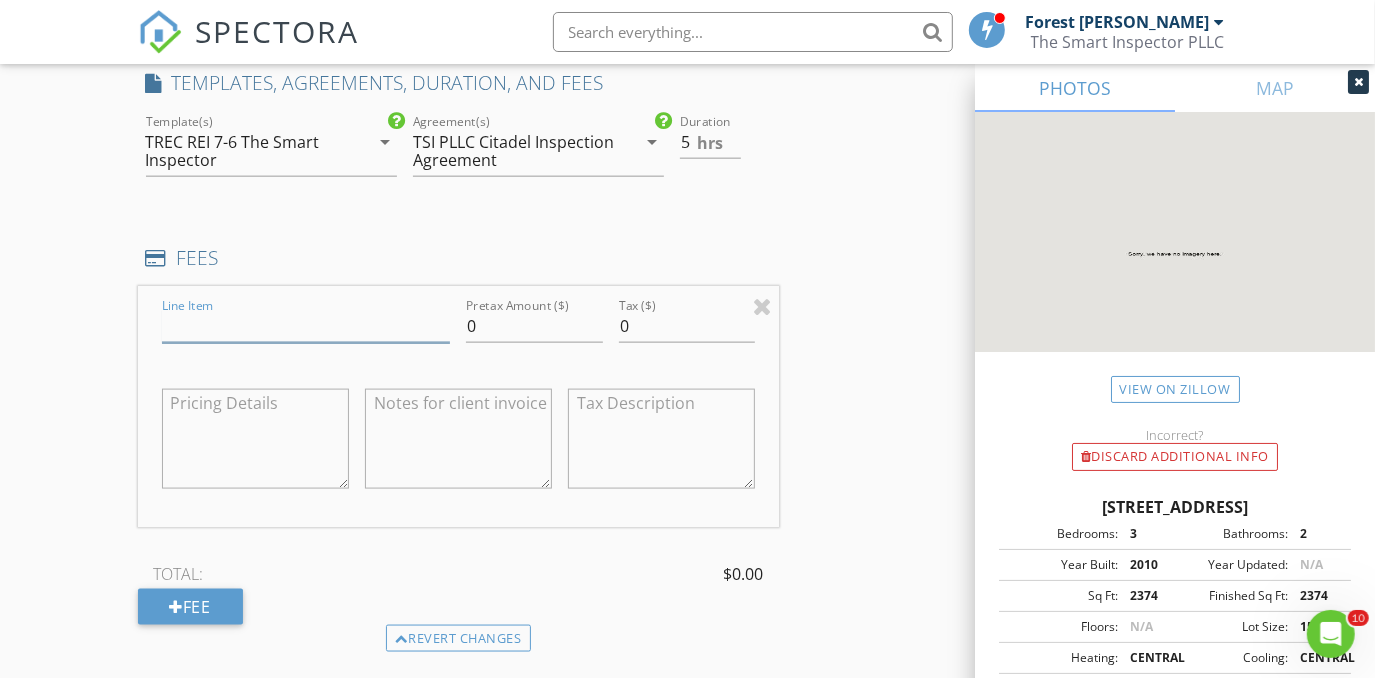 type on "Home Inspection" 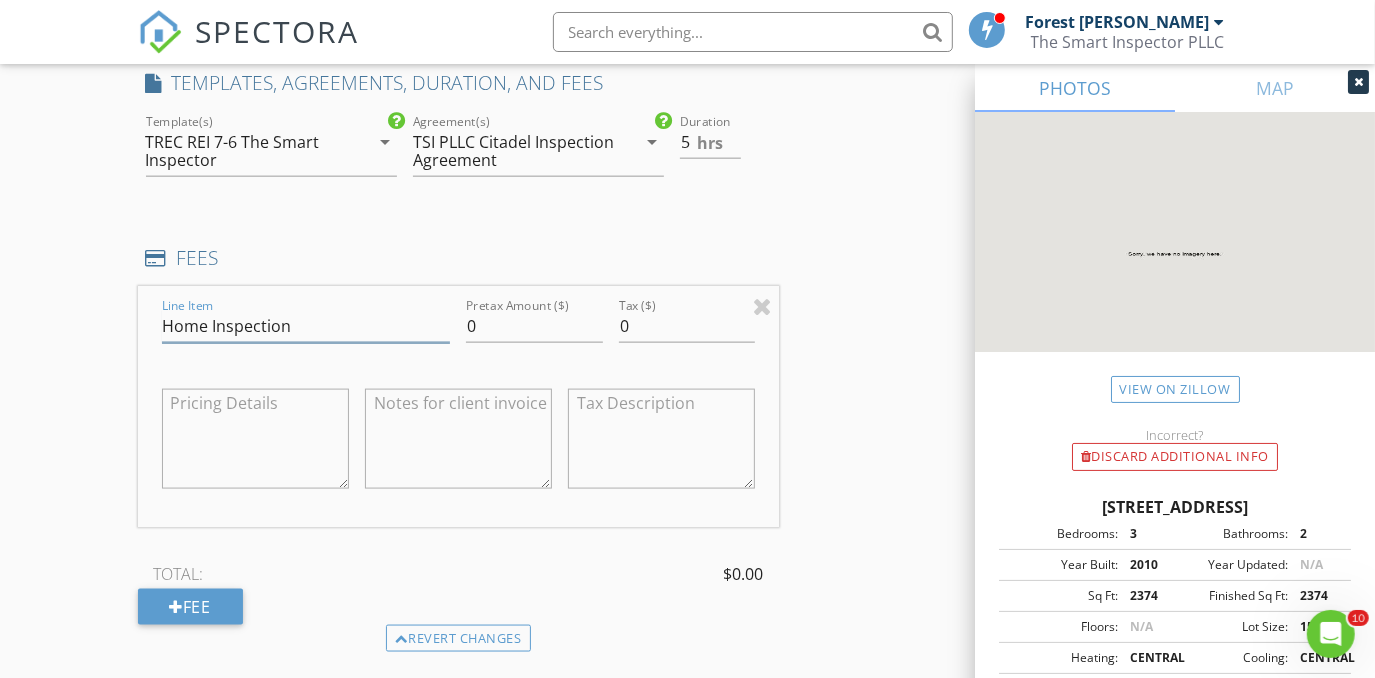 scroll, scrollTop: 1637, scrollLeft: 0, axis: vertical 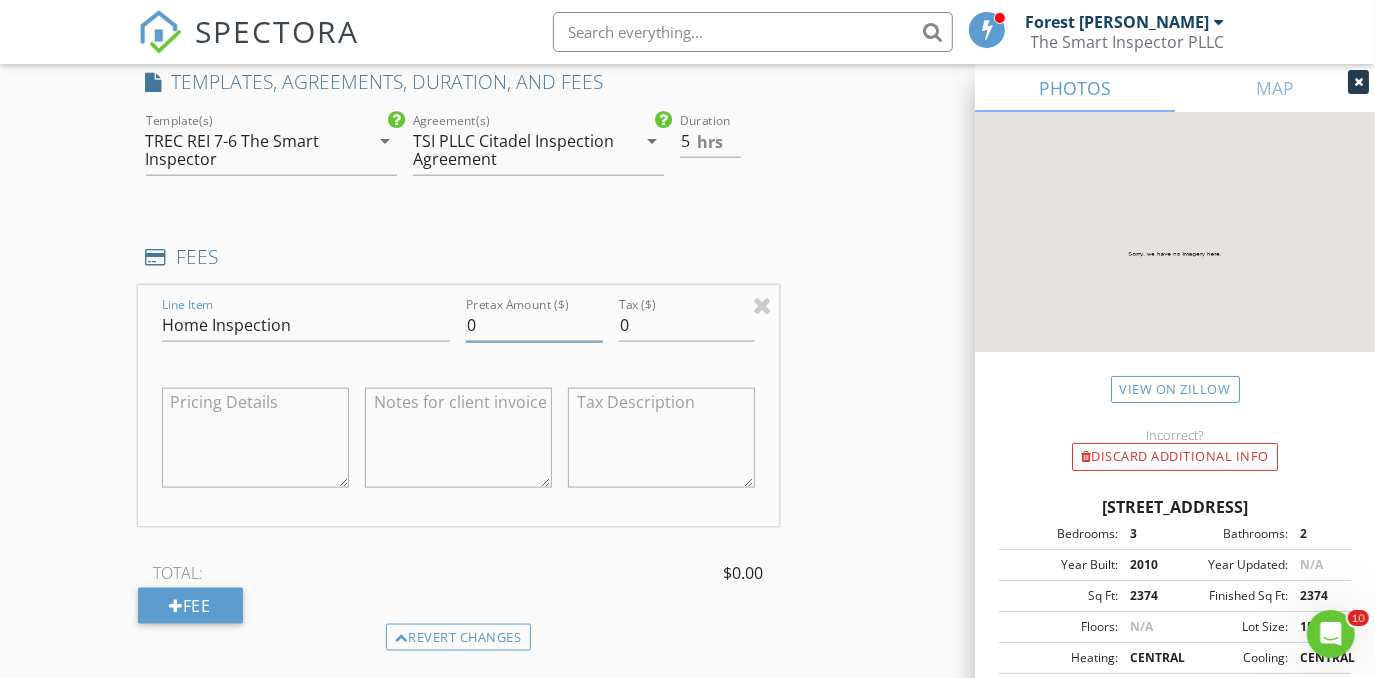 click on "0" at bounding box center [534, 325] 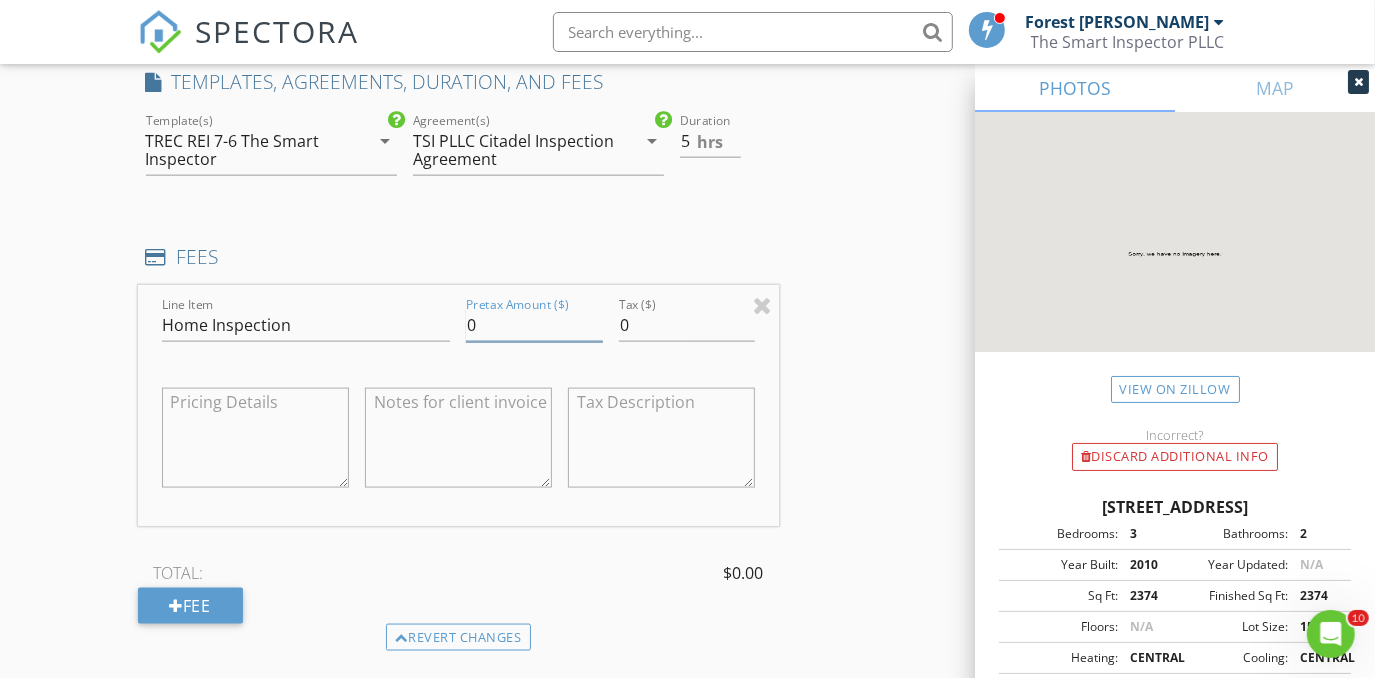 type 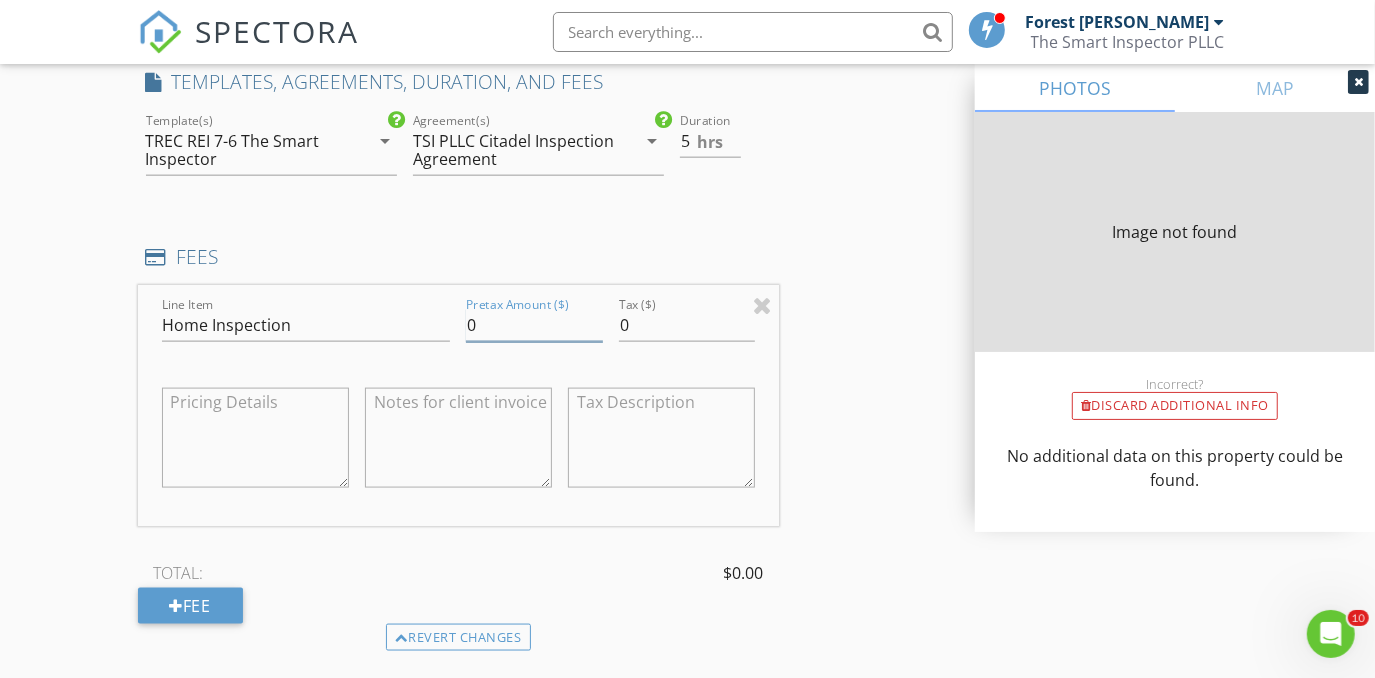 type on "2374" 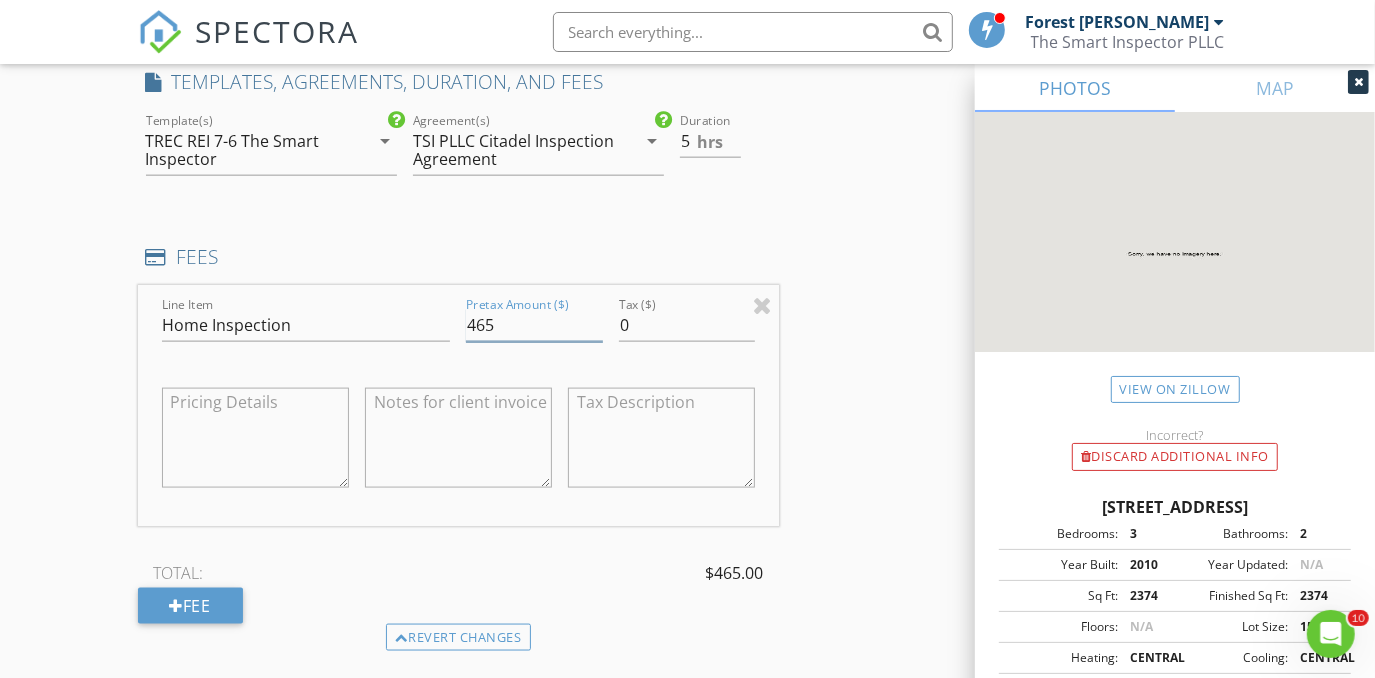 type on "465" 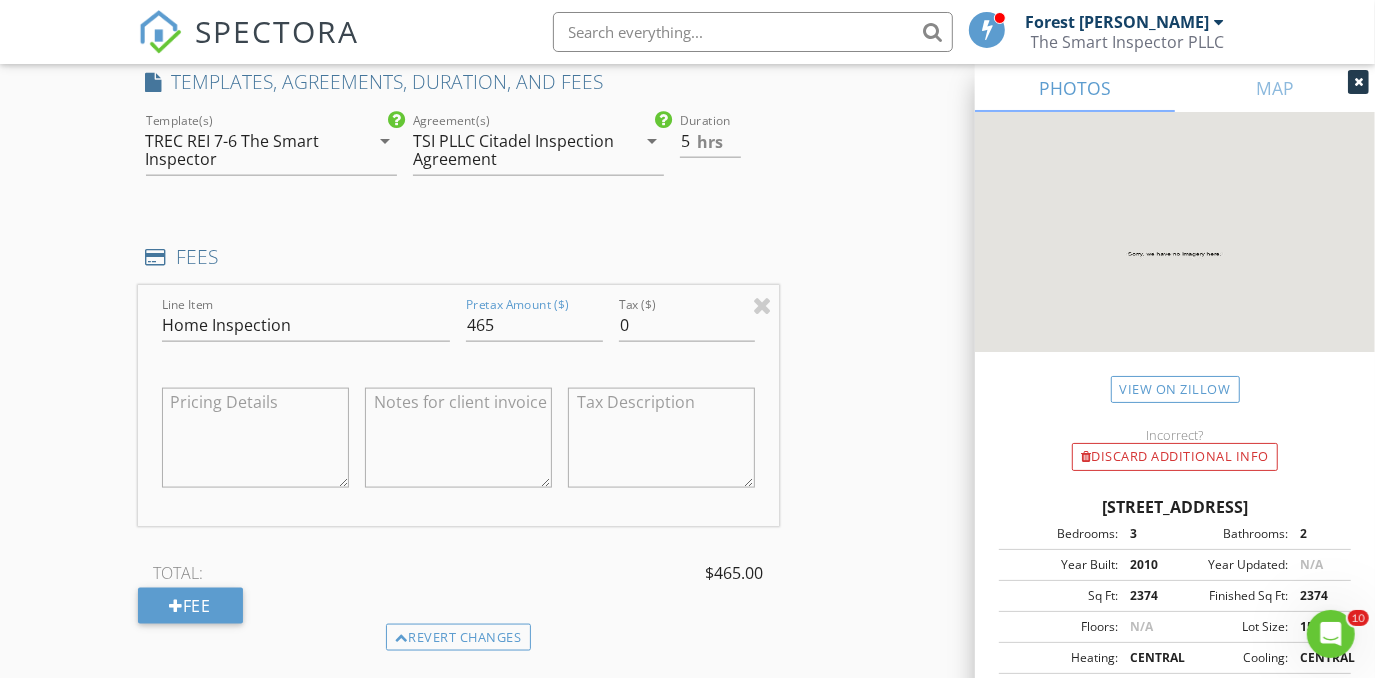 click on "New Inspection
Click here to use the New Order Form
INSPECTOR(S)
check_box_outline_blank   Forest Ivey     check_box_outline_blank   Brian Cain     check_box   Christopher Hudson   PRIMARY   check_box_outline_blank   Christopher Sarris     check_box_outline_blank   Antoine "Tony" Razzouk     Christopher Hudson arrow_drop_down   check_box_outline_blank Christopher Hudson specifically requested
Date/Time
07/14/2025 8:00 AM
Location
Address Search       Address 207 White Rock Ct   Unit   City Ovilla   State TX   Zip 75154   County Ellis     Square Feet 2374   Year Built 2010   Foundation Slab arrow_drop_down     Christopher Hudson     31.7 miles     (an hour)
client
check_box Enable Client CC email for this inspection   Client Search     check_box_outline_blank Client is a Company/Organization     First Name Stephanie   Last Name Bell   Email" at bounding box center (687, 353) 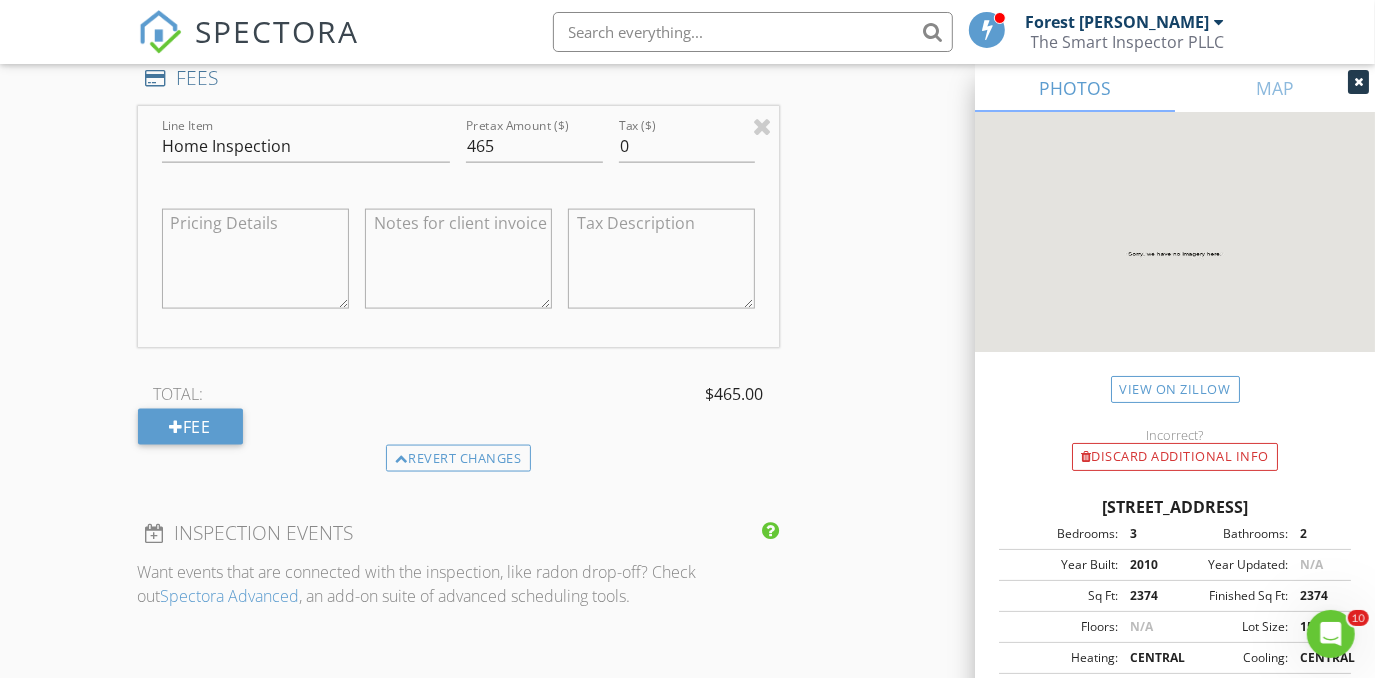 scroll, scrollTop: 1819, scrollLeft: 0, axis: vertical 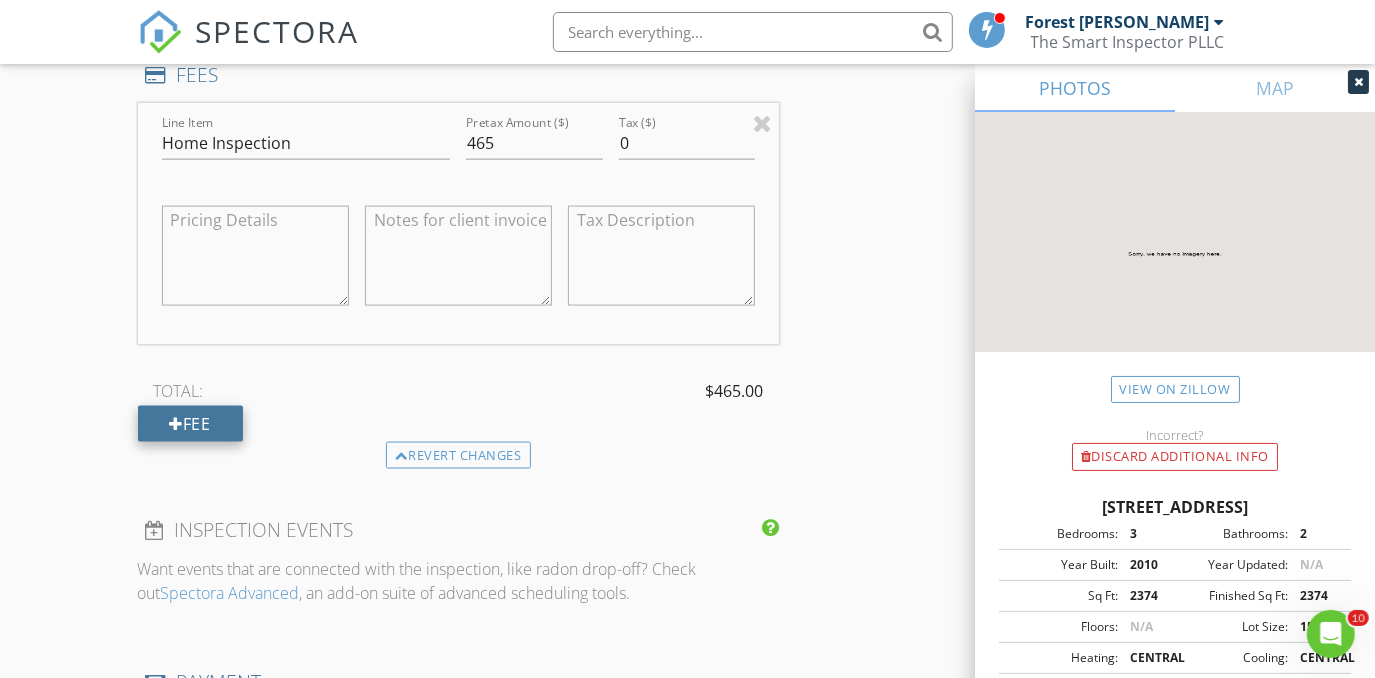 click on "Fee" at bounding box center [190, 424] 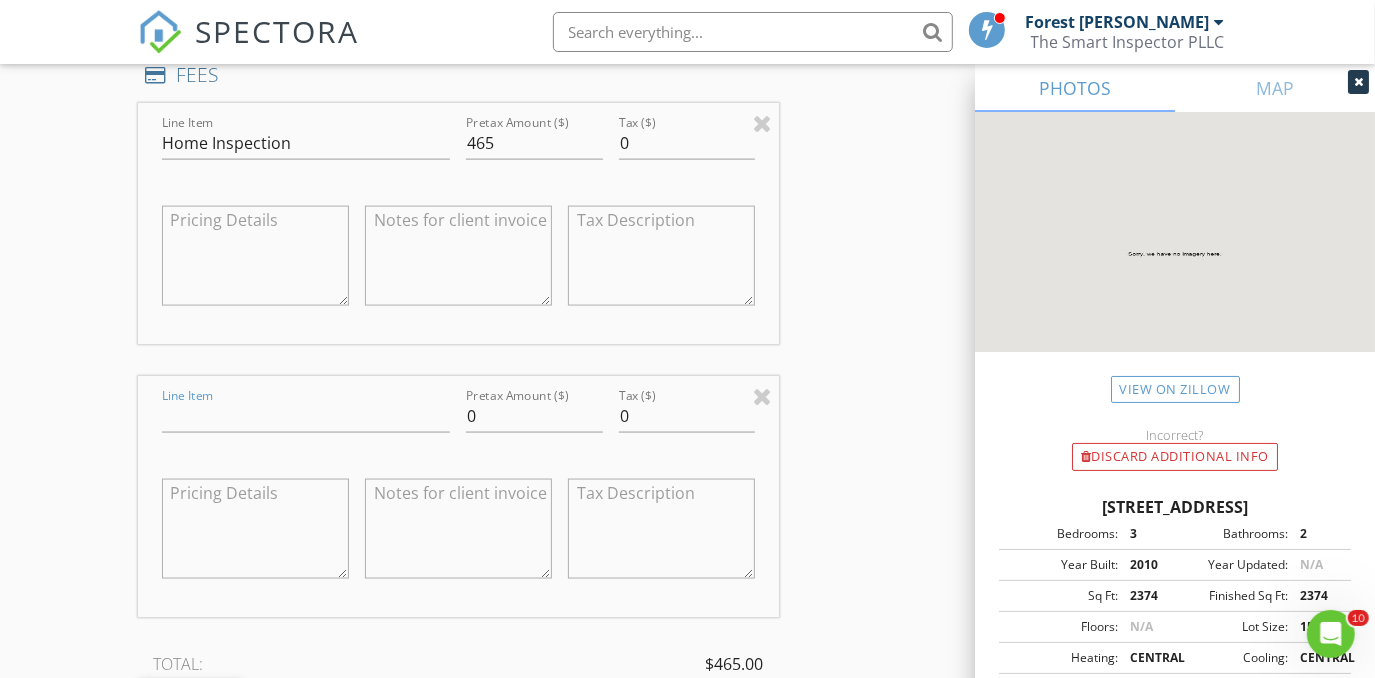 click on "Line Item" at bounding box center (306, 416) 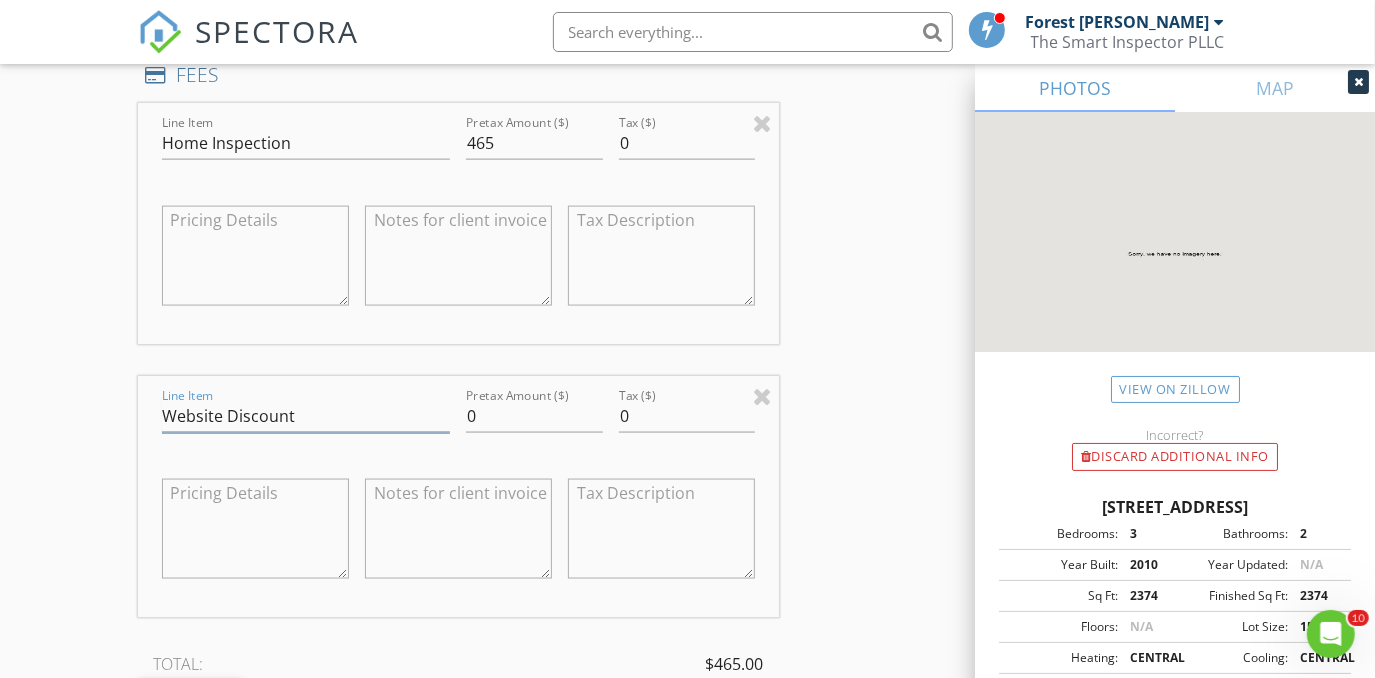 scroll, scrollTop: 1910, scrollLeft: 0, axis: vertical 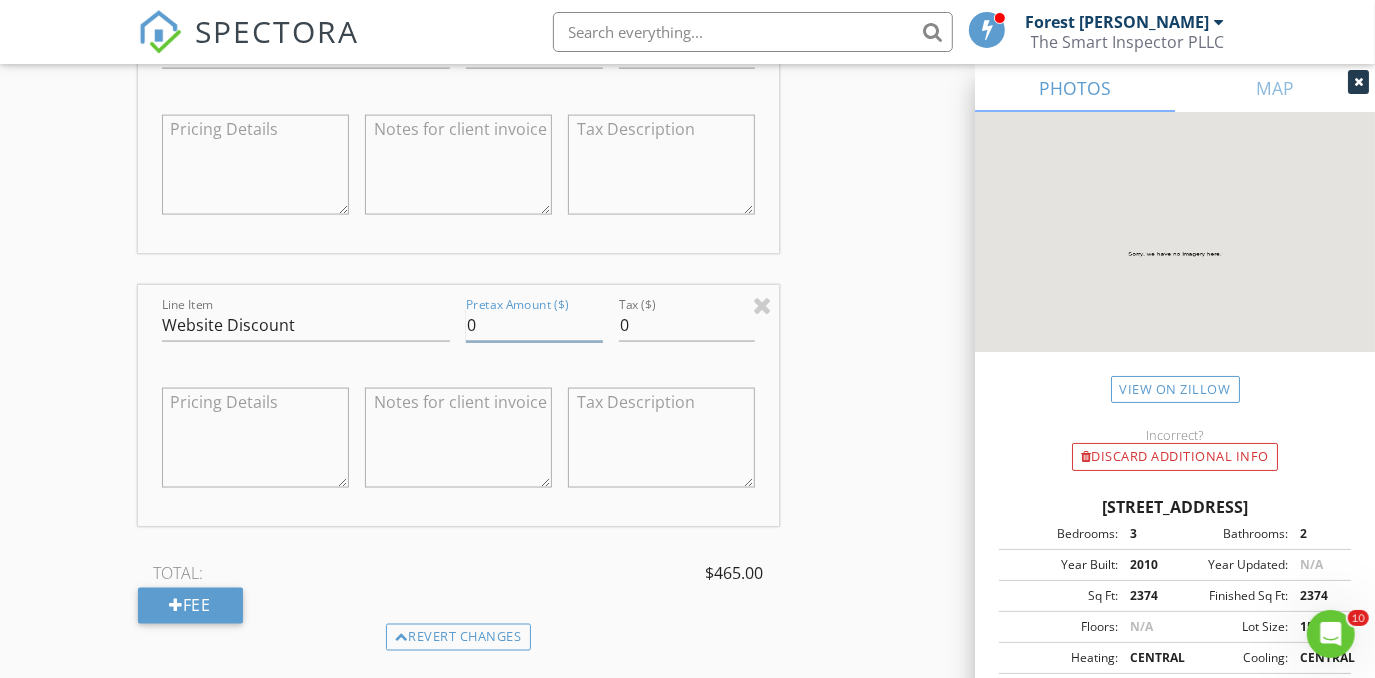 click on "0" at bounding box center (534, 325) 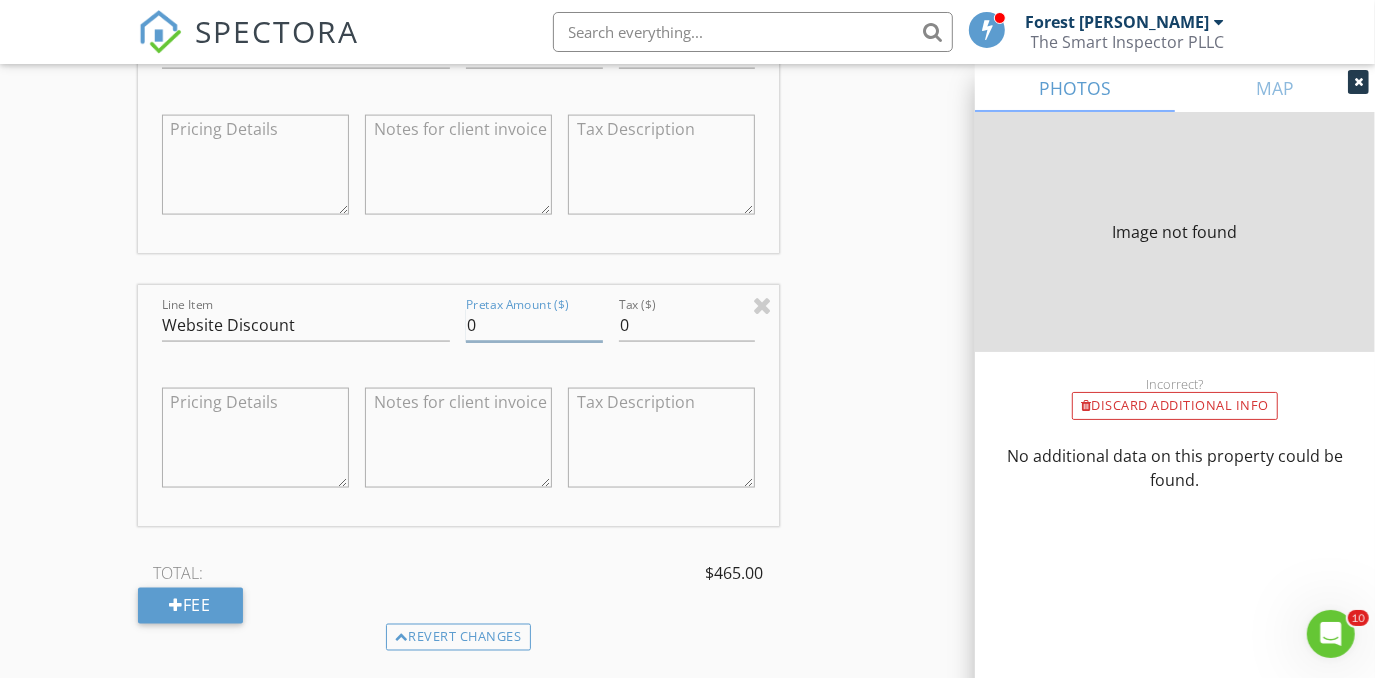 type on "2374" 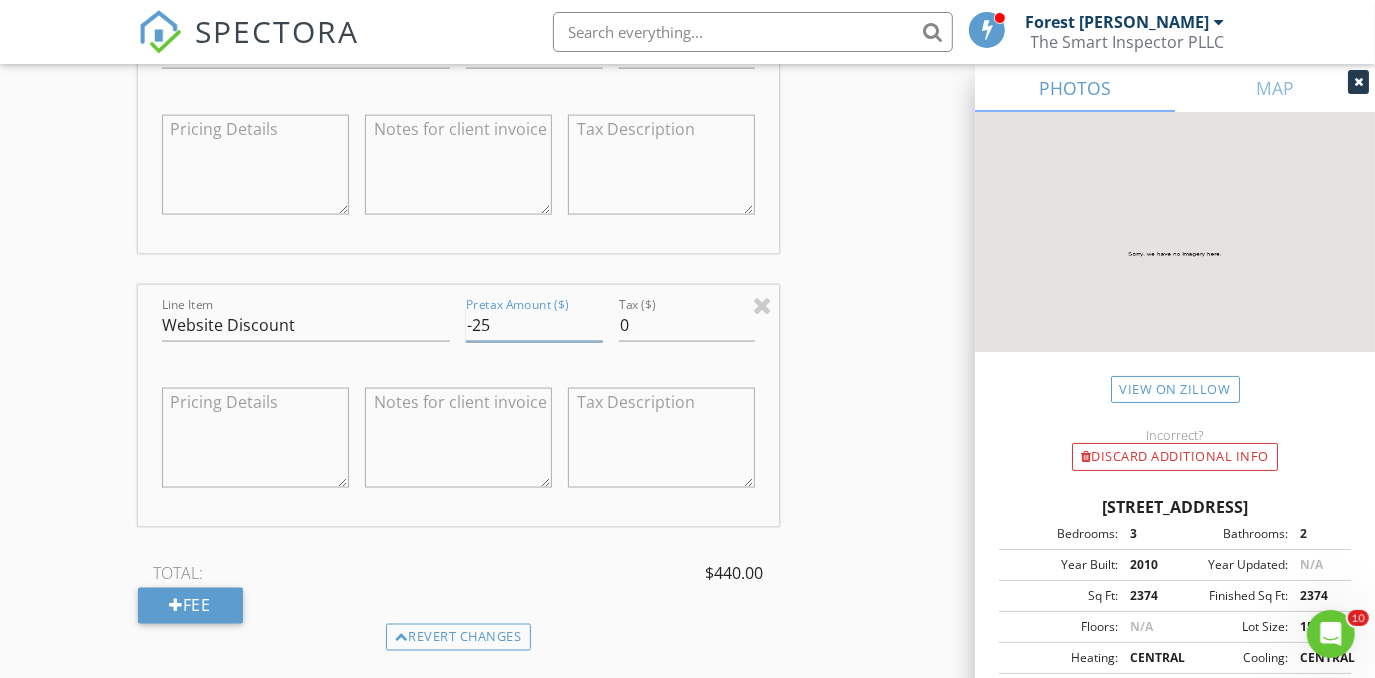 type on "-25" 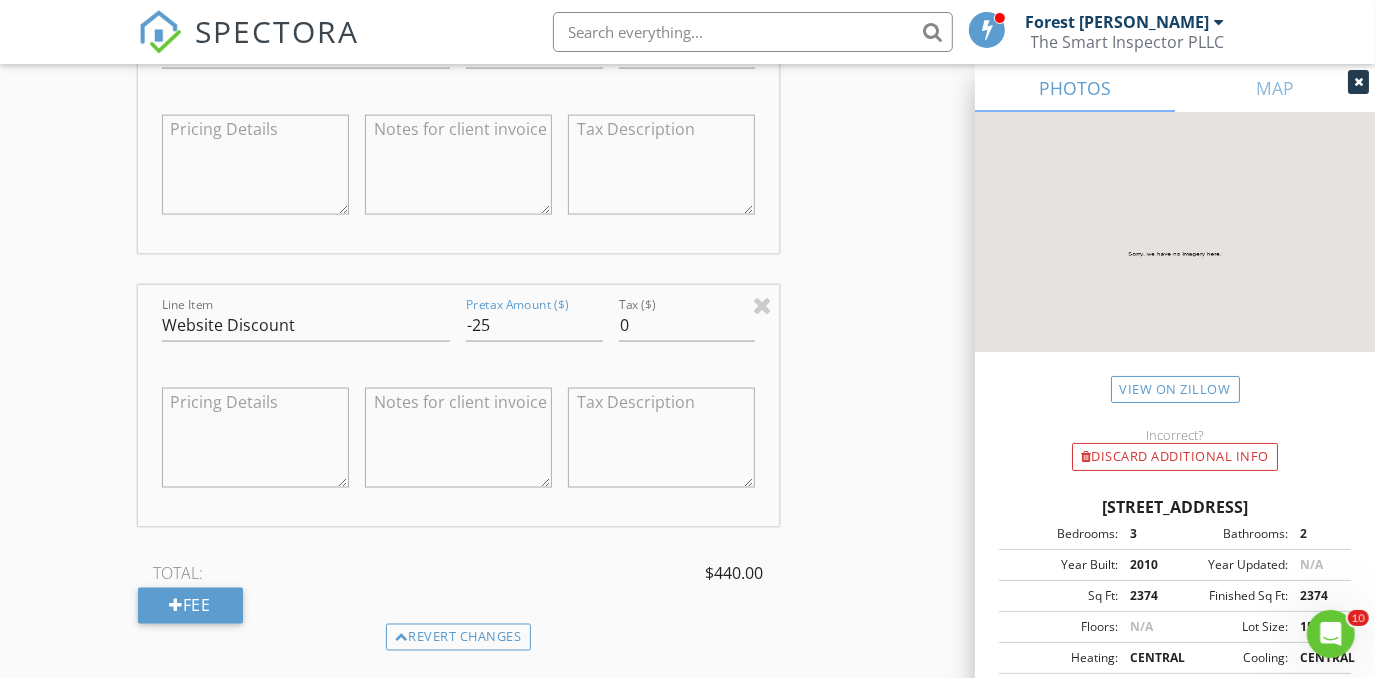 click on "New Inspection
Click here to use the New Order Form
INSPECTOR(S)
check_box_outline_blank   Forest Ivey     check_box_outline_blank   Brian Cain     check_box   Christopher Hudson   PRIMARY   check_box_outline_blank   Christopher Sarris     check_box_outline_blank   Antoine "Tony" Razzouk     Christopher Hudson arrow_drop_down   check_box_outline_blank Christopher Hudson specifically requested
Date/Time
07/14/2025 8:00 AM
Location
Address Search       Address 207 White Rock Ct   Unit   City Ovilla   State TX   Zip 75154   County Ellis     Square Feet 2374   Year Built 2010   Foundation Slab arrow_drop_down     Christopher Hudson     31.7 miles     (an hour)
client
check_box Enable Client CC email for this inspection   Client Search     check_box_outline_blank Client is a Company/Organization     First Name Stephanie   Last Name Bell   Email" at bounding box center [687, 216] 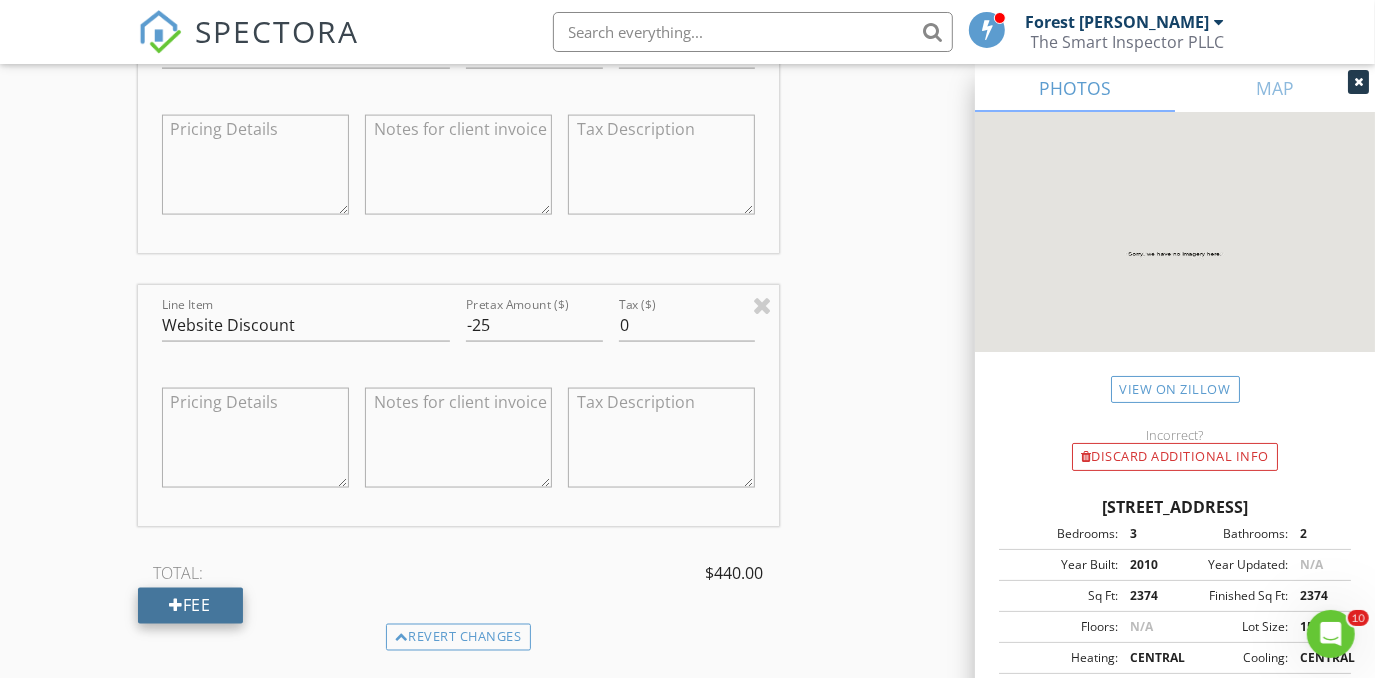 click on "Fee" at bounding box center [190, 606] 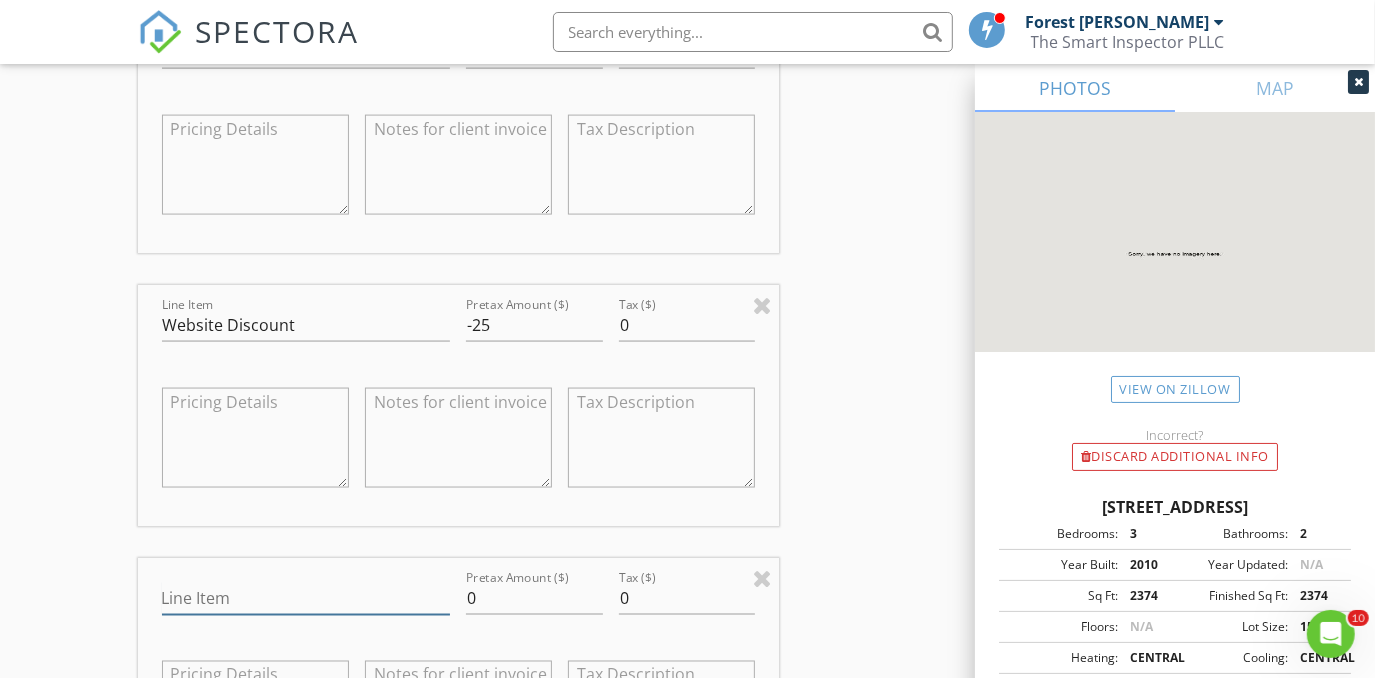 click on "Line Item" at bounding box center [306, 598] 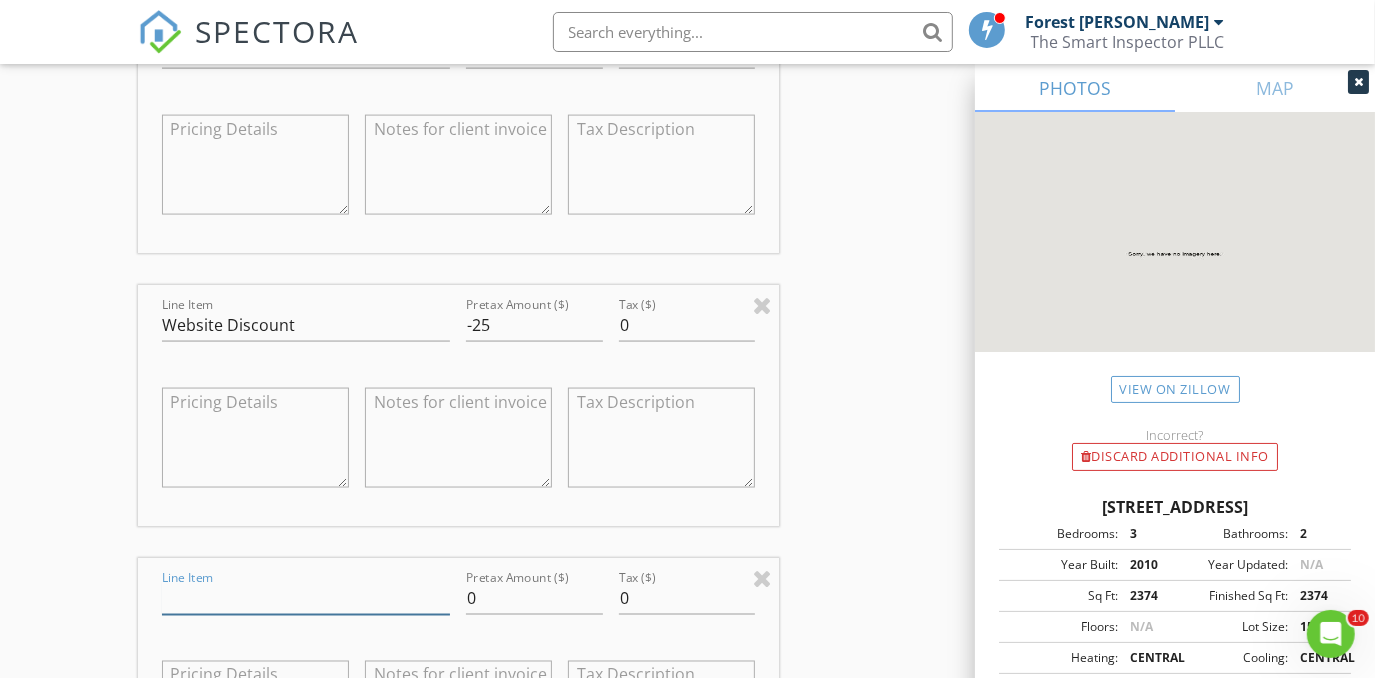 type on "Pool Inspection" 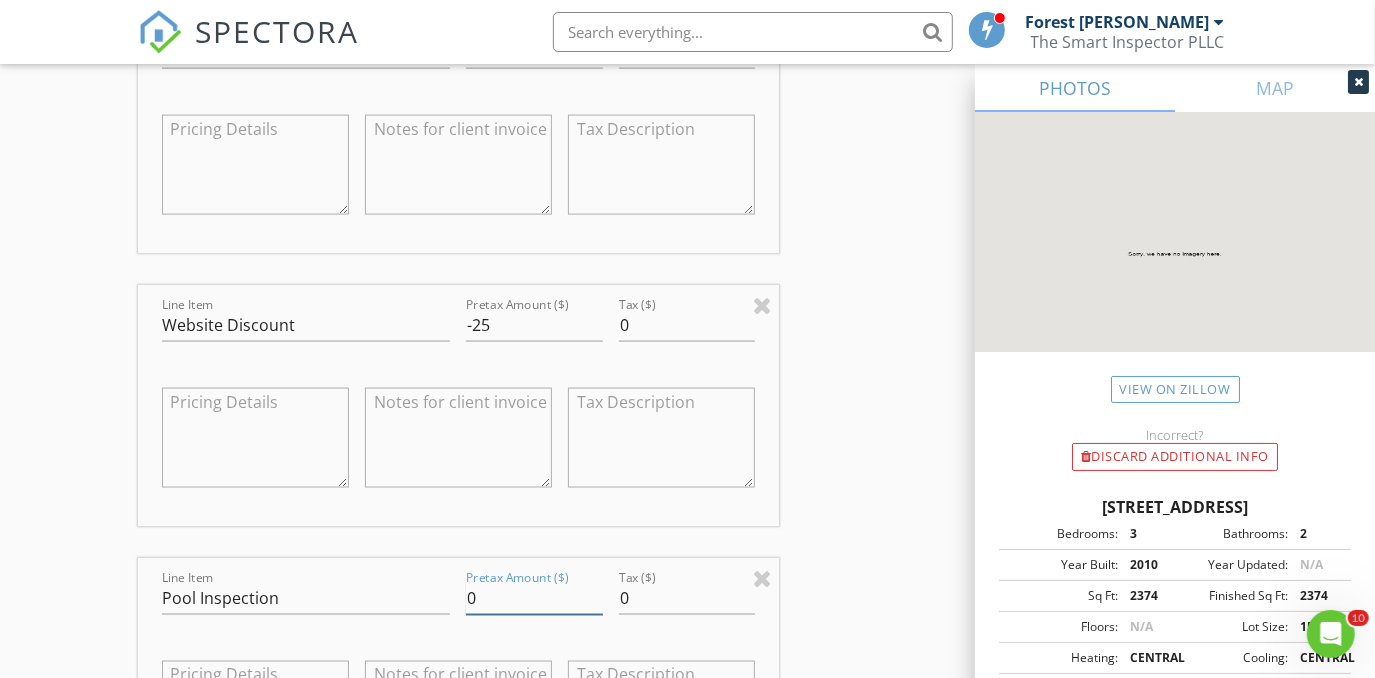 click on "0" at bounding box center (534, 598) 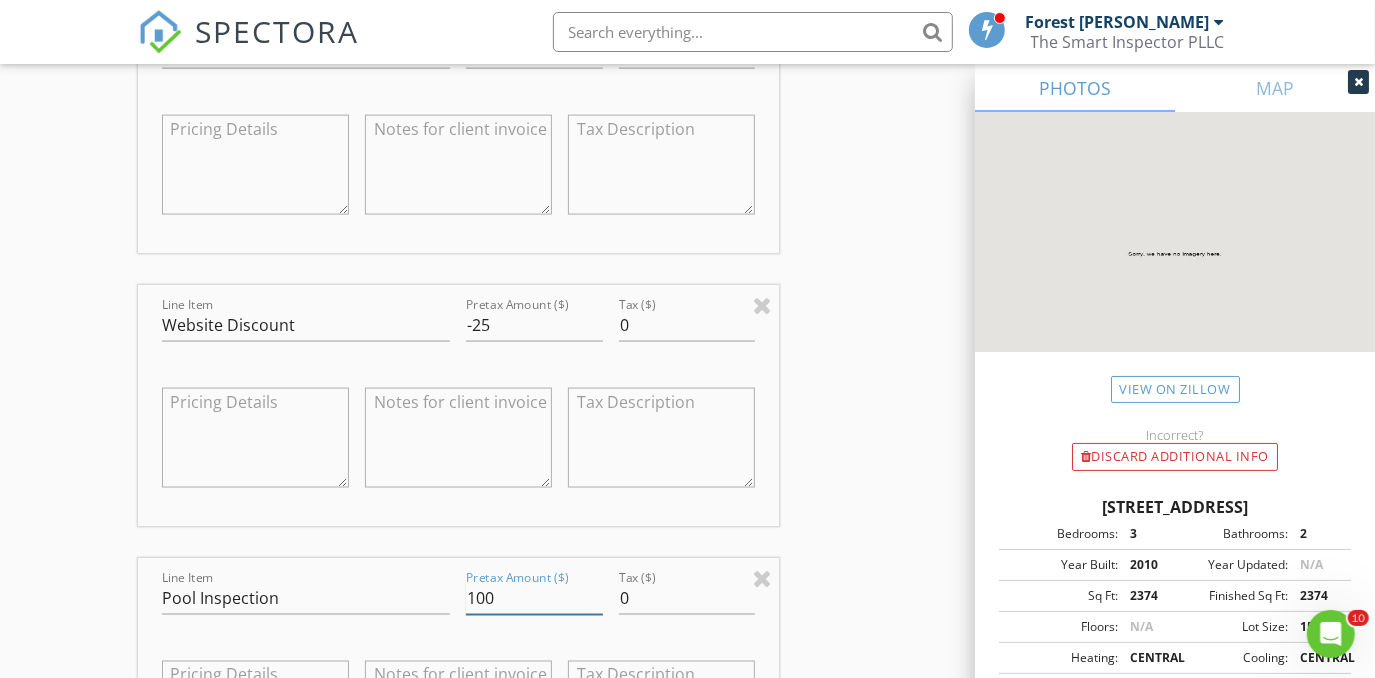 type on "100" 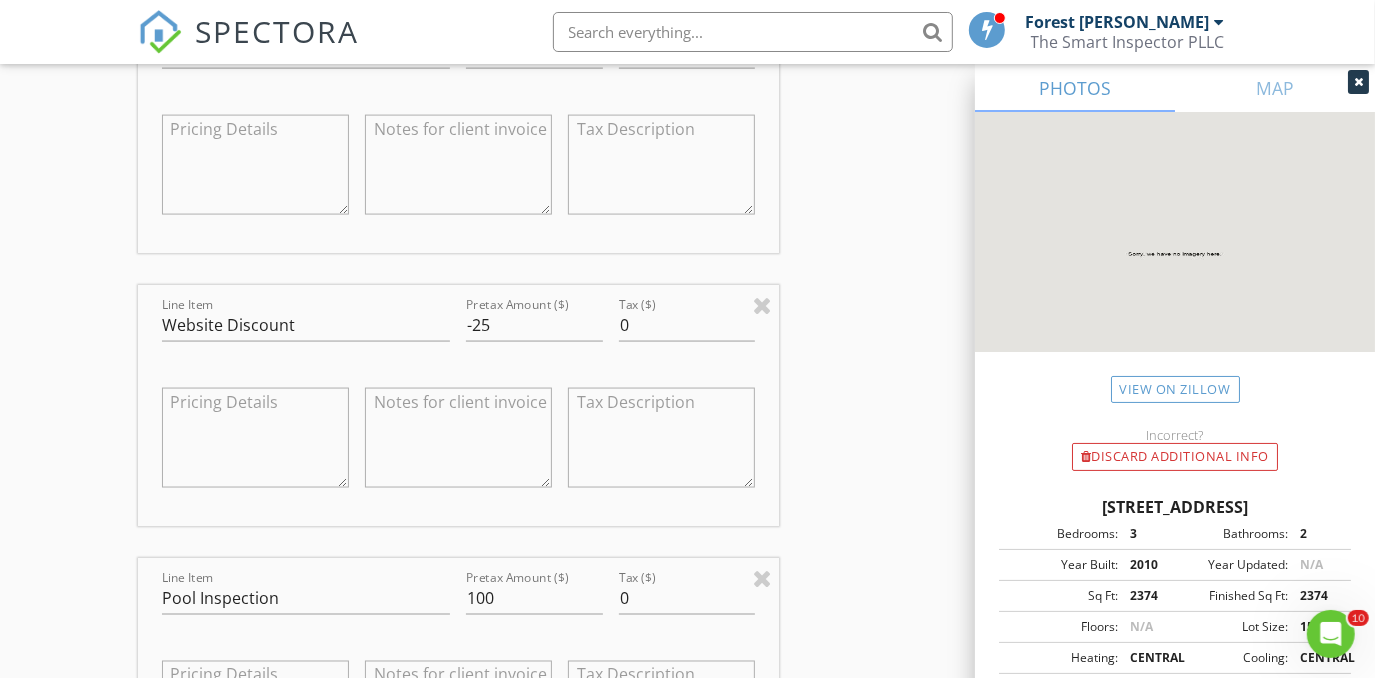 drag, startPoint x: 59, startPoint y: 540, endPoint x: 58, endPoint y: 551, distance: 11.045361 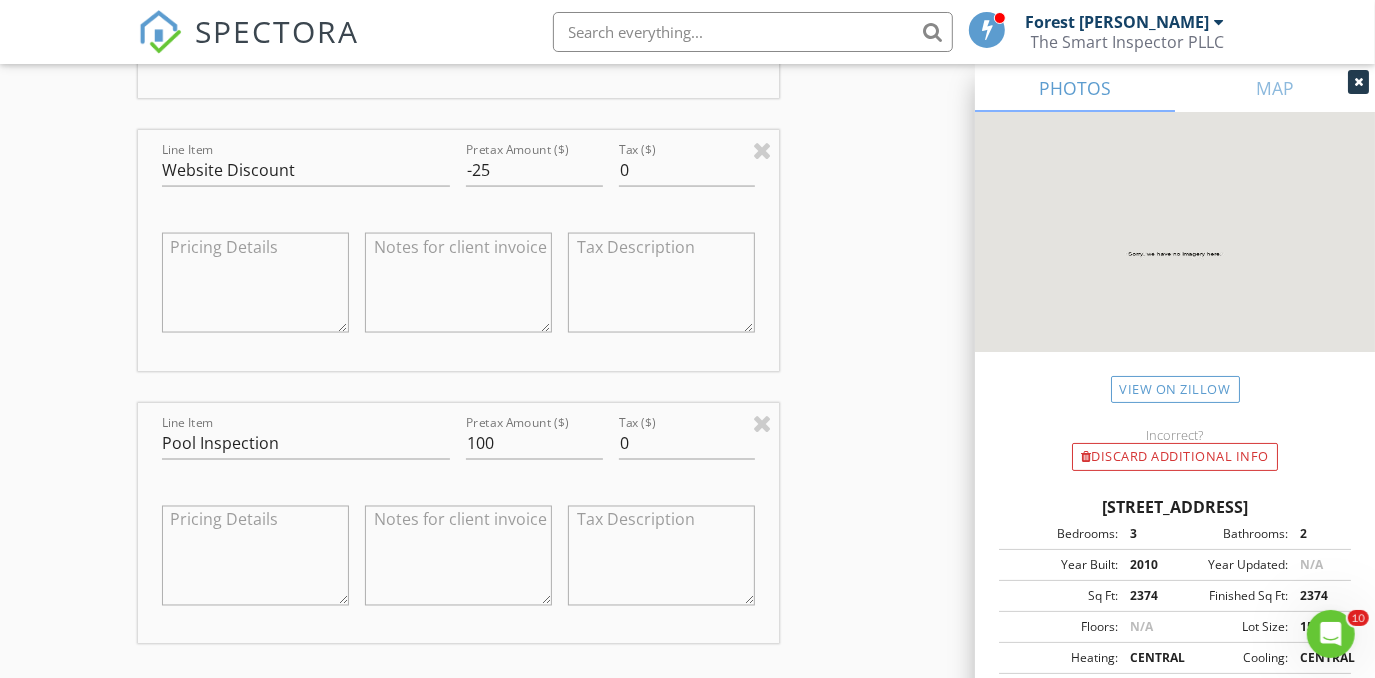 scroll, scrollTop: 2183, scrollLeft: 0, axis: vertical 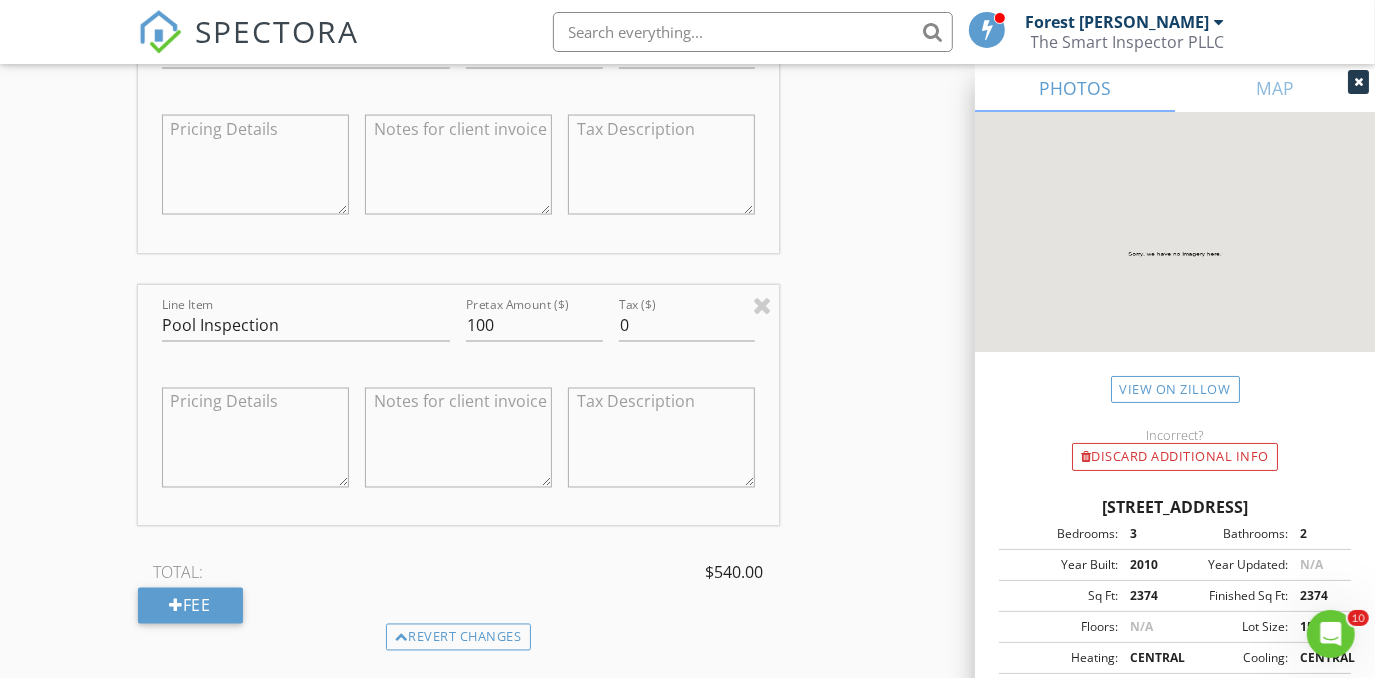 click on "Revert changes" at bounding box center (459, 638) 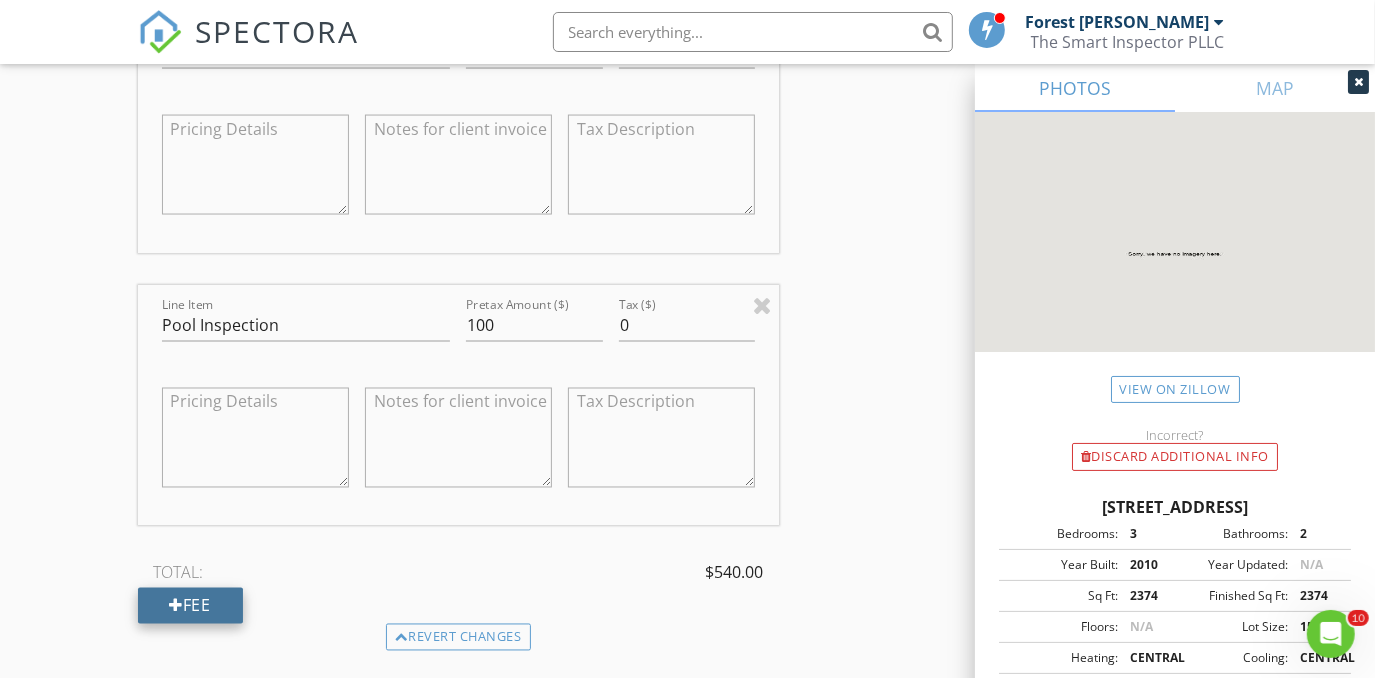 click on "Fee" at bounding box center [190, 606] 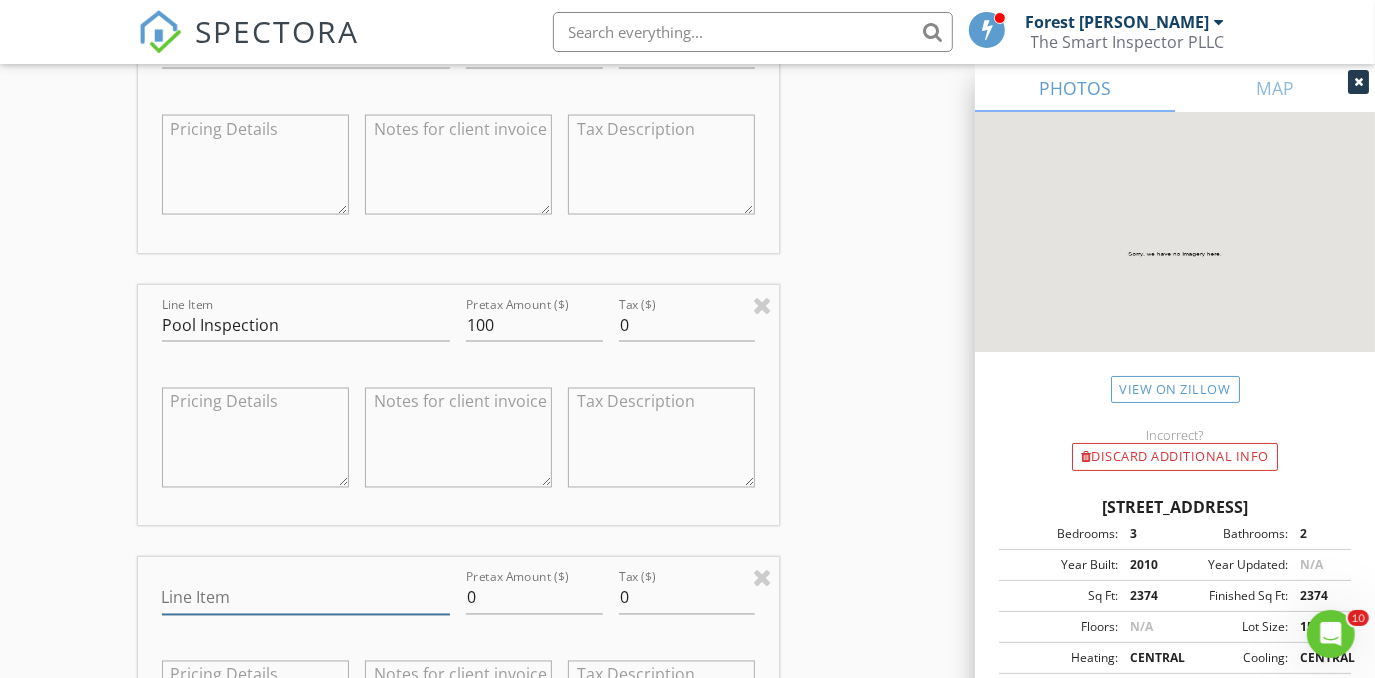 click on "Line Item" at bounding box center (306, 598) 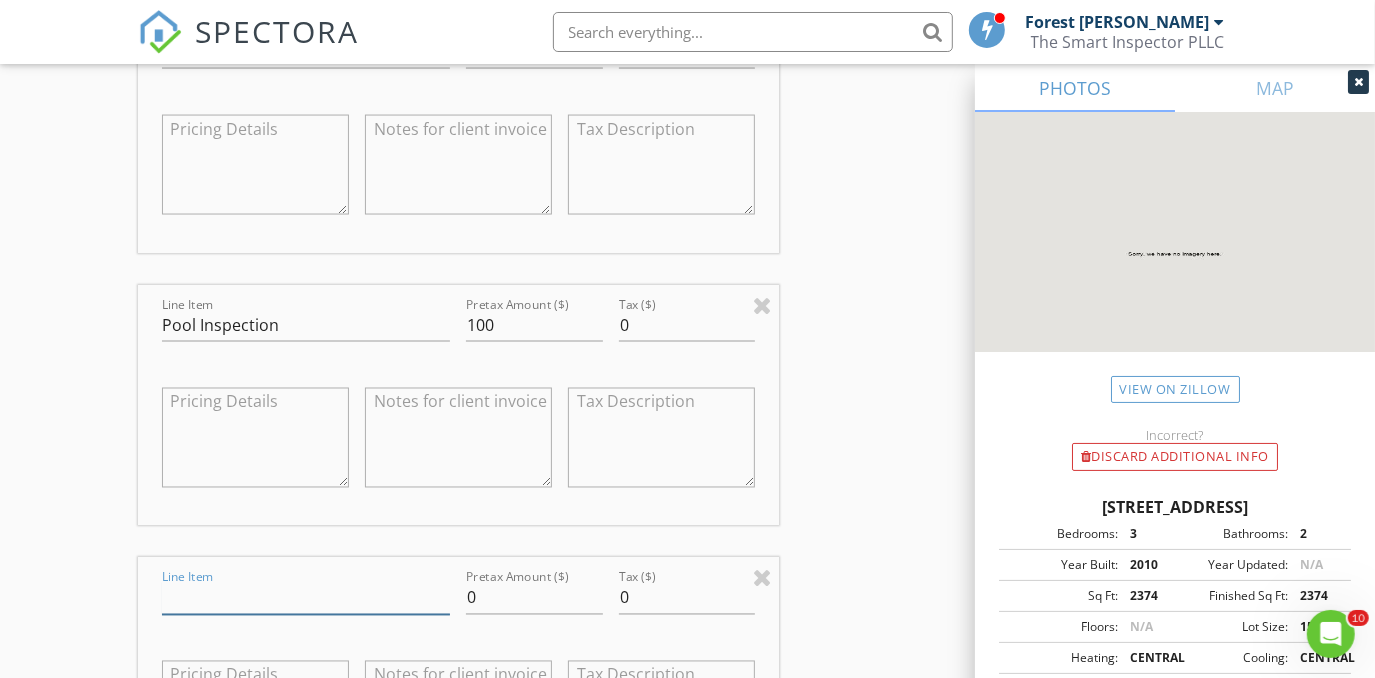 type on "Wood Destroying Insect Report" 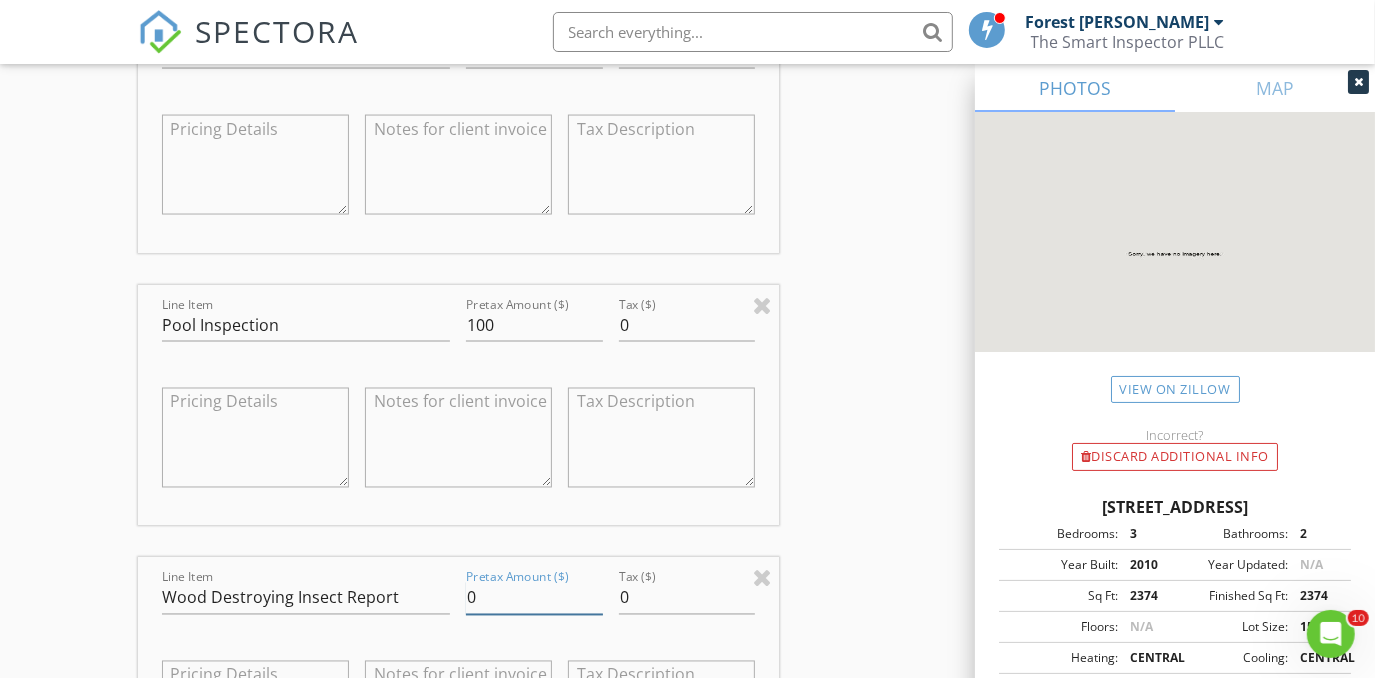 click on "0" at bounding box center [534, 598] 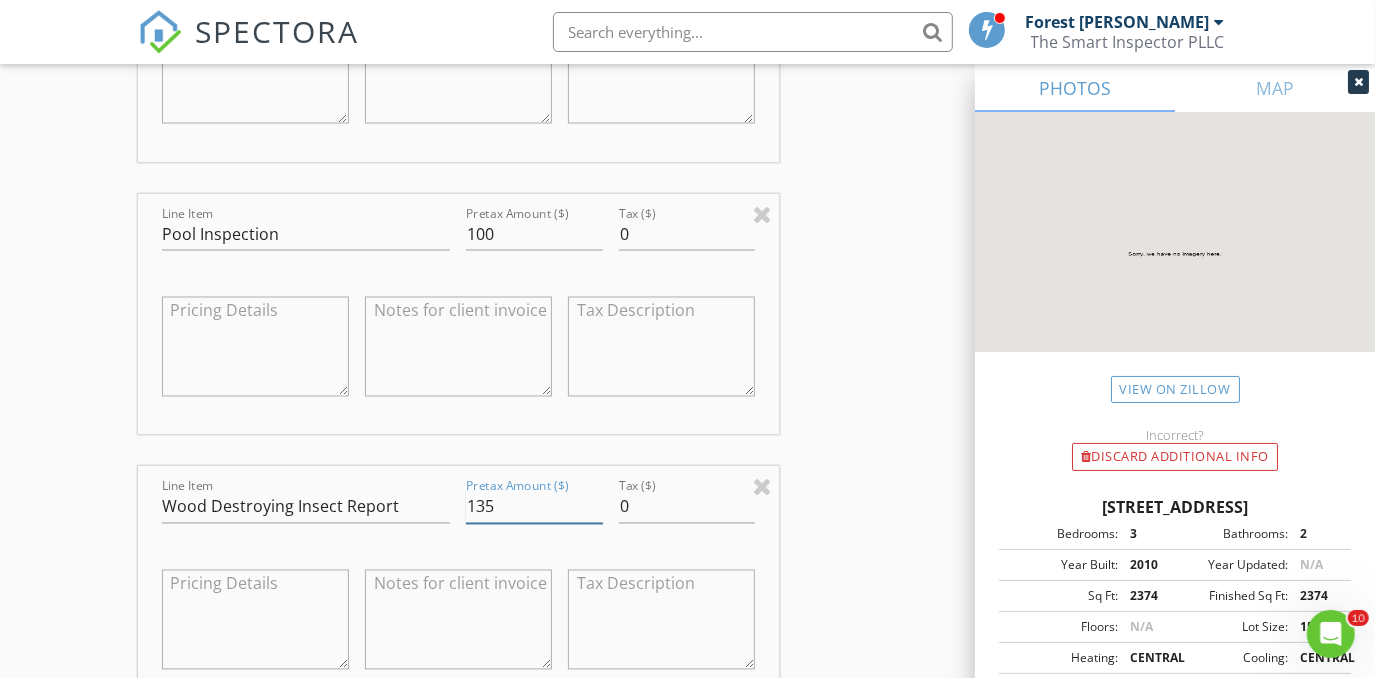 scroll, scrollTop: 2456, scrollLeft: 0, axis: vertical 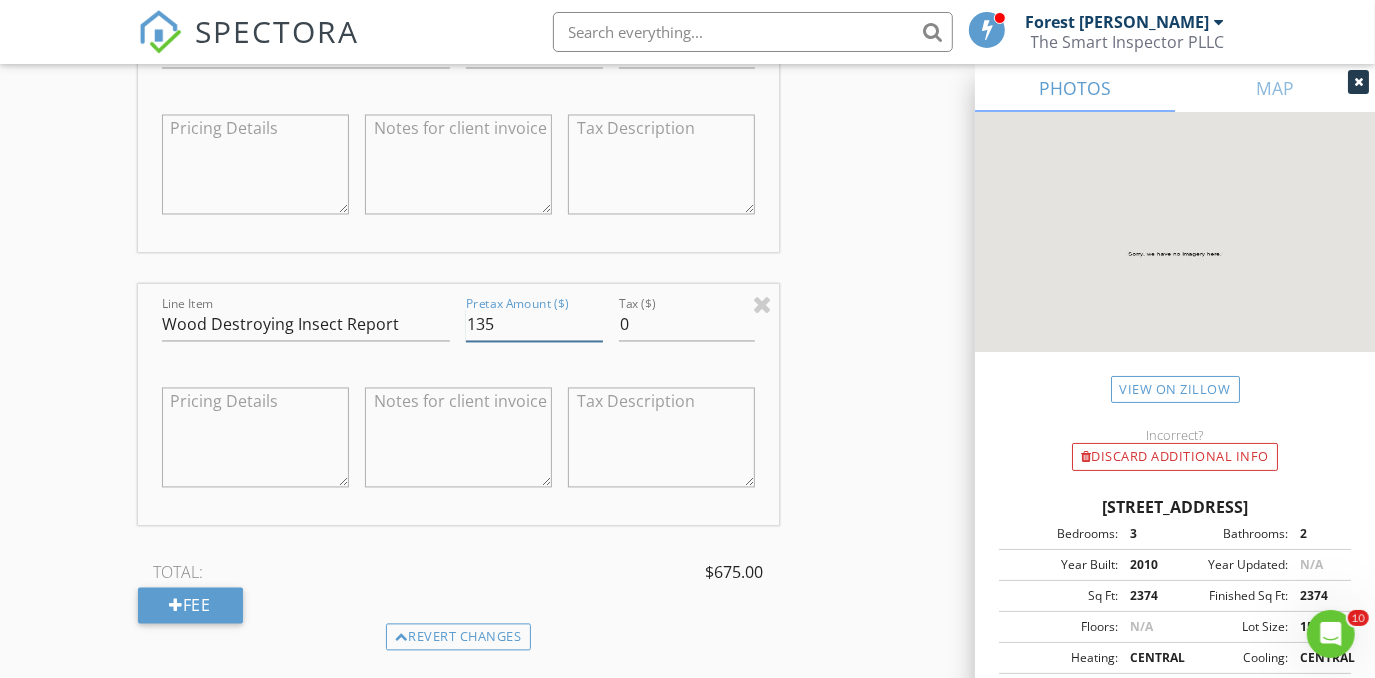 type on "135" 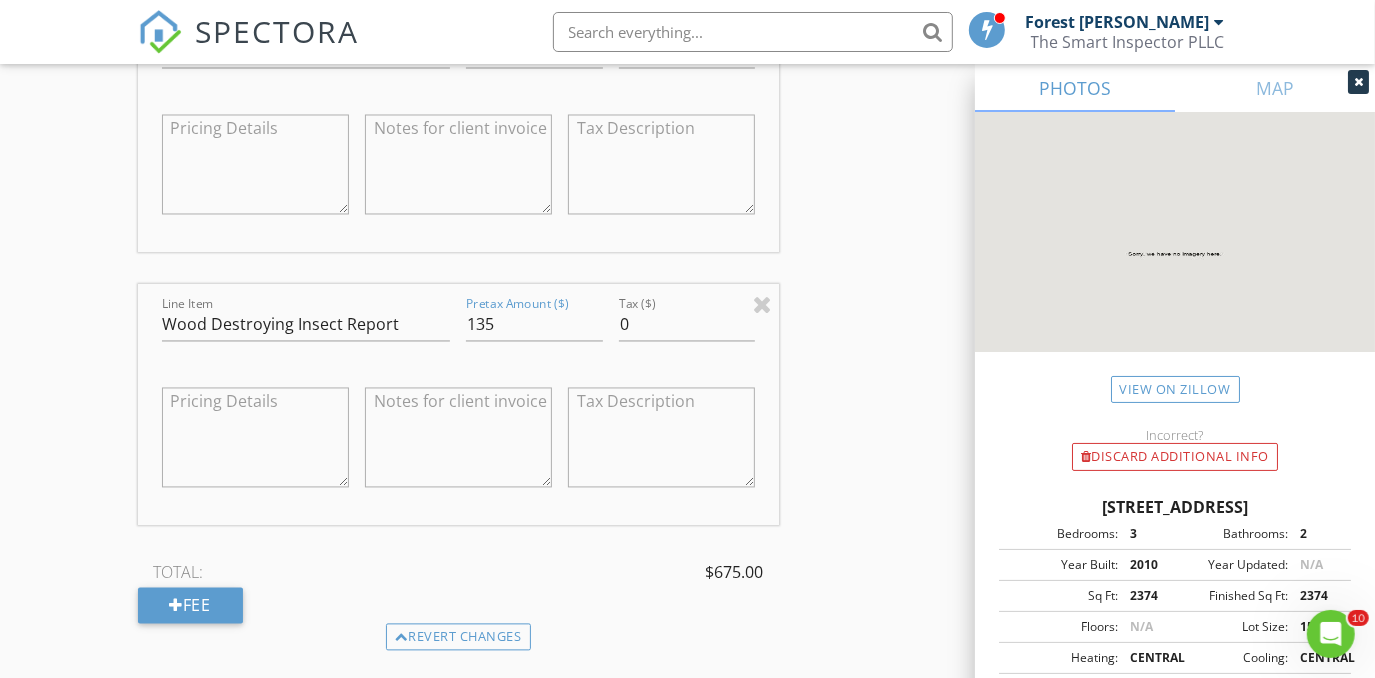 click at bounding box center (458, 438) 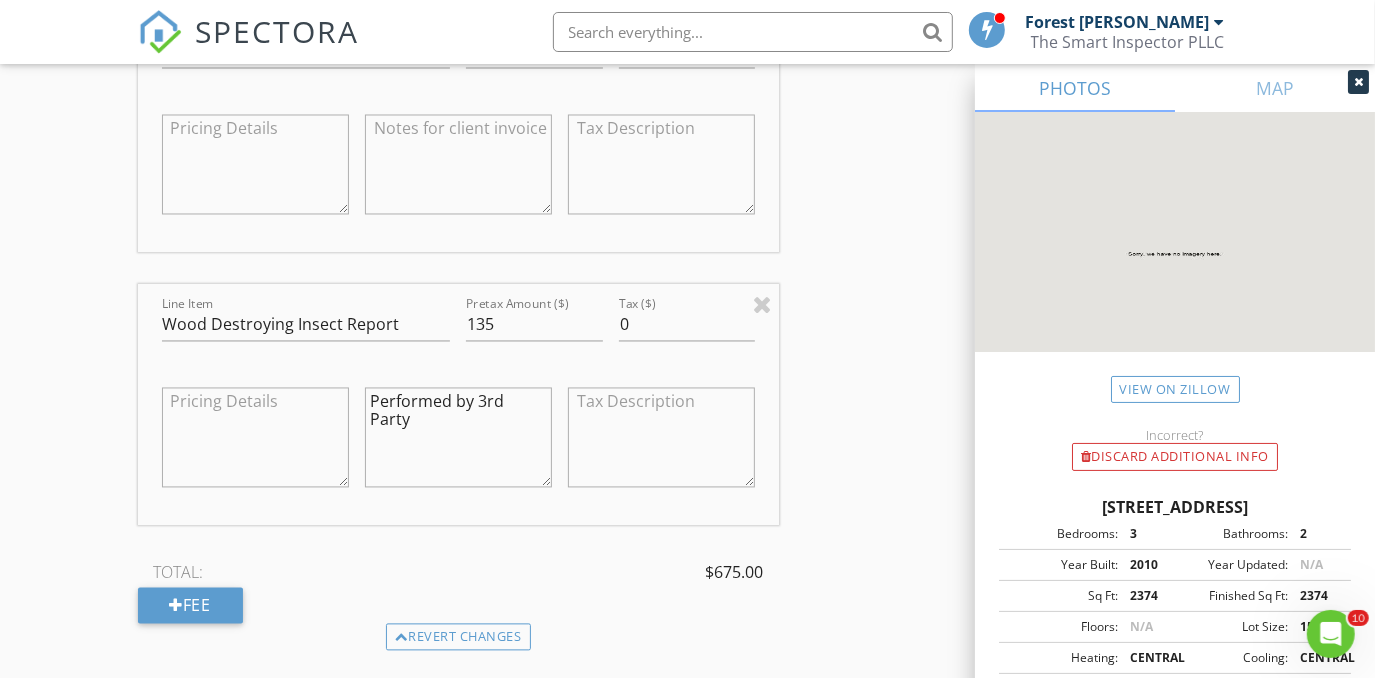 type on "Performed by 3rd Party" 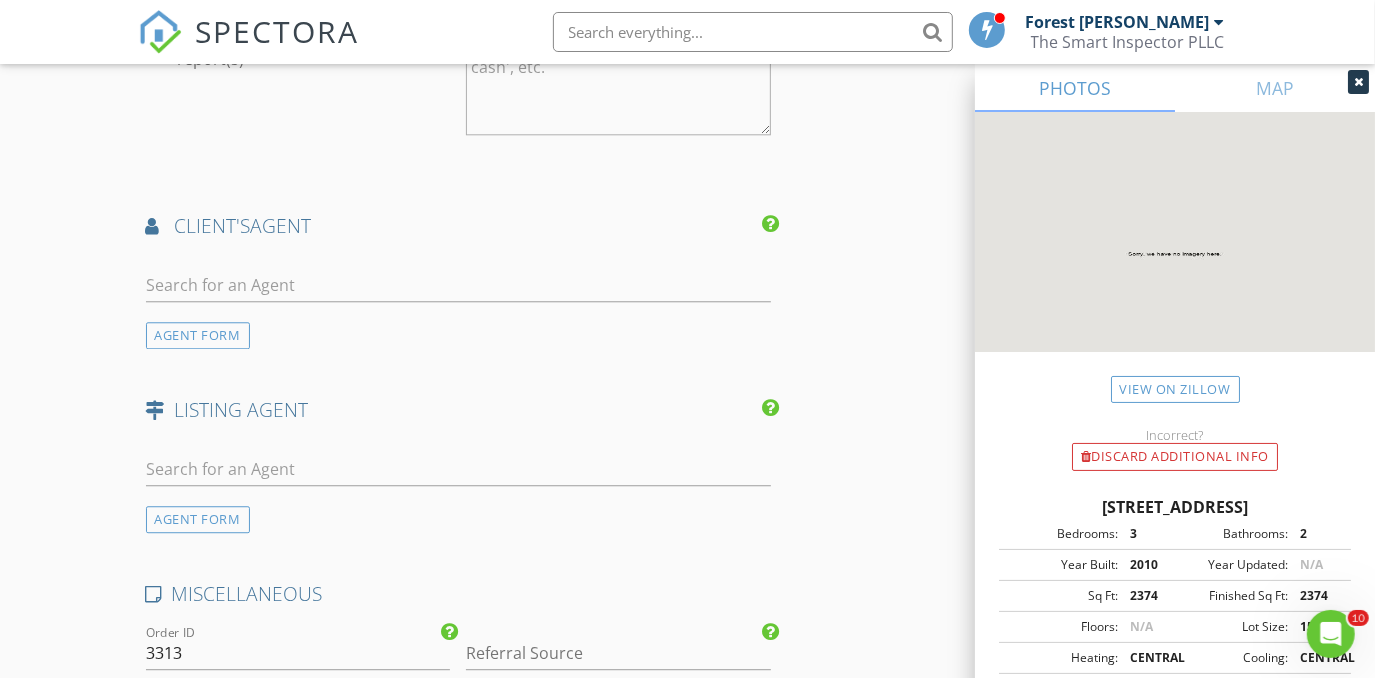 scroll, scrollTop: 3365, scrollLeft: 0, axis: vertical 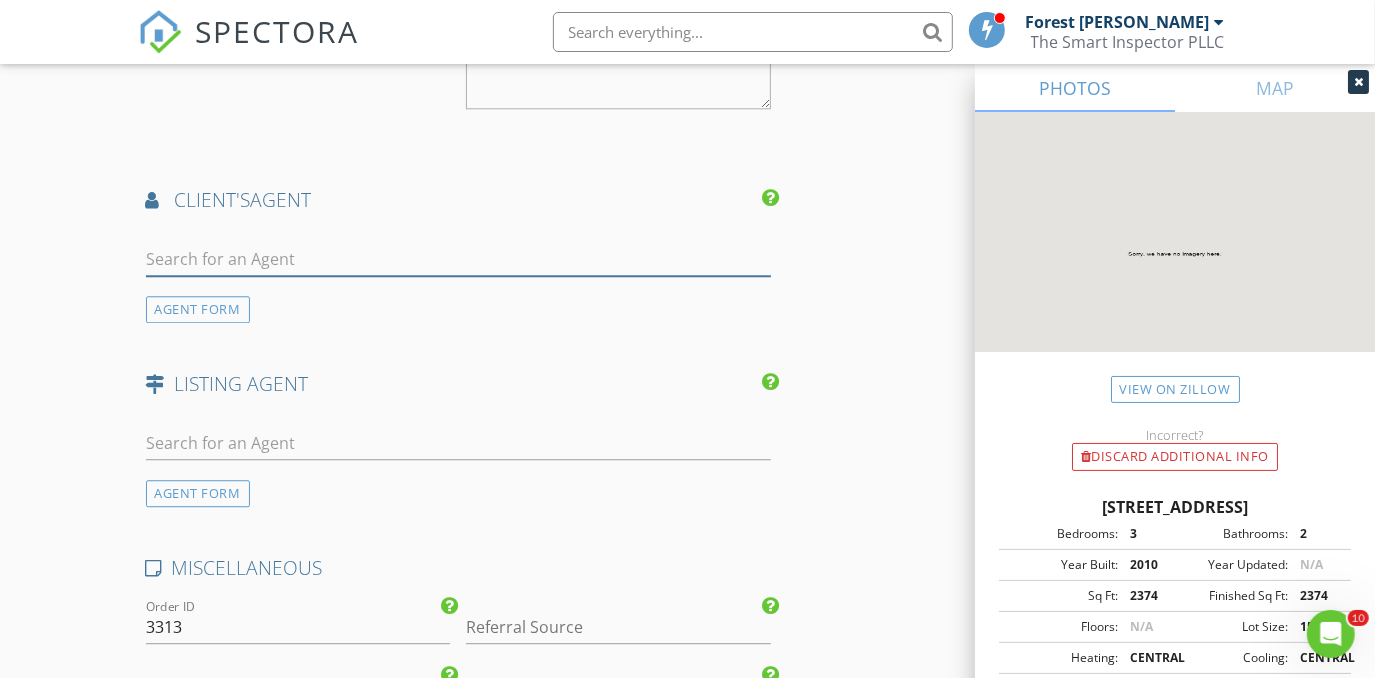click at bounding box center [459, 259] 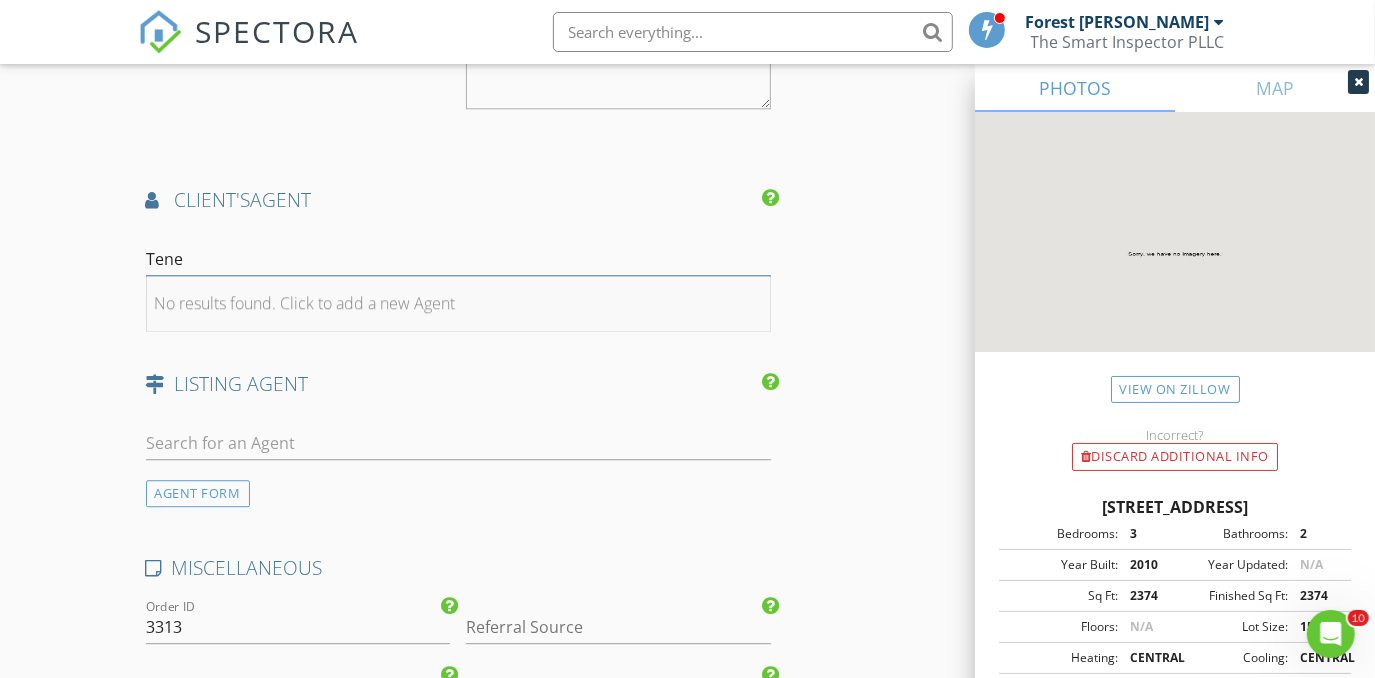 type on "Tene" 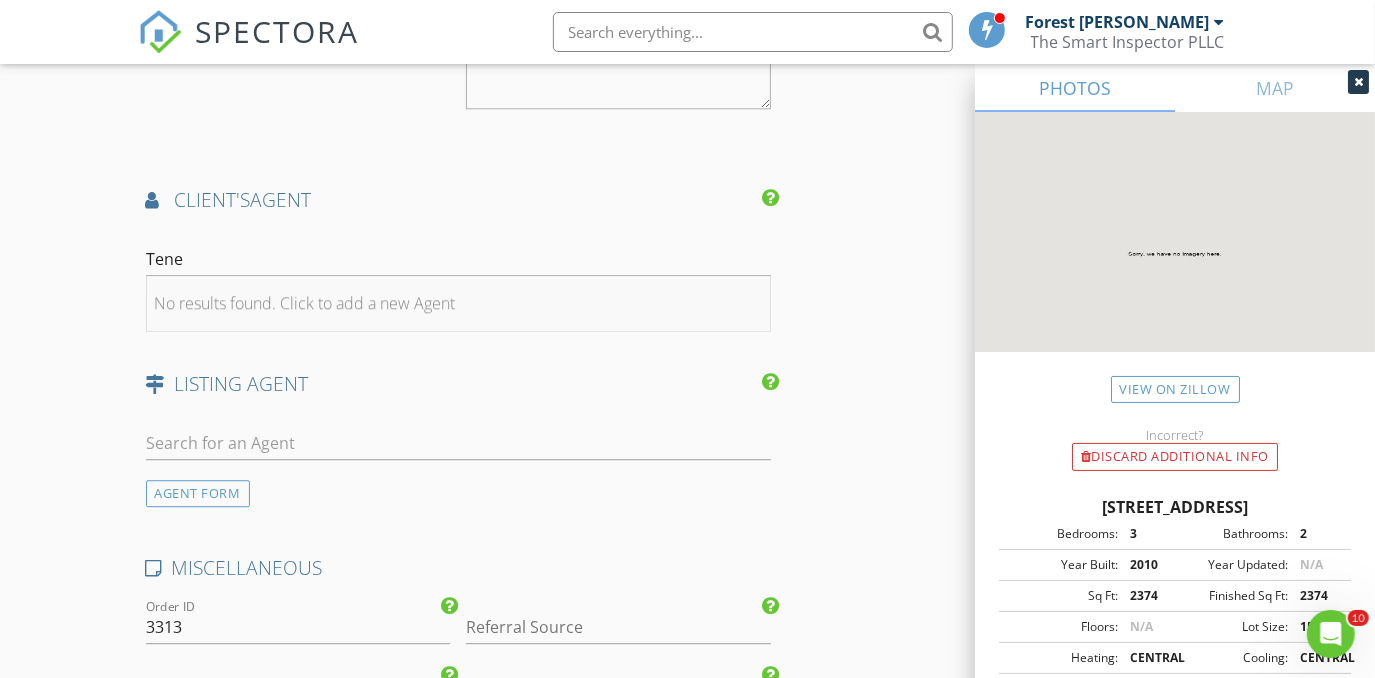 click on "No results found. Click to add a new Agent" at bounding box center [305, 303] 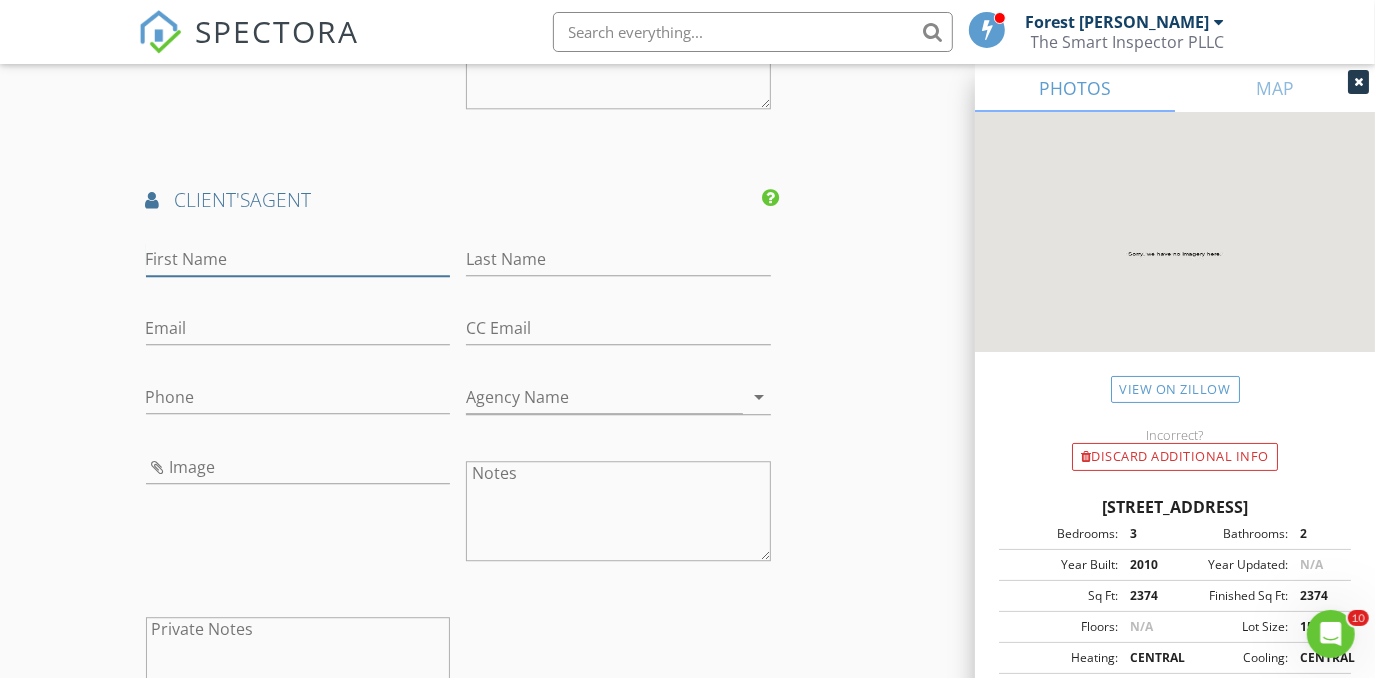 click on "First Name" at bounding box center [298, 259] 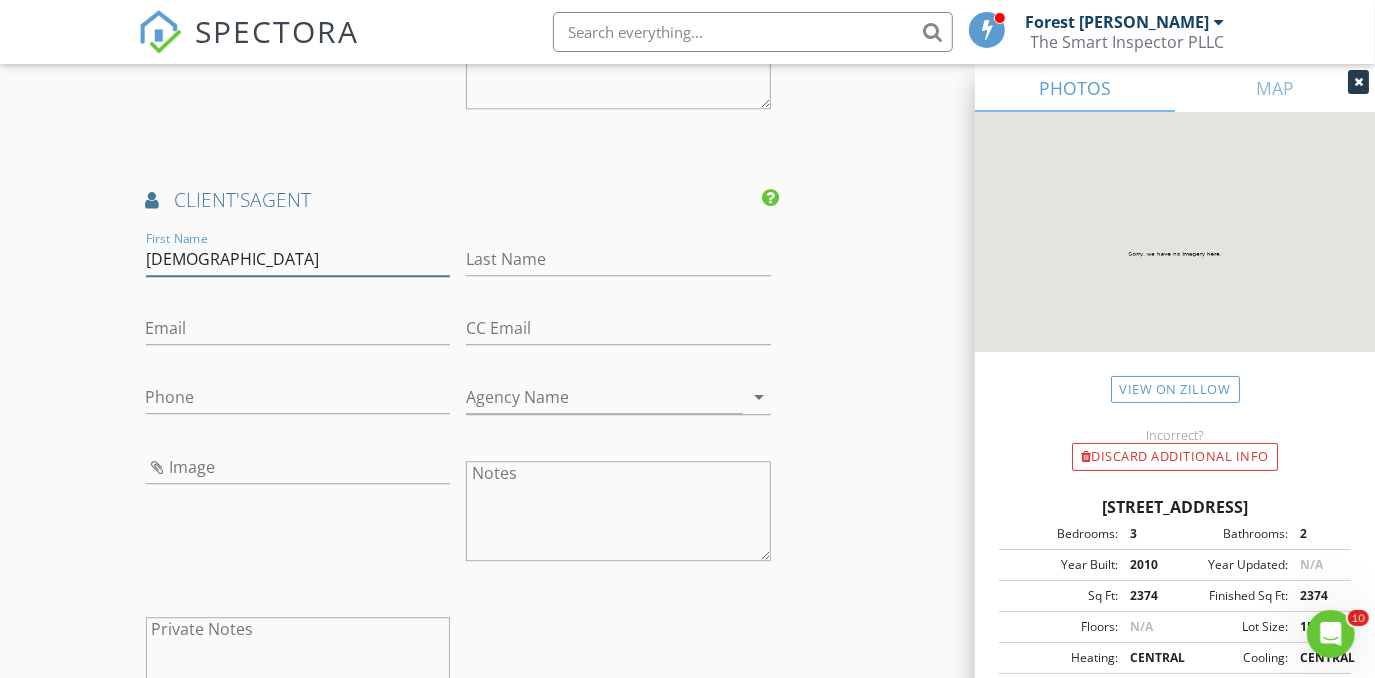 type on "Tenesha" 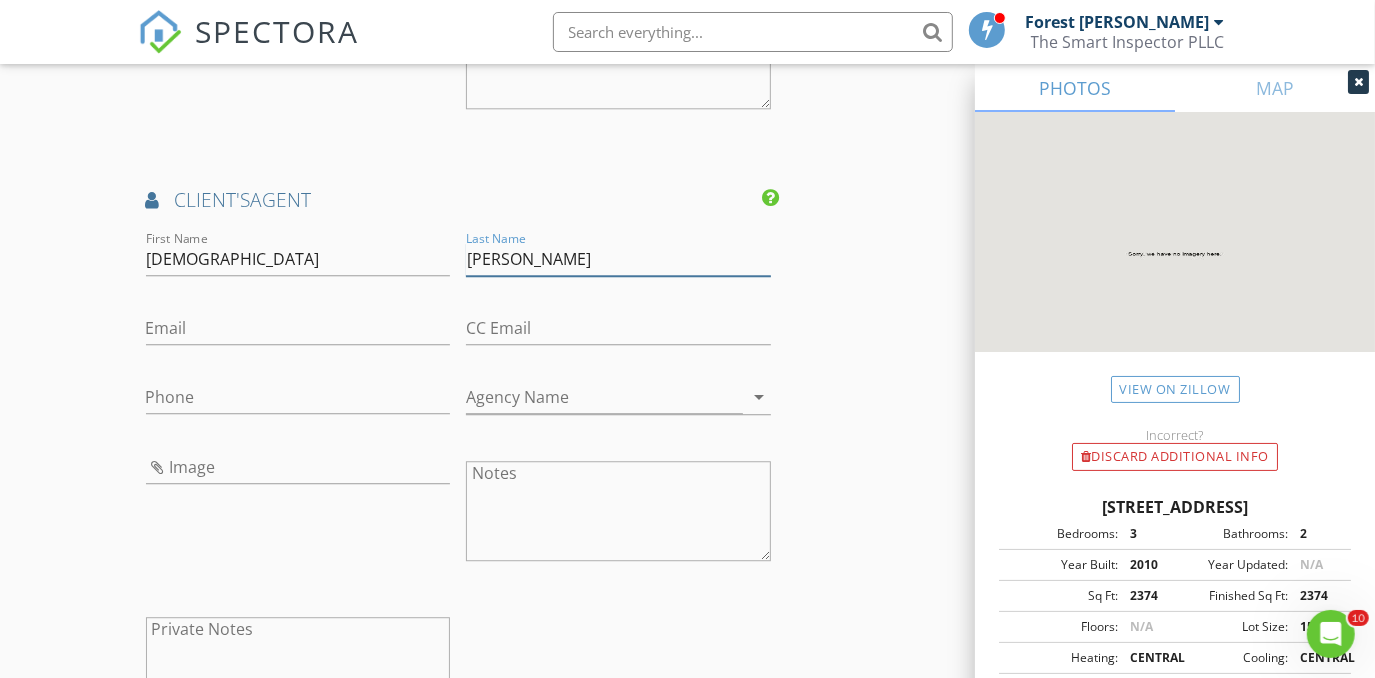 type on "Lusk" 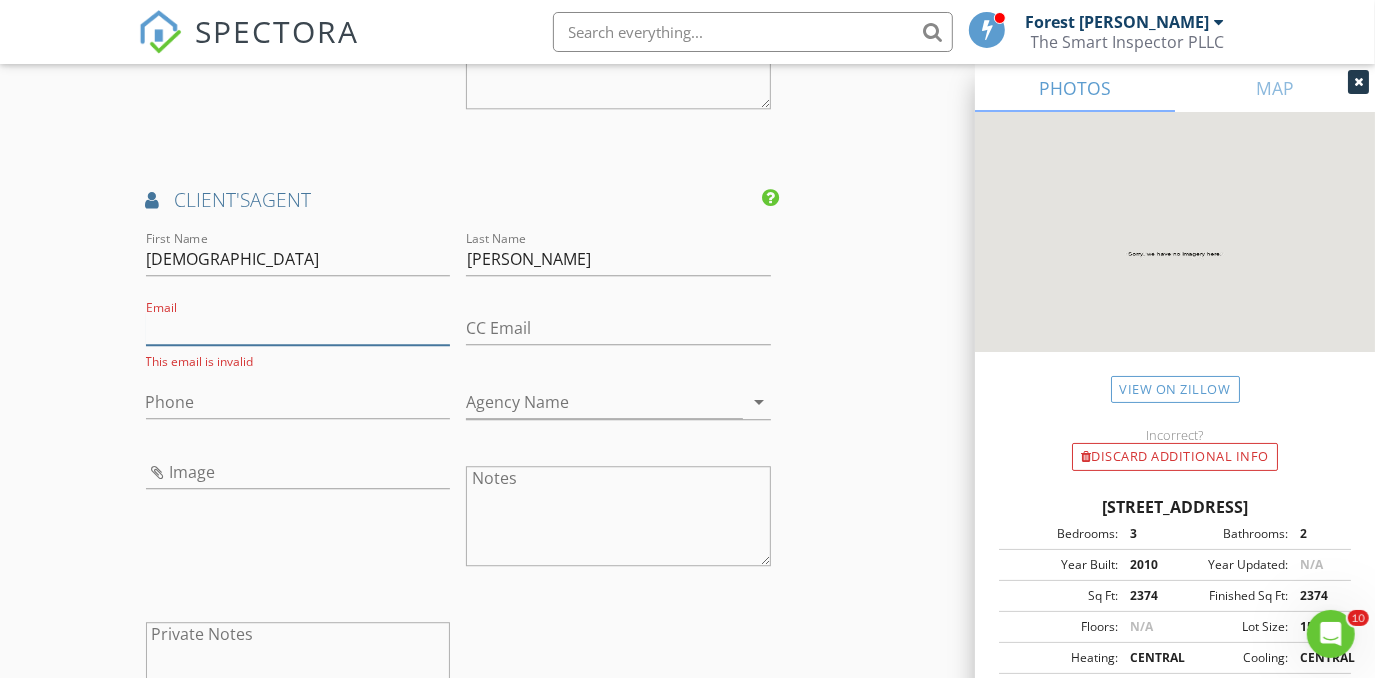 paste on "teneshalusk@kw.com" 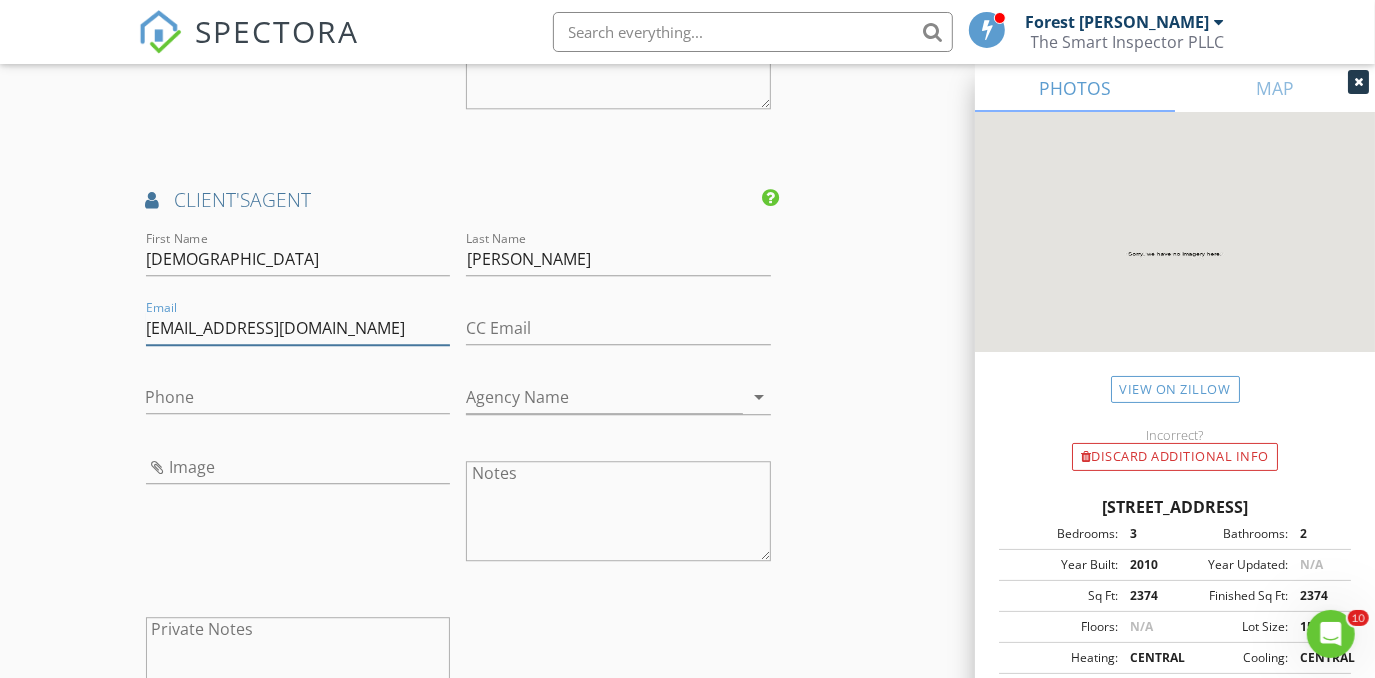 type on "teneshalusk@kw.com" 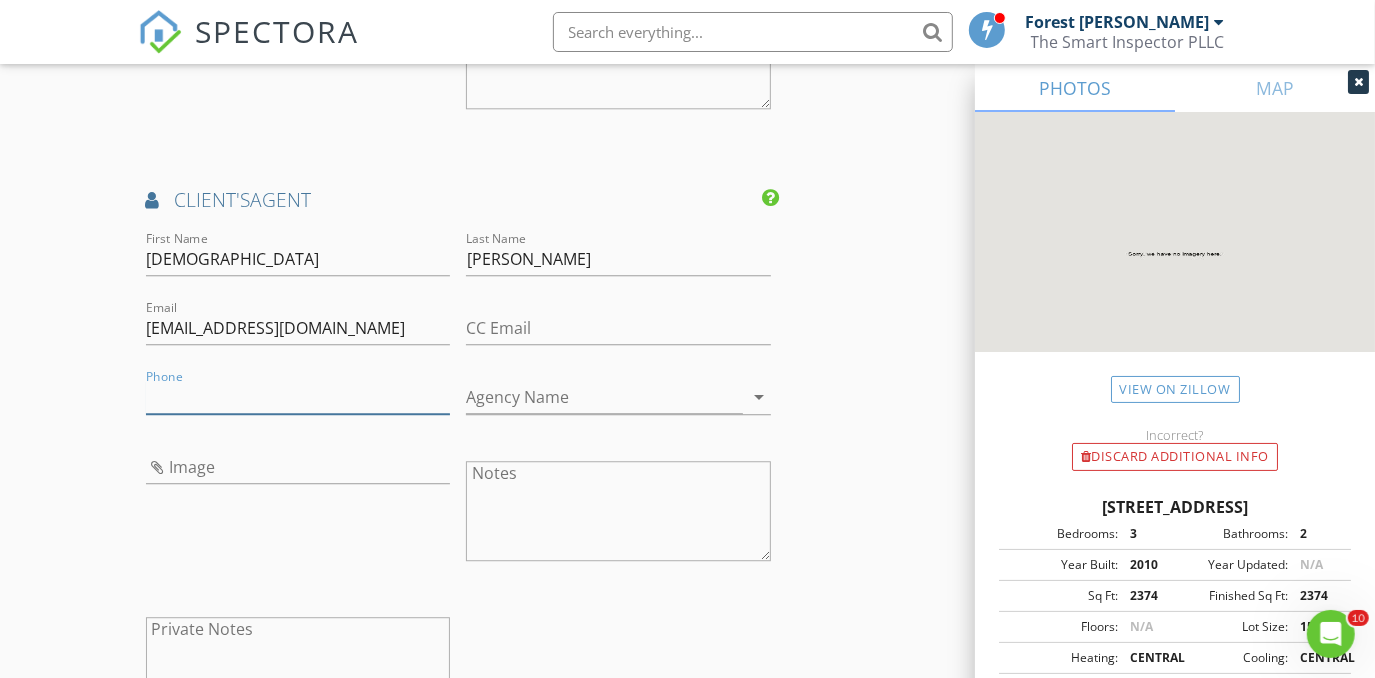 paste on "972-439-5734" 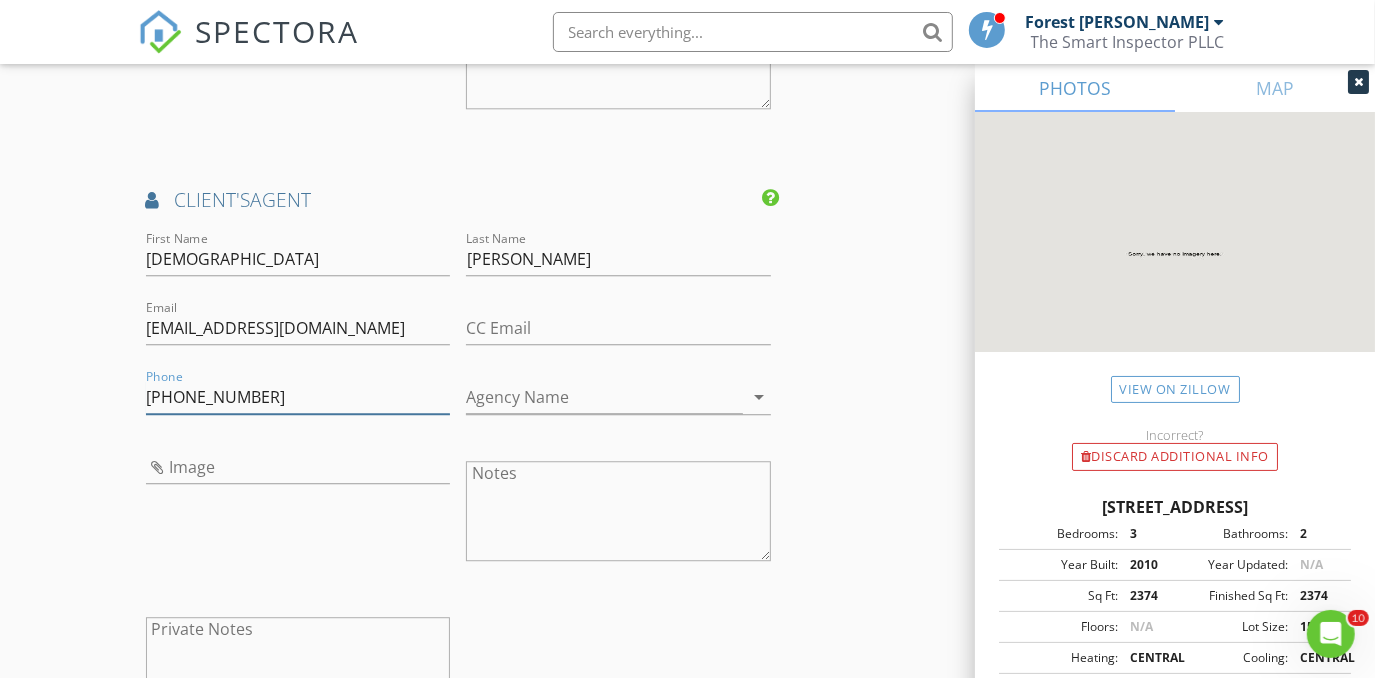 type on "972-439-5734" 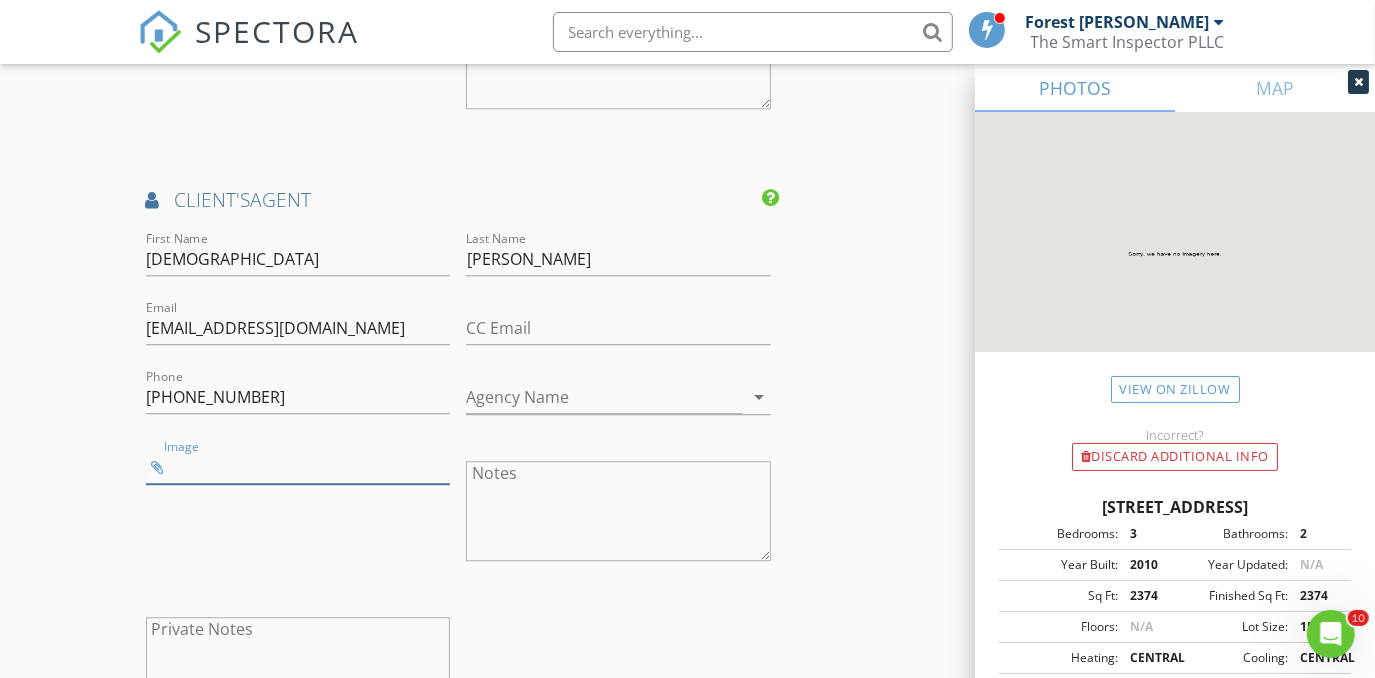 click at bounding box center (298, 467) 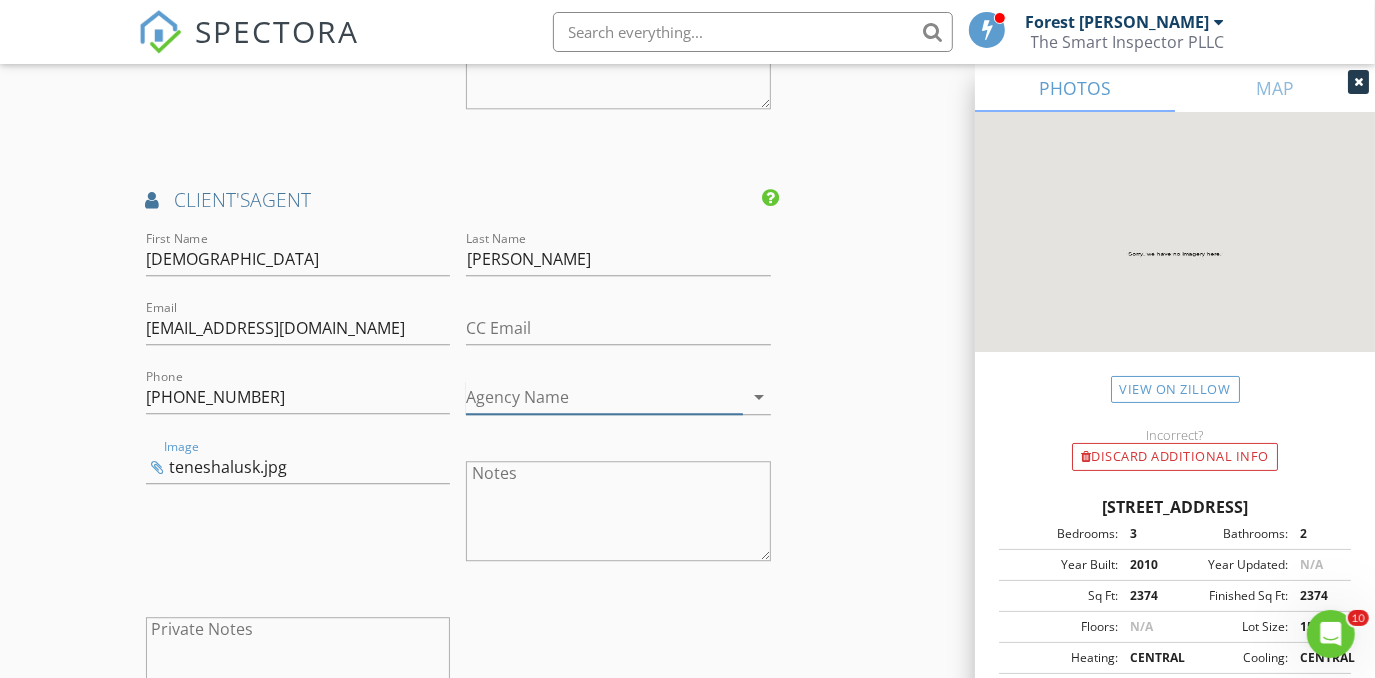 click on "Agency Name" at bounding box center (604, 397) 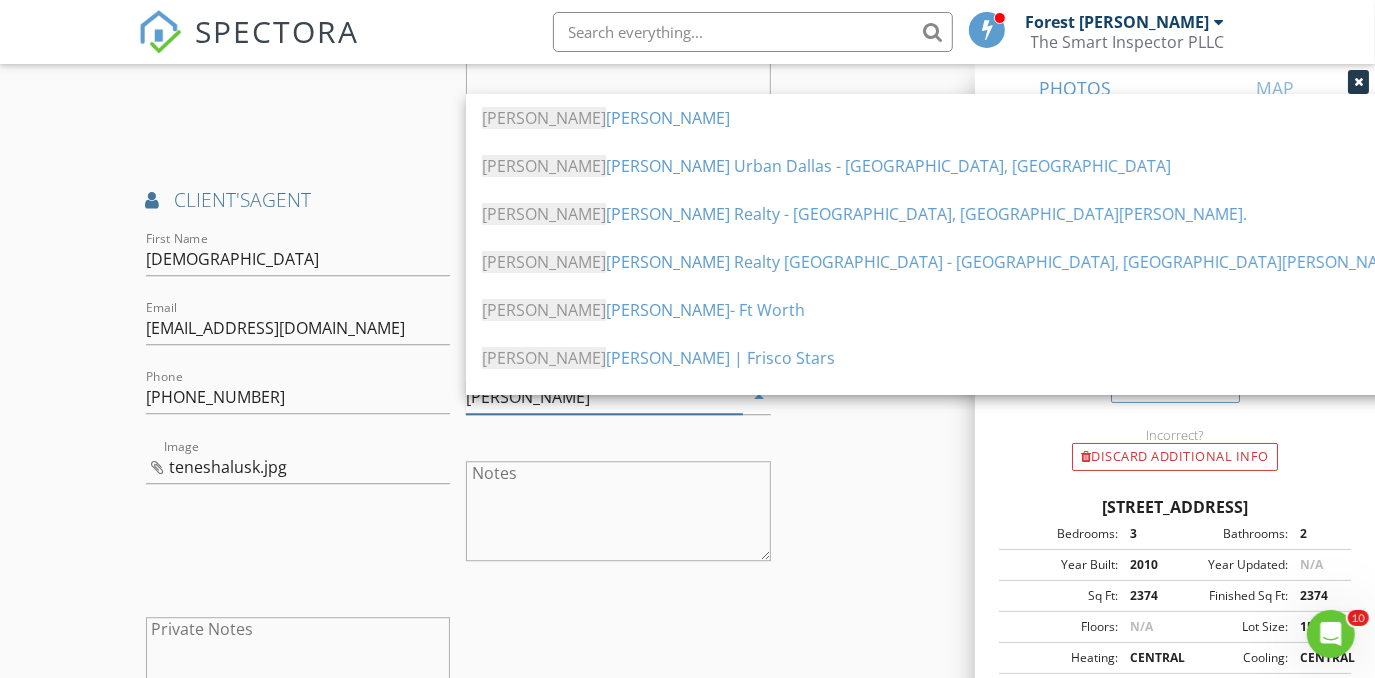 click on "Keller  Williams" at bounding box center (946, 118) 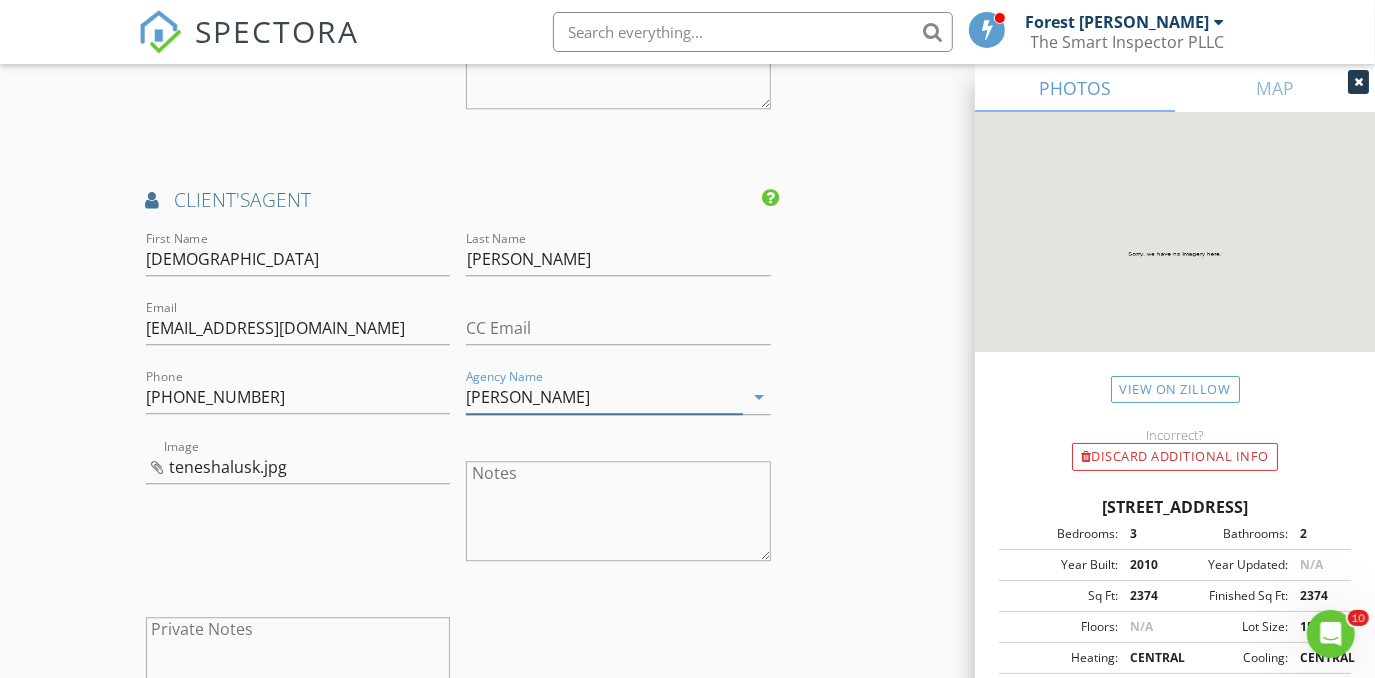 type on "Keller Williams" 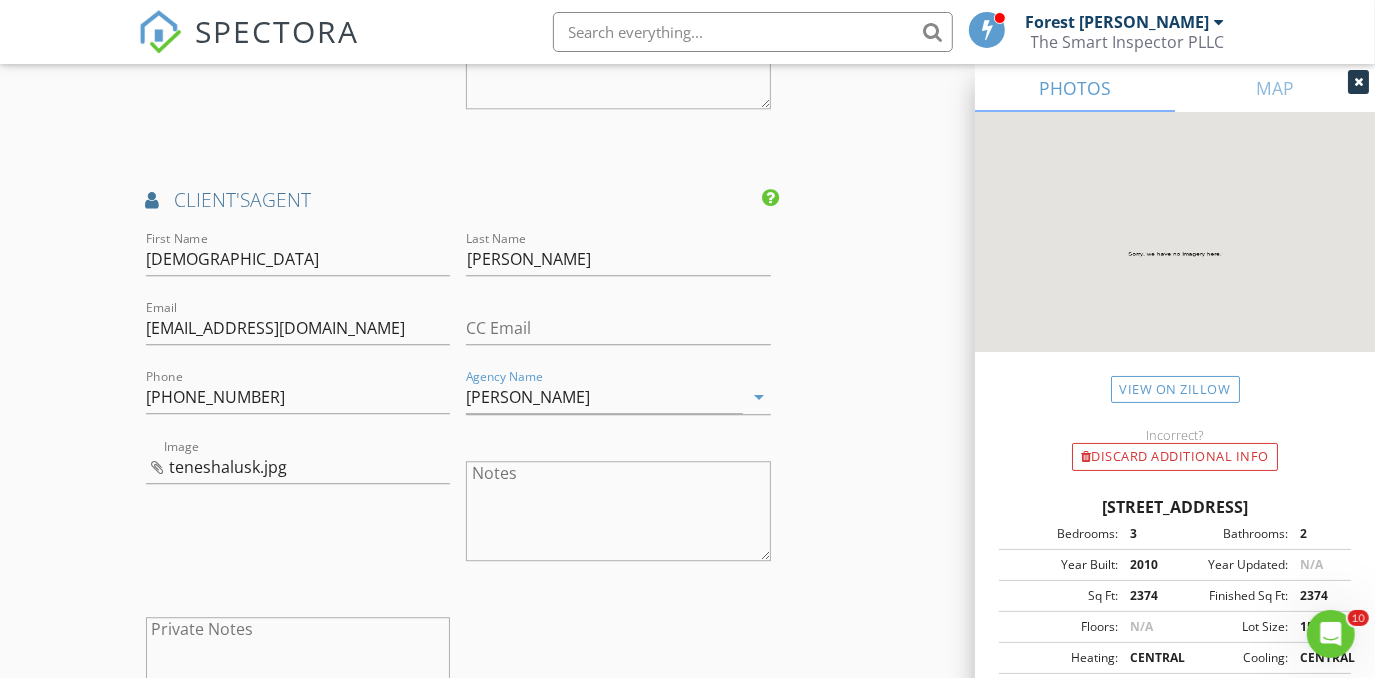 click on "New Inspection
Click here to use the New Order Form
INSPECTOR(S)
check_box_outline_blank   Forest Ivey     check_box_outline_blank   Brian Cain     check_box   Christopher Hudson   PRIMARY   check_box_outline_blank   Christopher Sarris     check_box_outline_blank   Antoine "Tony" Razzouk     Christopher Hudson arrow_drop_down   check_box_outline_blank Christopher Hudson specifically requested
Date/Time
07/14/2025 8:00 AM
Location
Address Search       Address 207 White Rock Ct   Unit   City Ovilla   State TX   Zip 75154   County Ellis     Square Feet 2374   Year Built 2010   Foundation Slab arrow_drop_down     Christopher Hudson     31.7 miles     (an hour)
client
check_box Enable Client CC email for this inspection   Client Search     check_box_outline_blank Client is a Company/Organization     First Name Stephanie   Last Name Bell   Email" at bounding box center (687, -740) 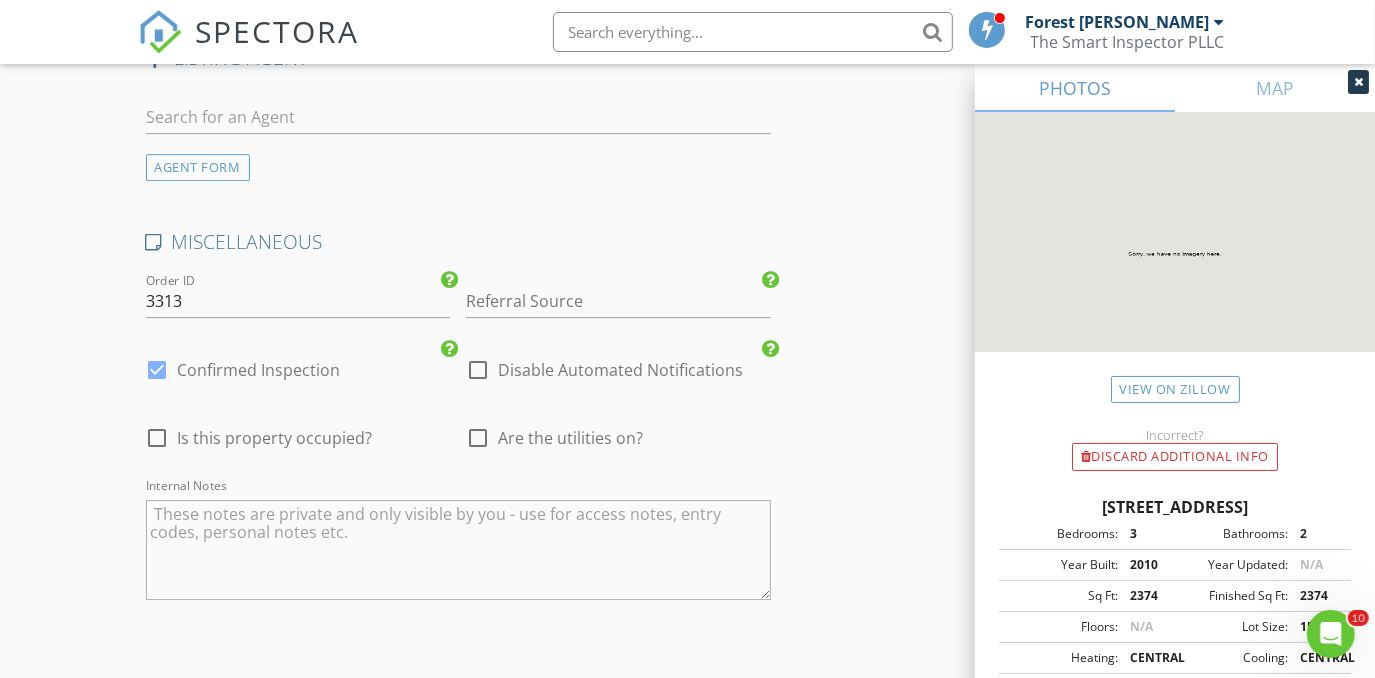 scroll, scrollTop: 4183, scrollLeft: 0, axis: vertical 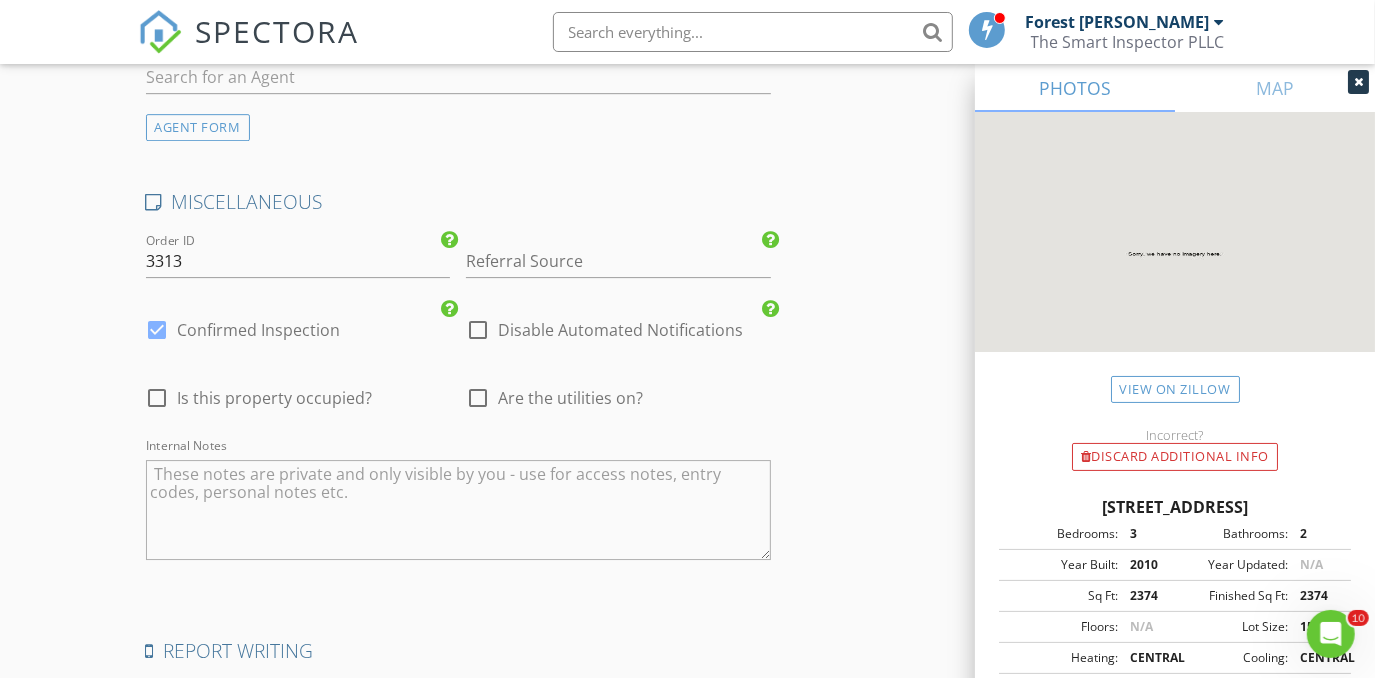 click on "Are the utilities on?" at bounding box center [570, 398] 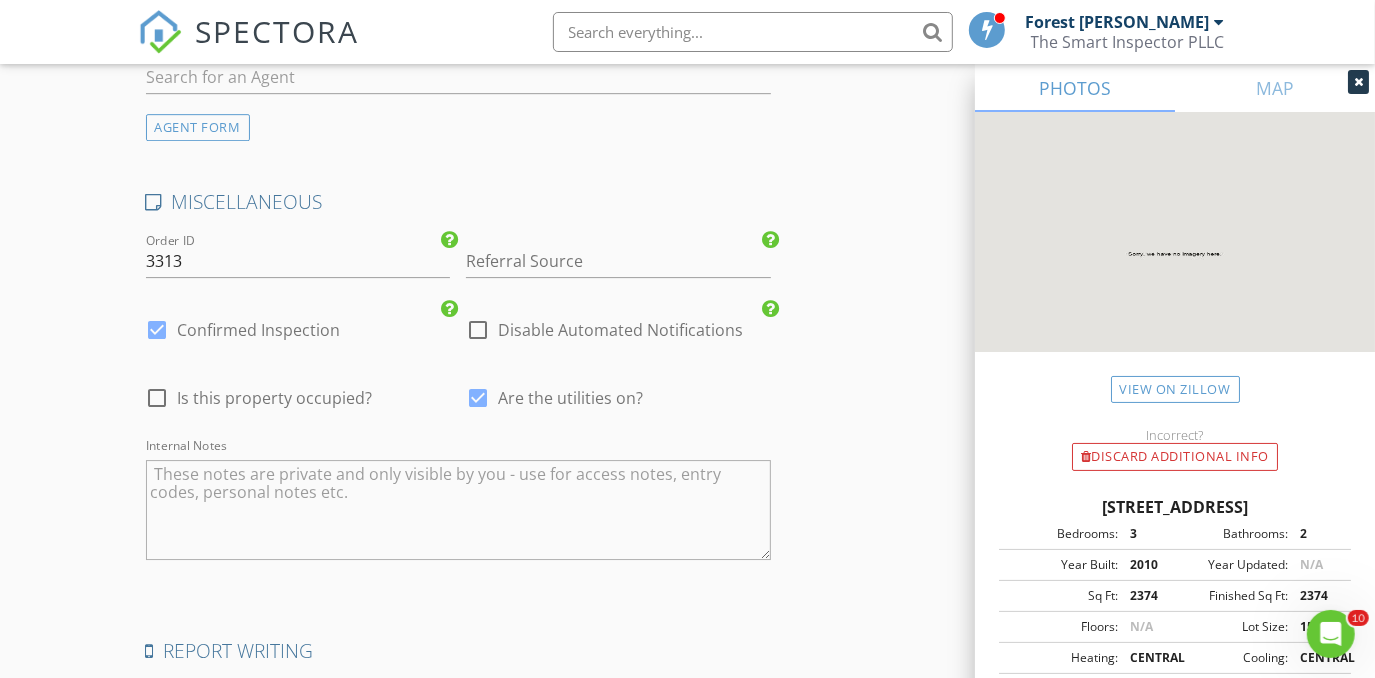 click on "Is this property occupied?" at bounding box center [275, 398] 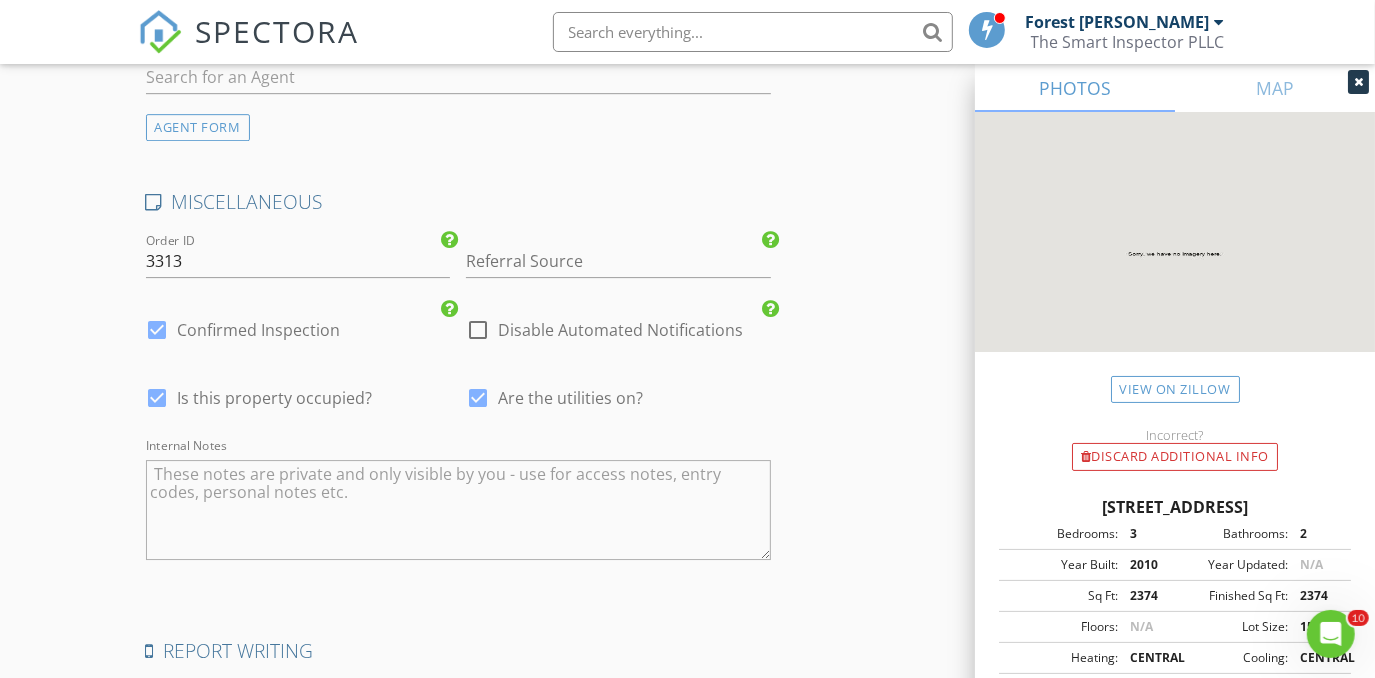 click at bounding box center [459, 510] 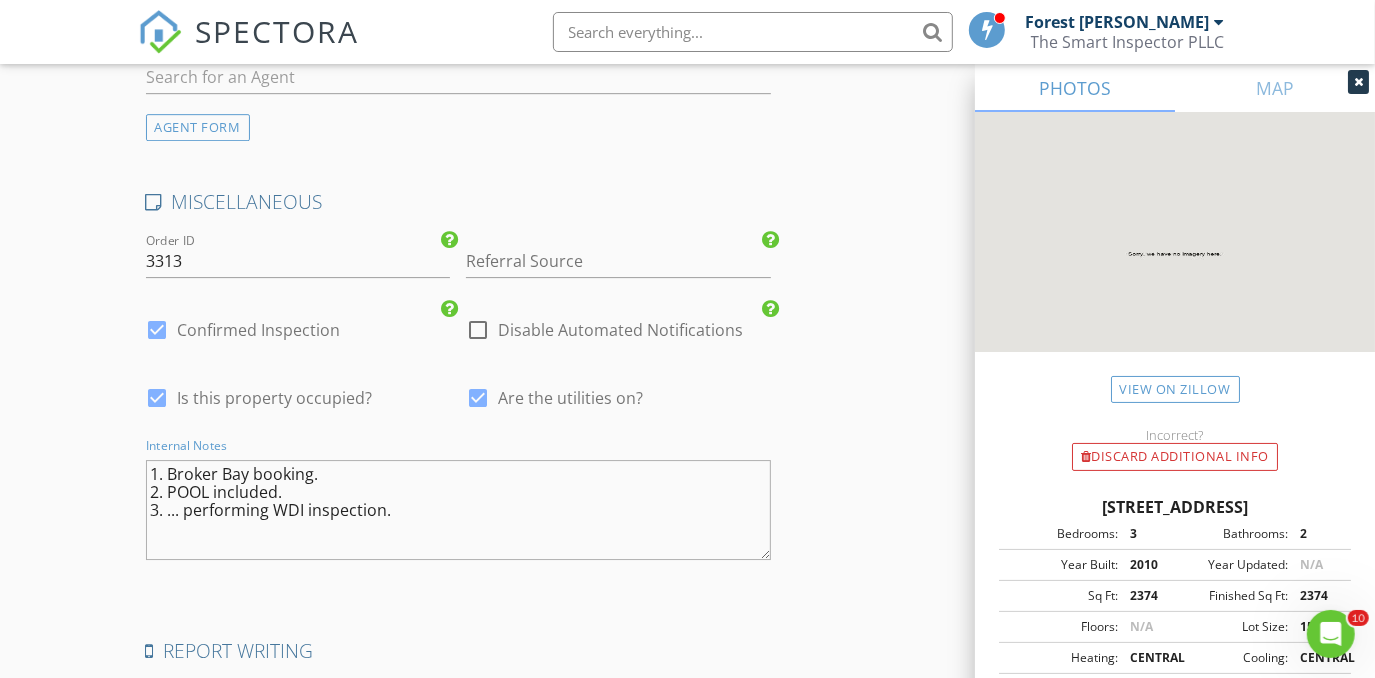 type on "1. Broker Bay booking.
2. POOL included.
3. ... performing WDI inspection." 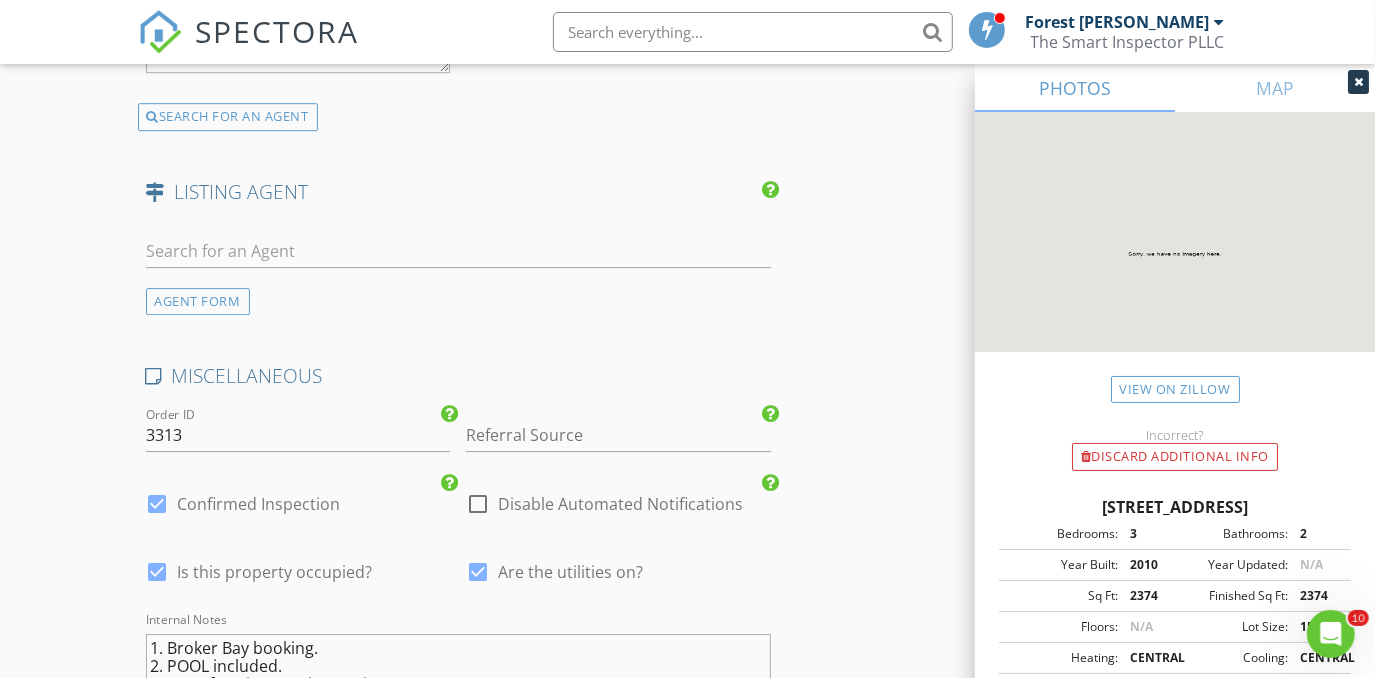 scroll, scrollTop: 3910, scrollLeft: 0, axis: vertical 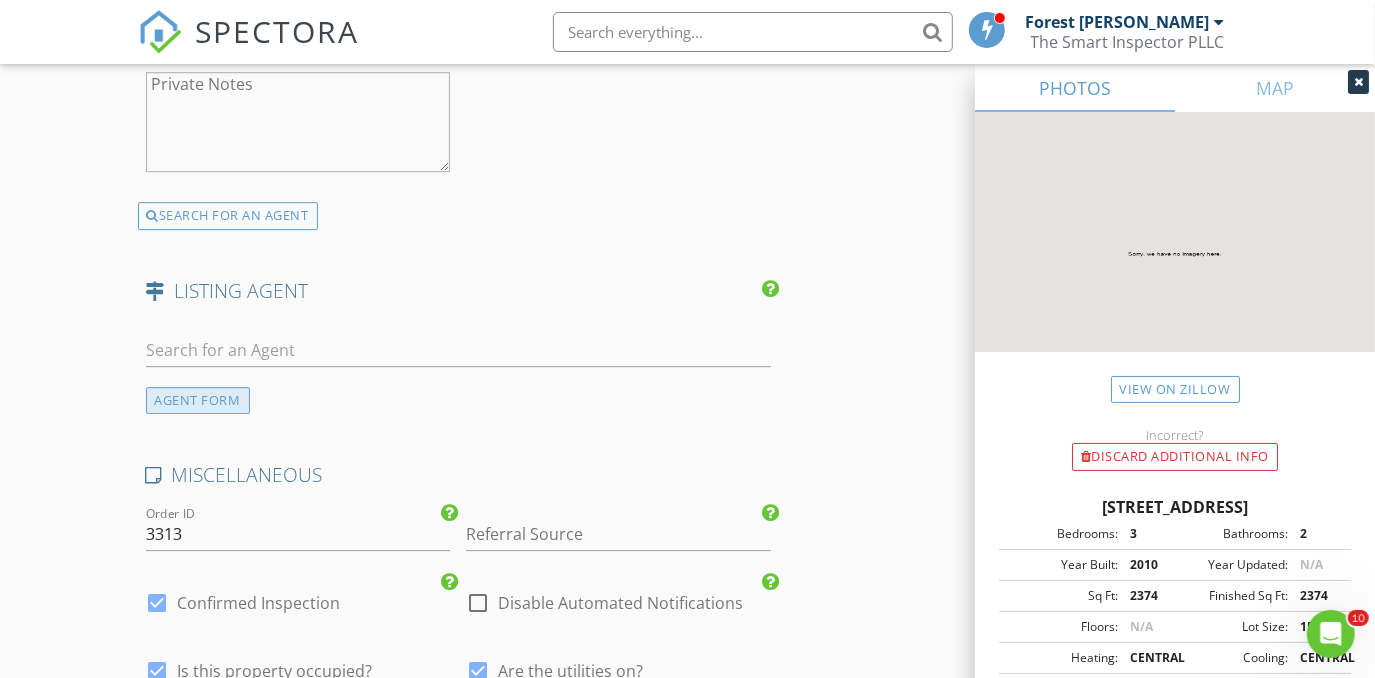 click on "AGENT FORM" at bounding box center (198, 400) 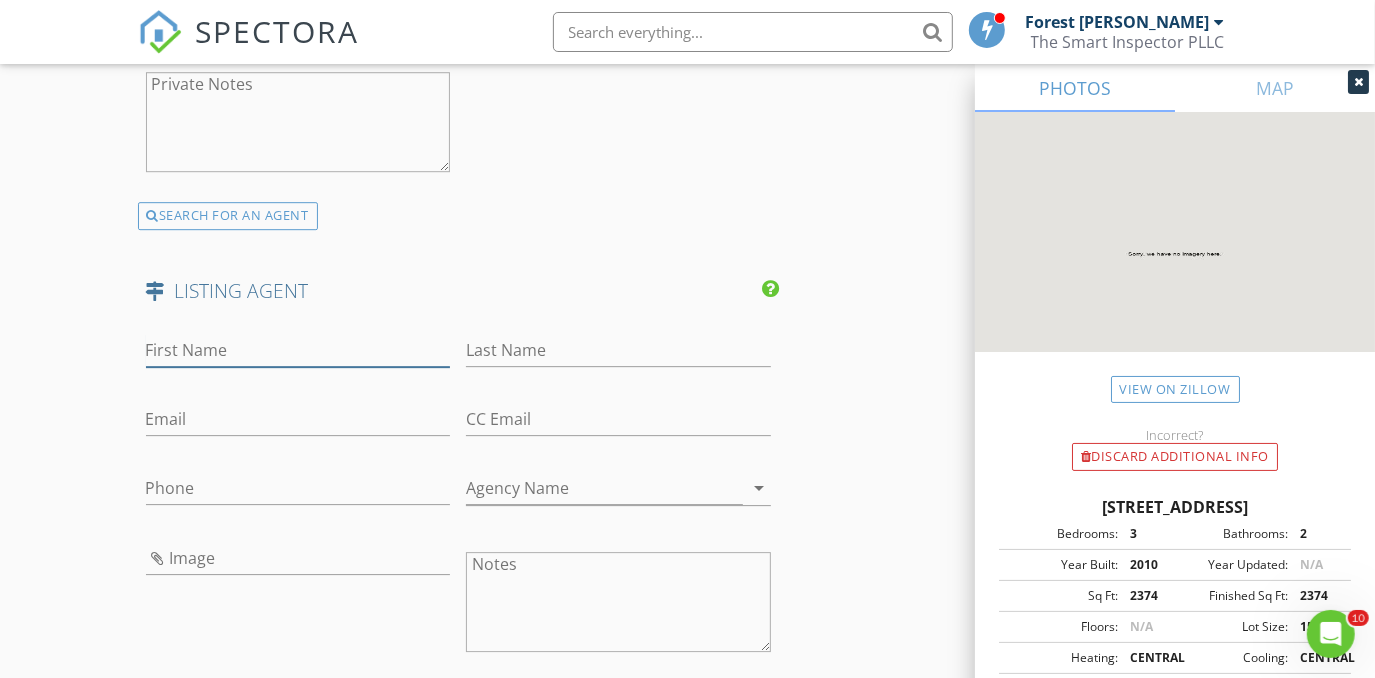 click on "First Name" at bounding box center (298, 350) 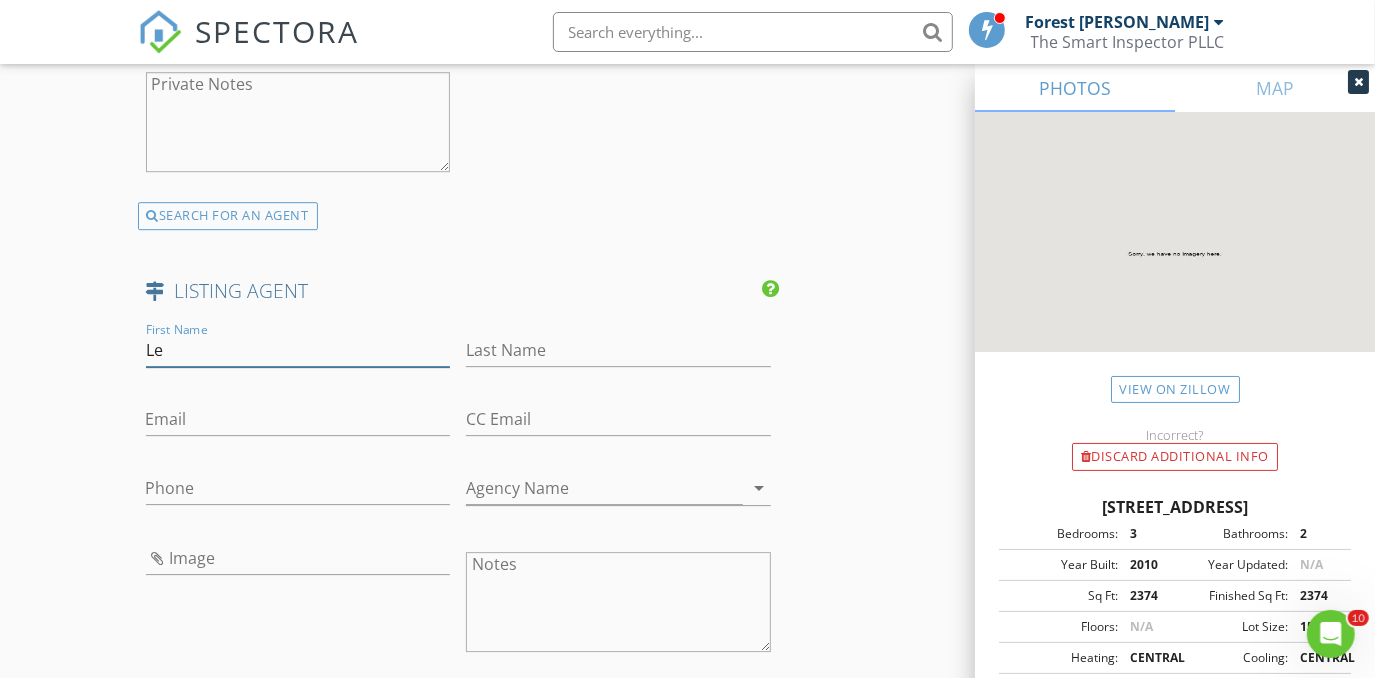 type on "L" 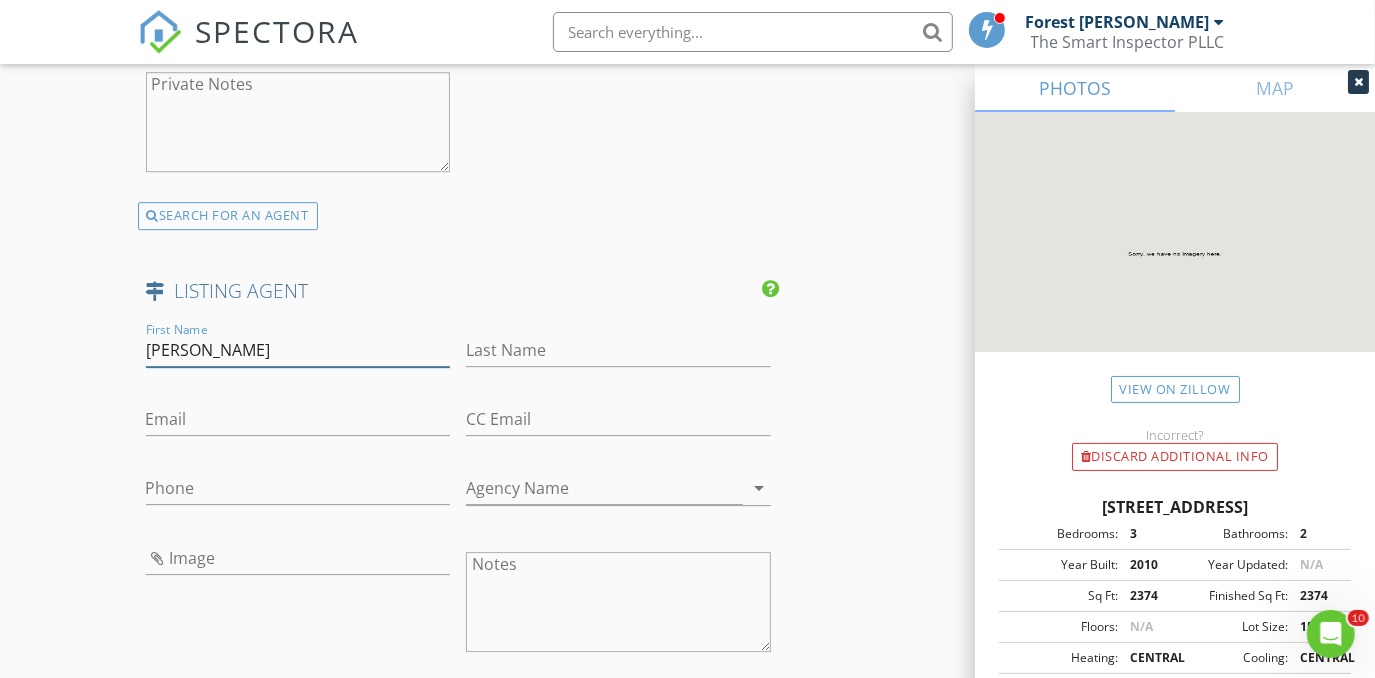 type on "Mike" 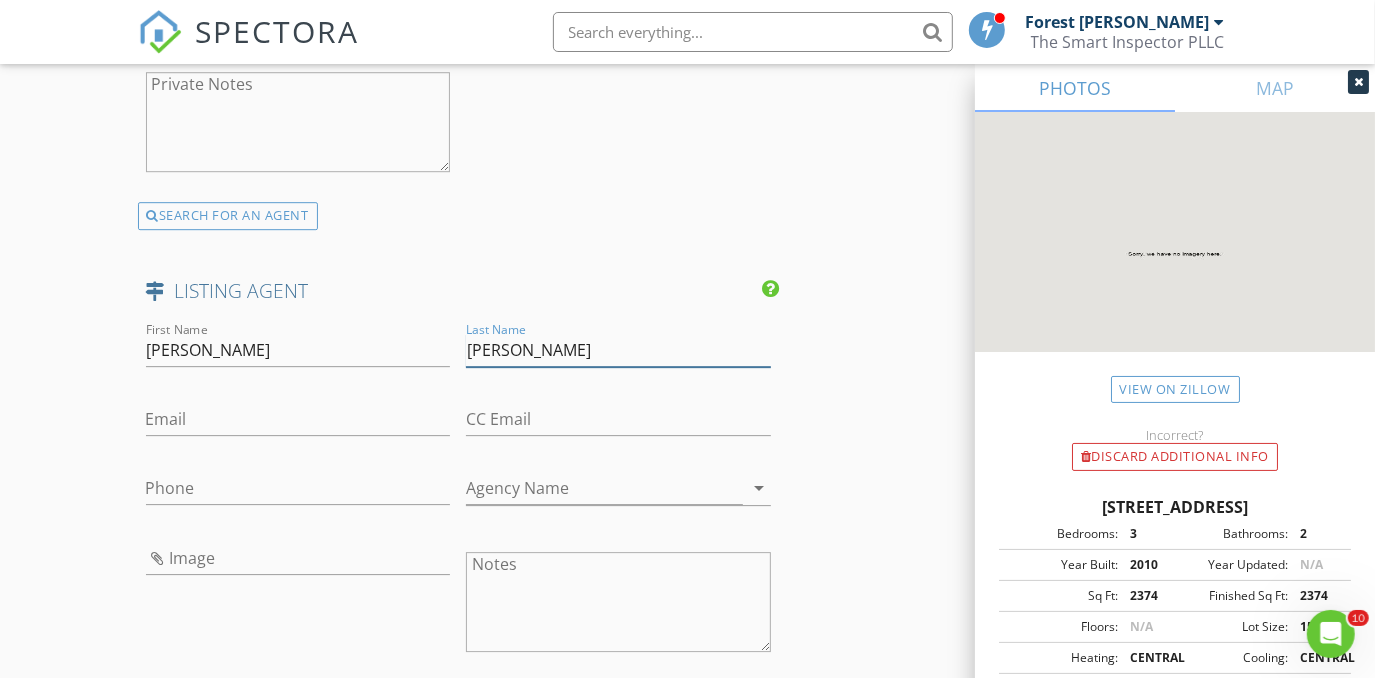 type on "Lewis" 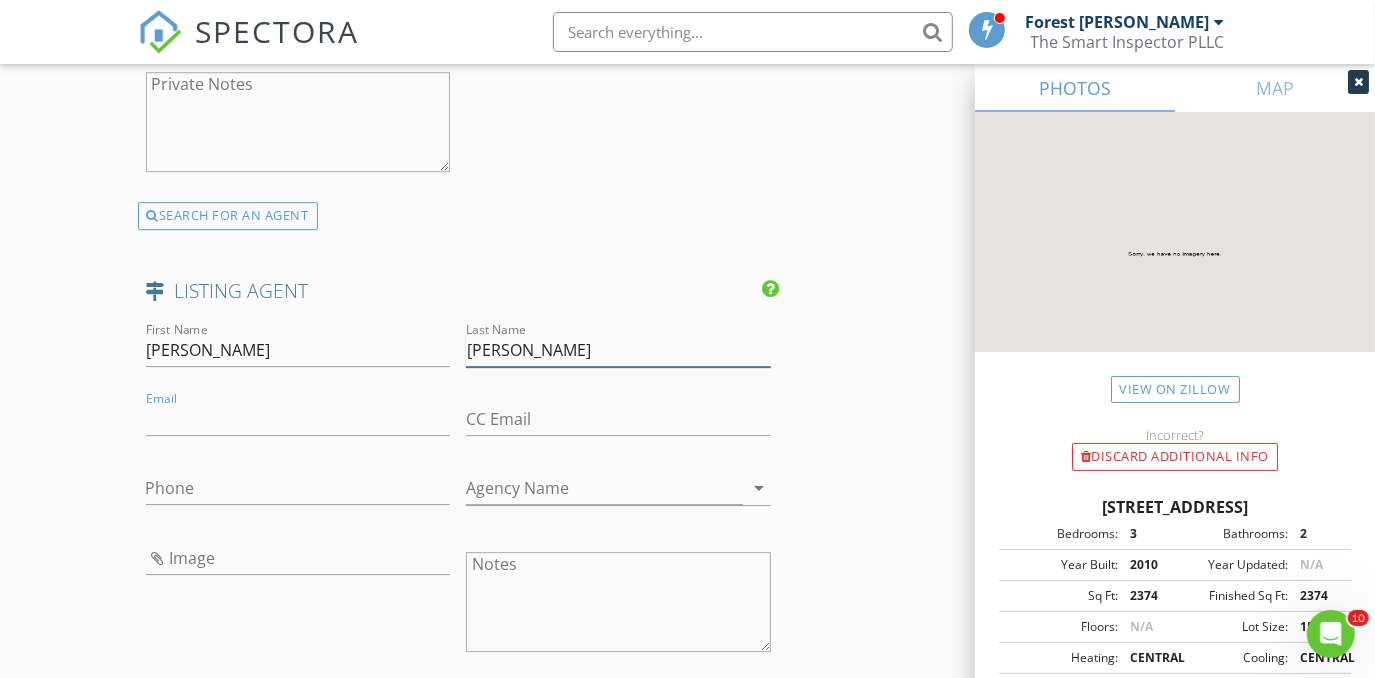 click on "Lewis" at bounding box center (618, 350) 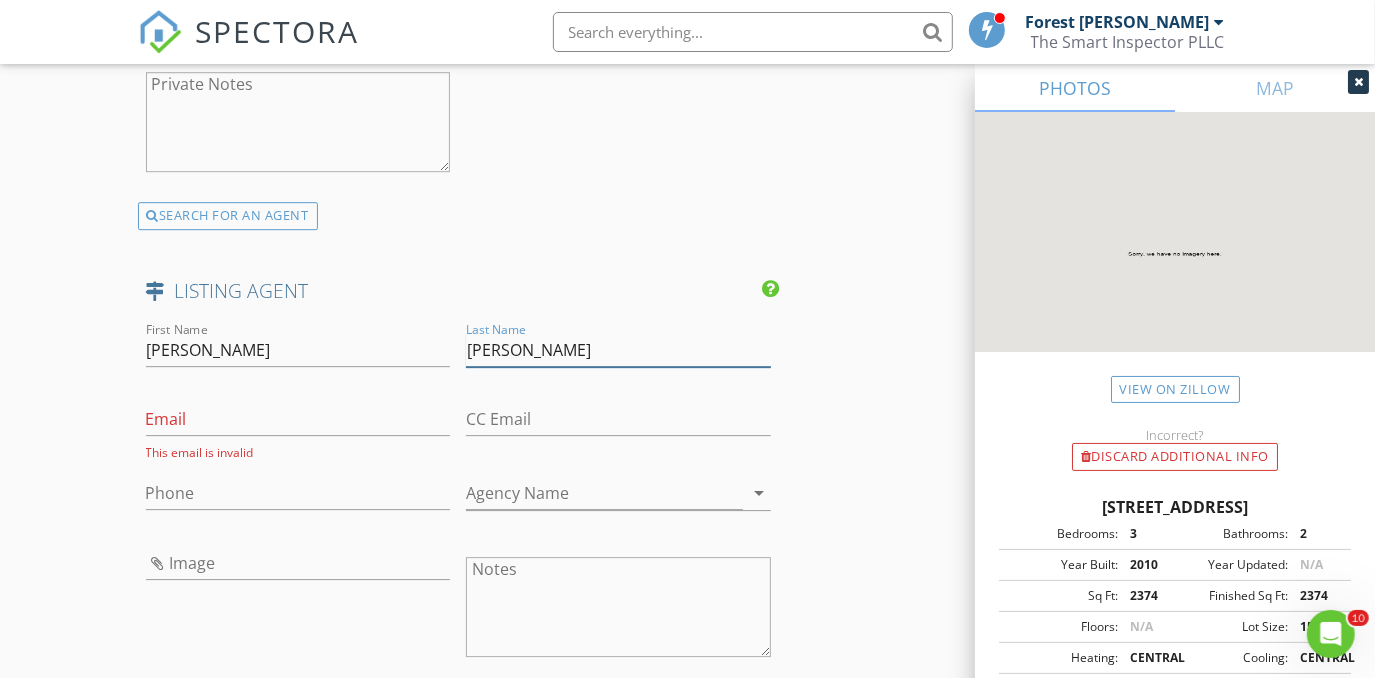 drag, startPoint x: 525, startPoint y: 364, endPoint x: 429, endPoint y: 379, distance: 97.16481 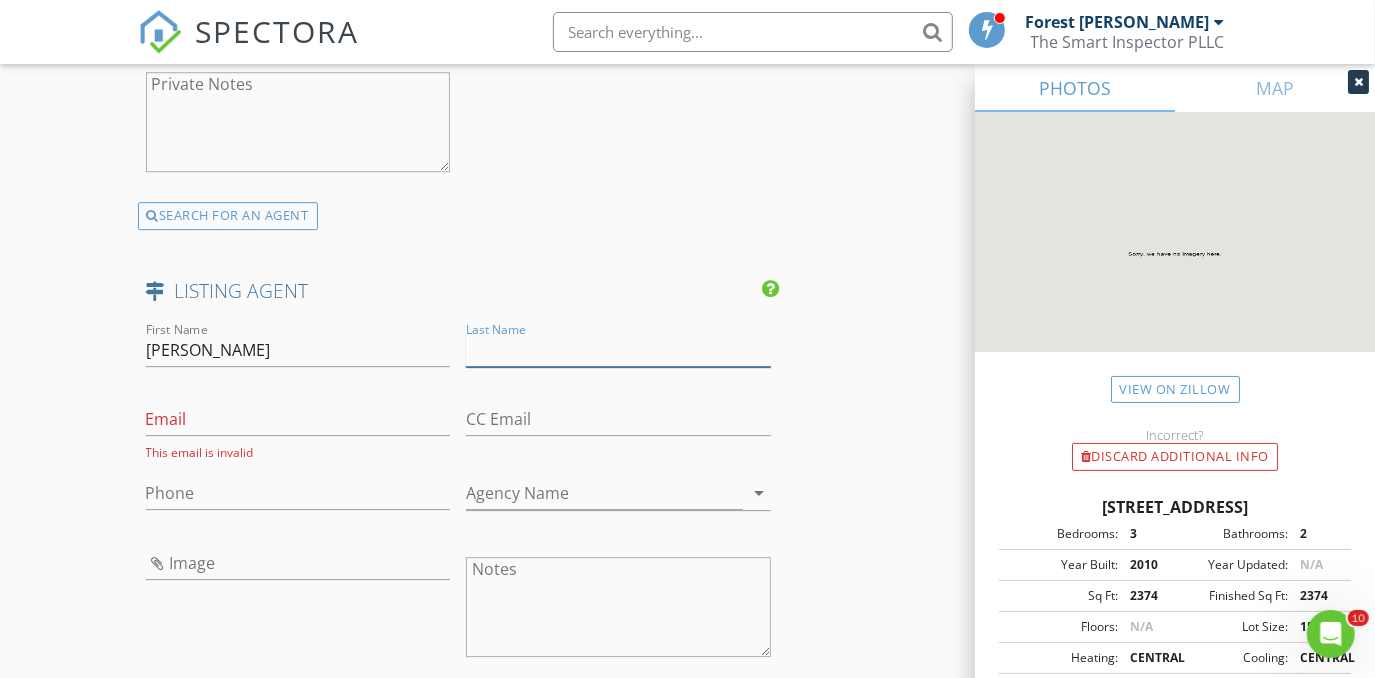 type 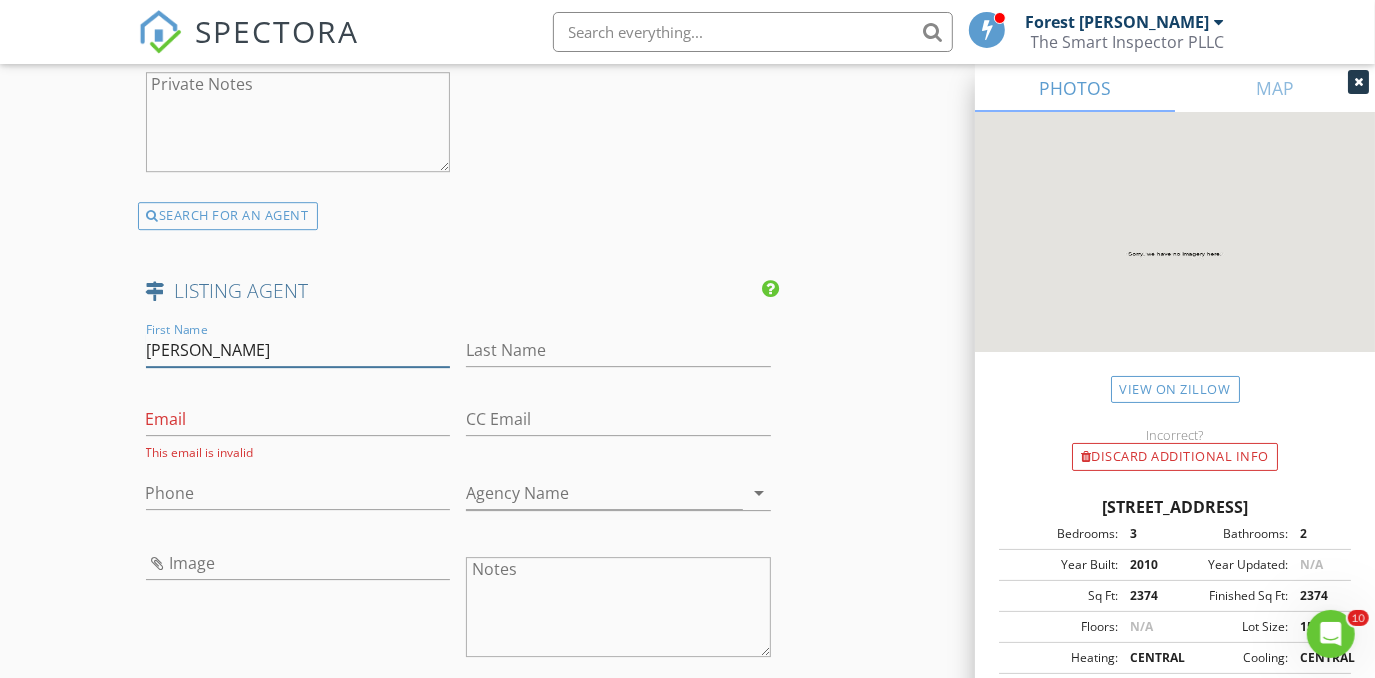 drag, startPoint x: 230, startPoint y: 355, endPoint x: 92, endPoint y: 377, distance: 139.74261 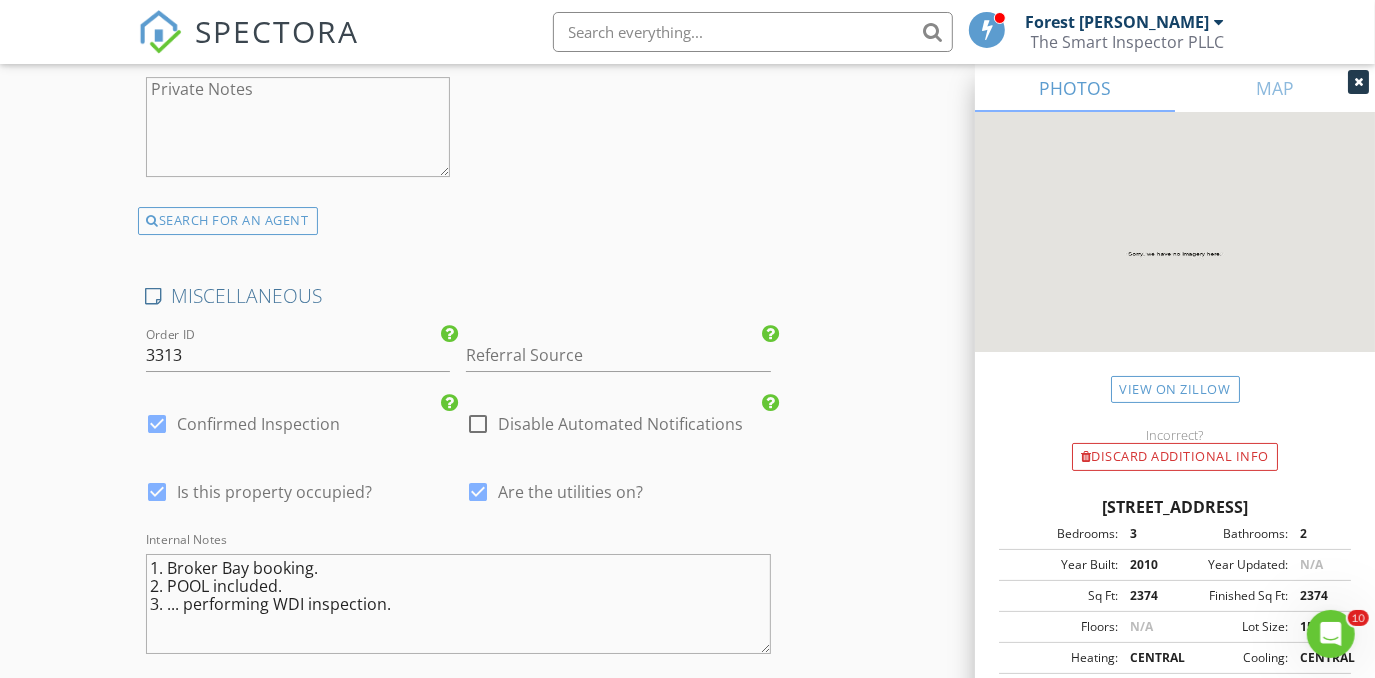 scroll, scrollTop: 4922, scrollLeft: 0, axis: vertical 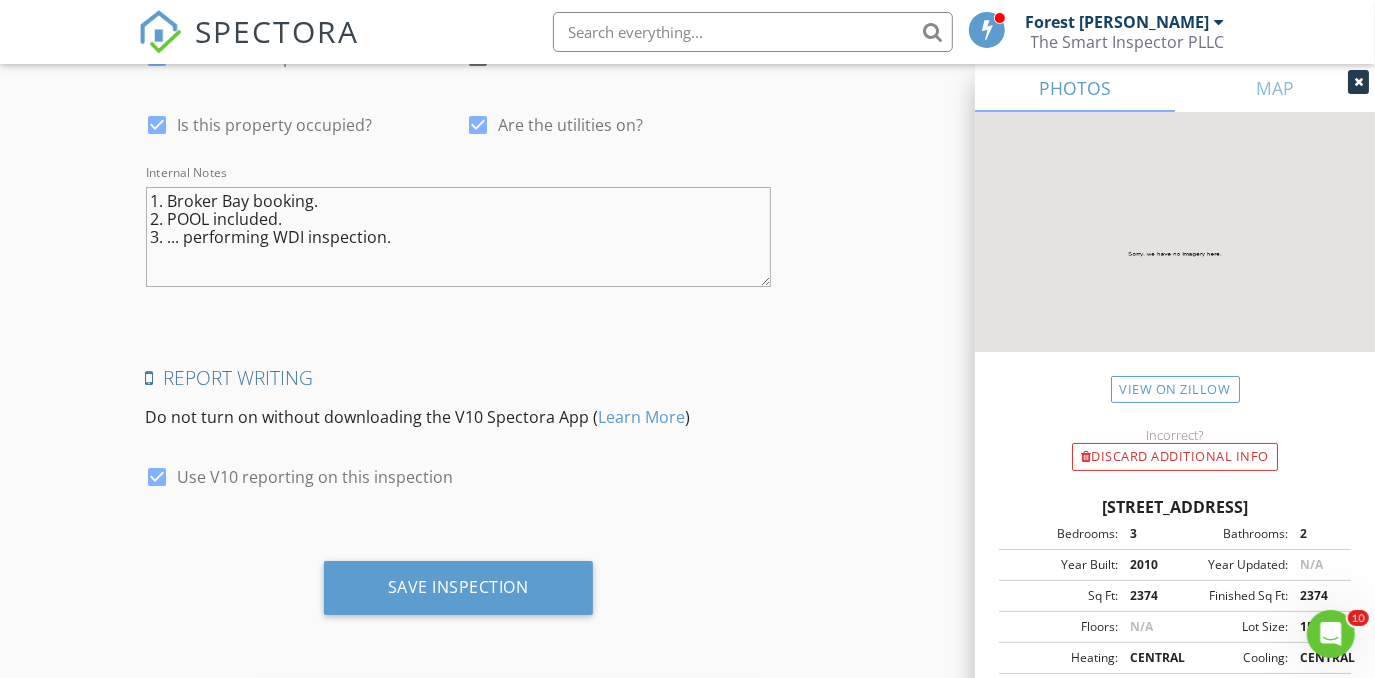 type 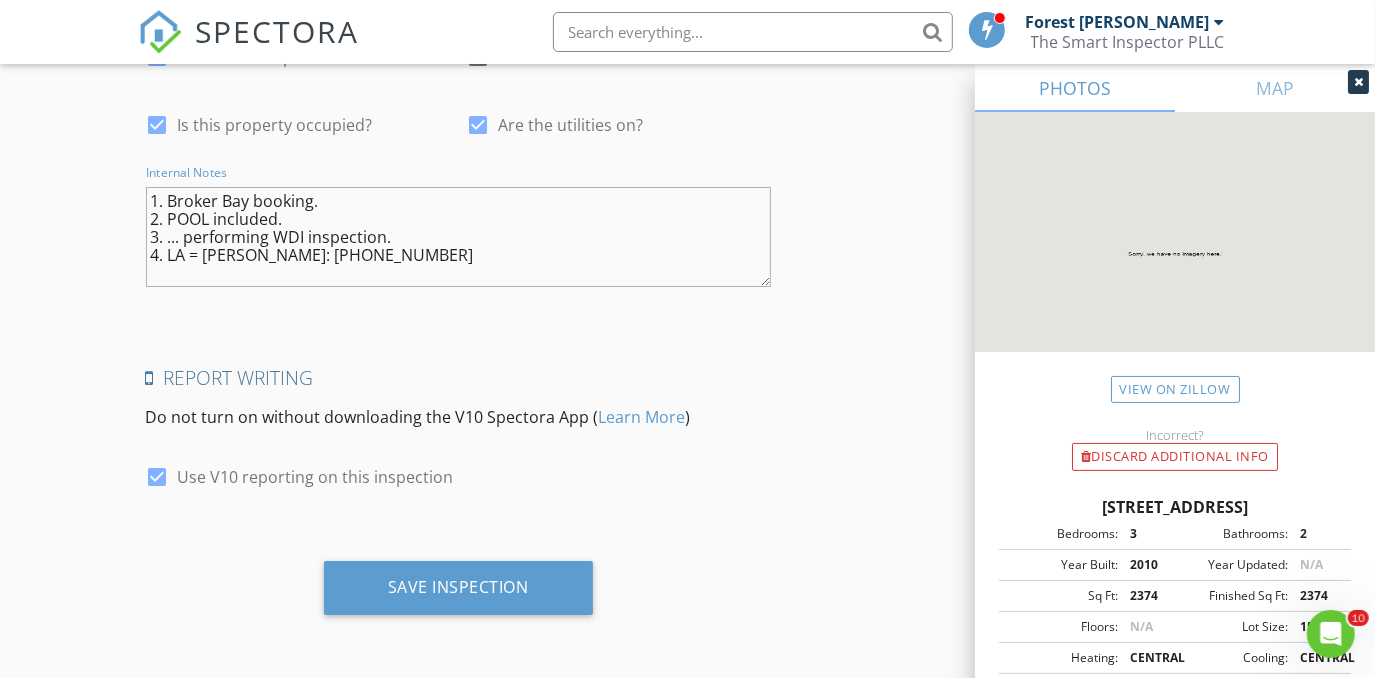 type on "1. Broker Bay booking.
2. POOL included.
3. ... performing WDI inspection.
4. LA = Mike Lewis: 214-208-1653" 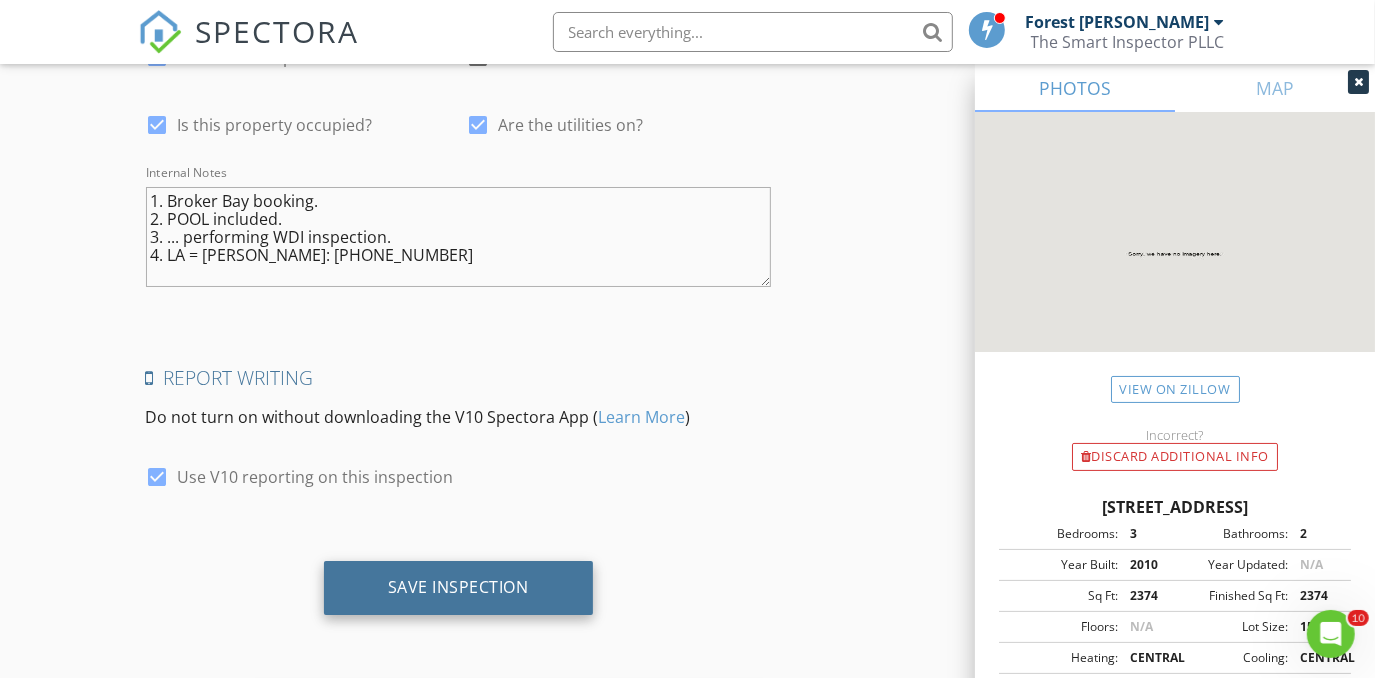 click on "Save Inspection" at bounding box center (458, 587) 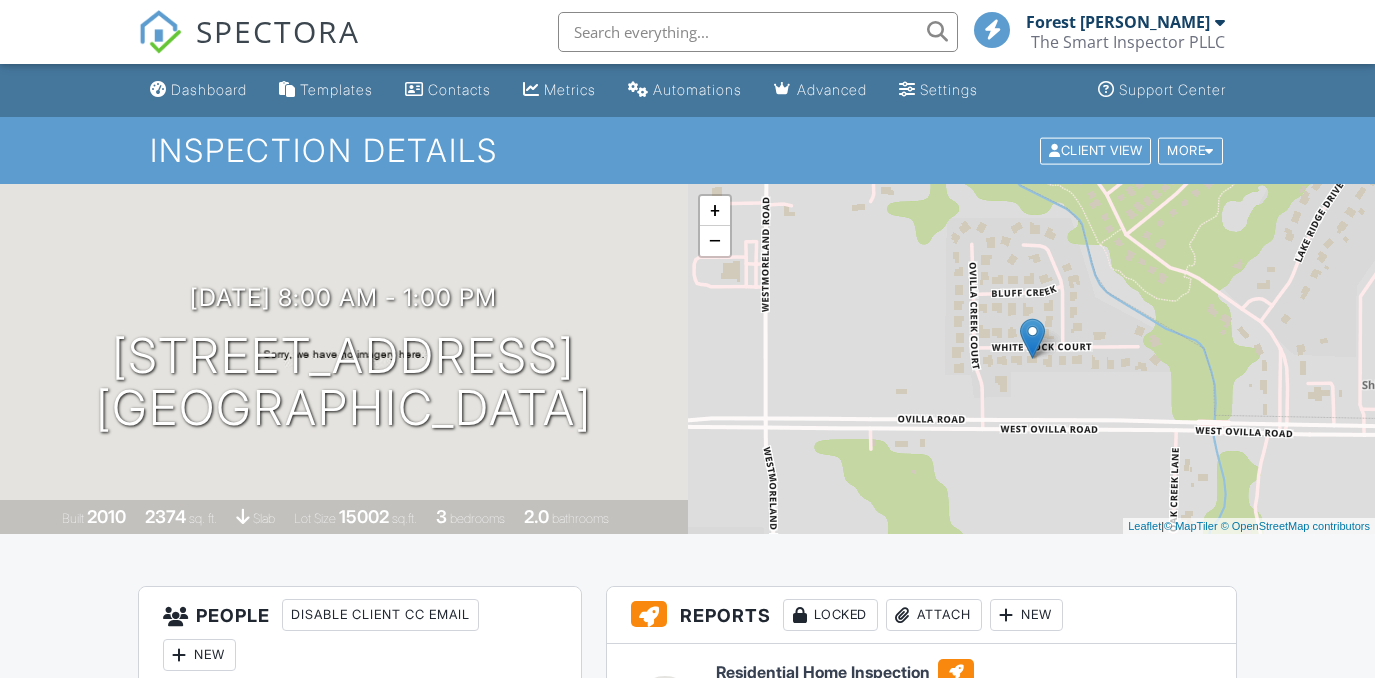scroll, scrollTop: 0, scrollLeft: 0, axis: both 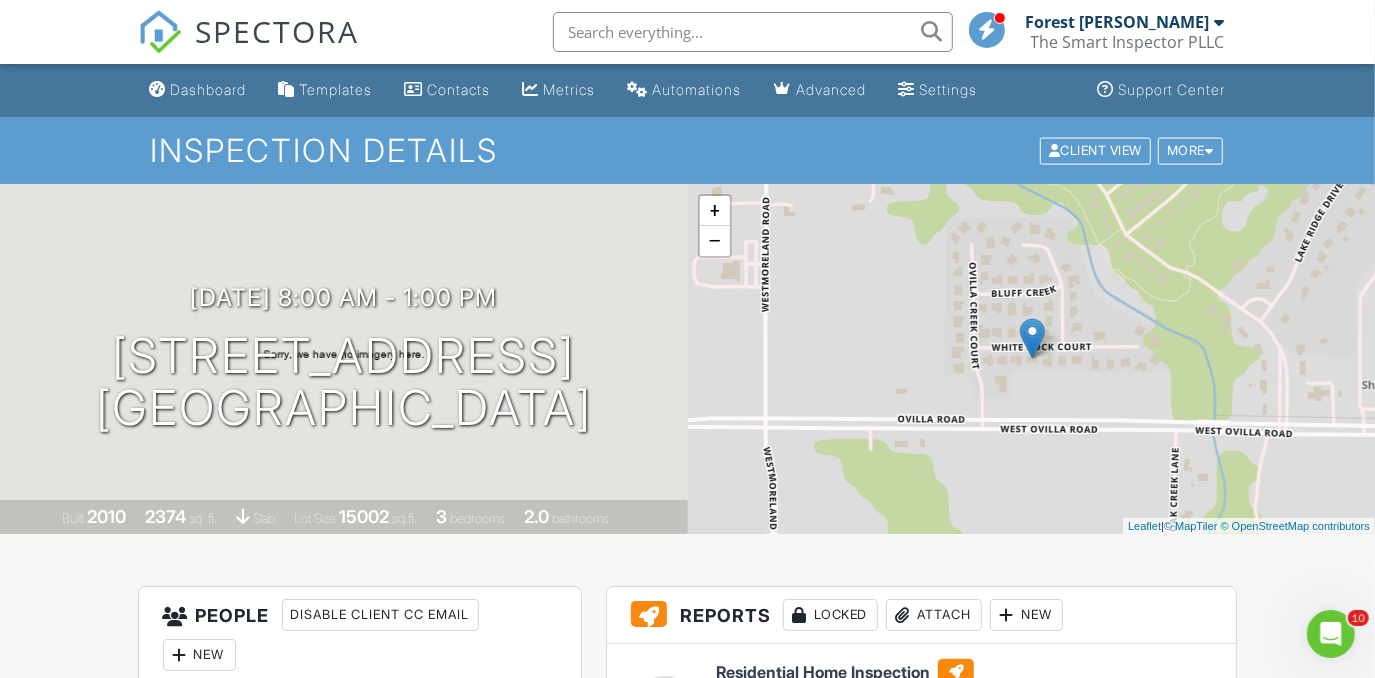 click on "Dashboard" at bounding box center [209, 89] 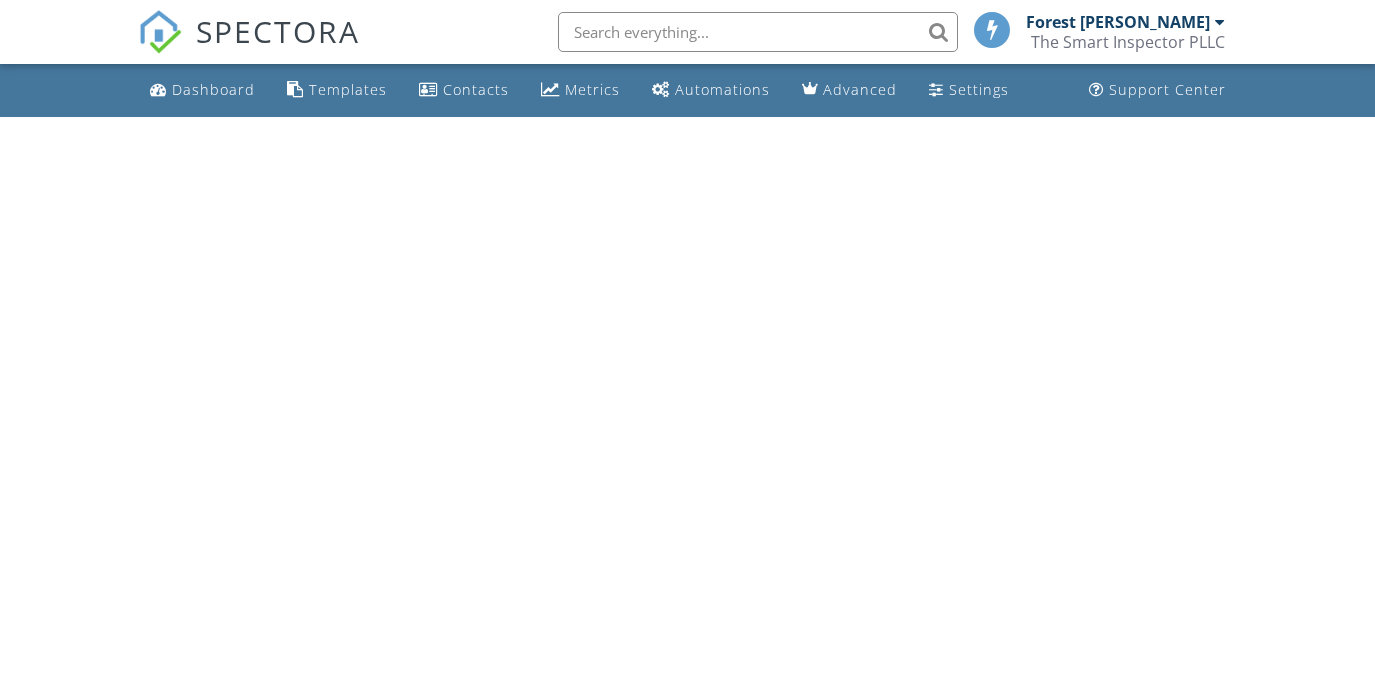 scroll, scrollTop: 0, scrollLeft: 0, axis: both 